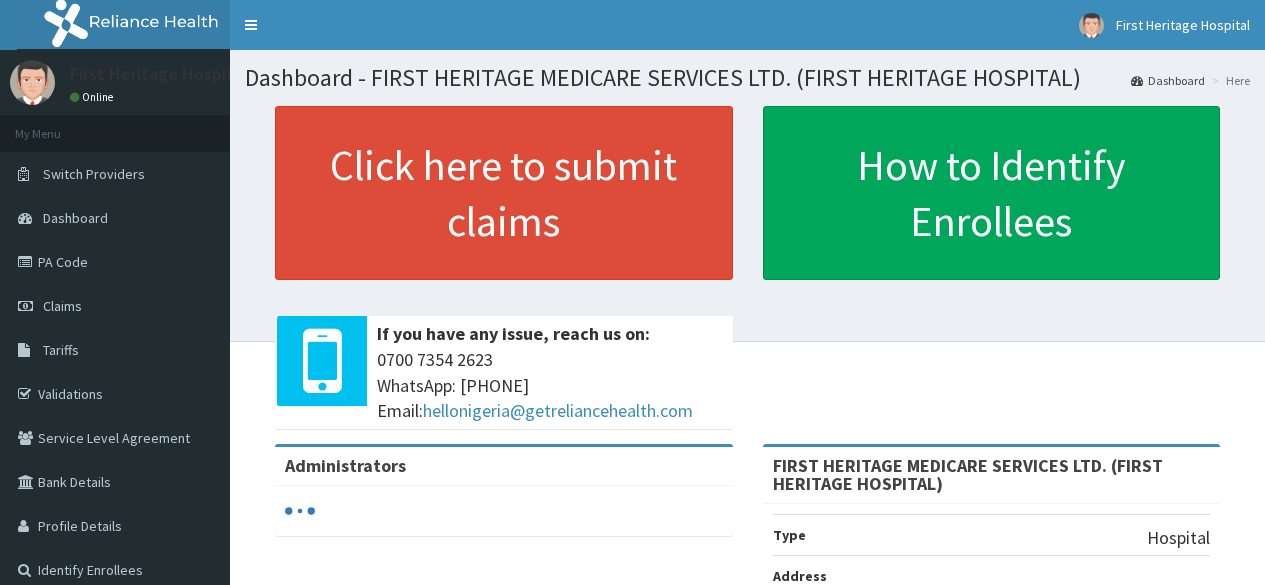 click on "Validations" at bounding box center (115, 394) 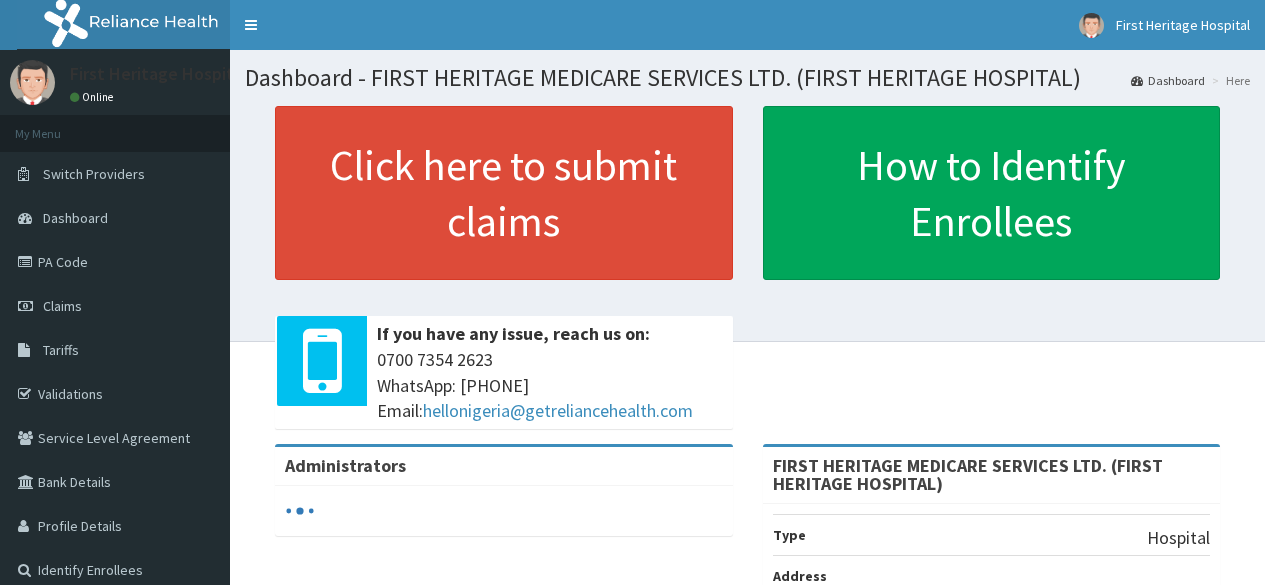 scroll, scrollTop: 0, scrollLeft: 0, axis: both 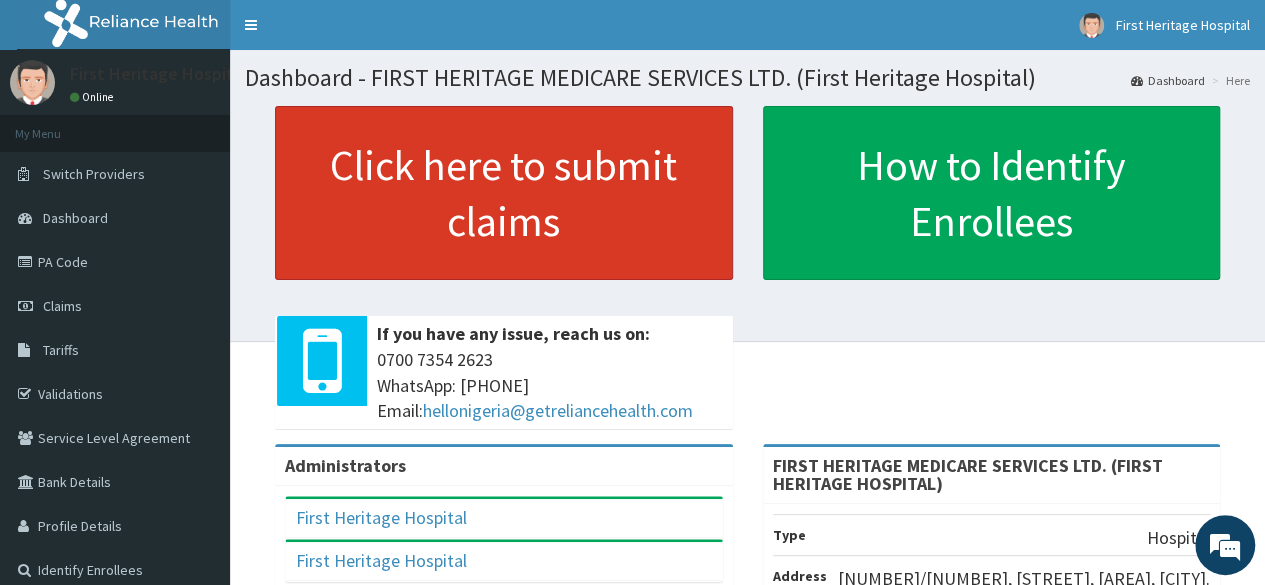 click on "Click here to submit claims" at bounding box center (504, 193) 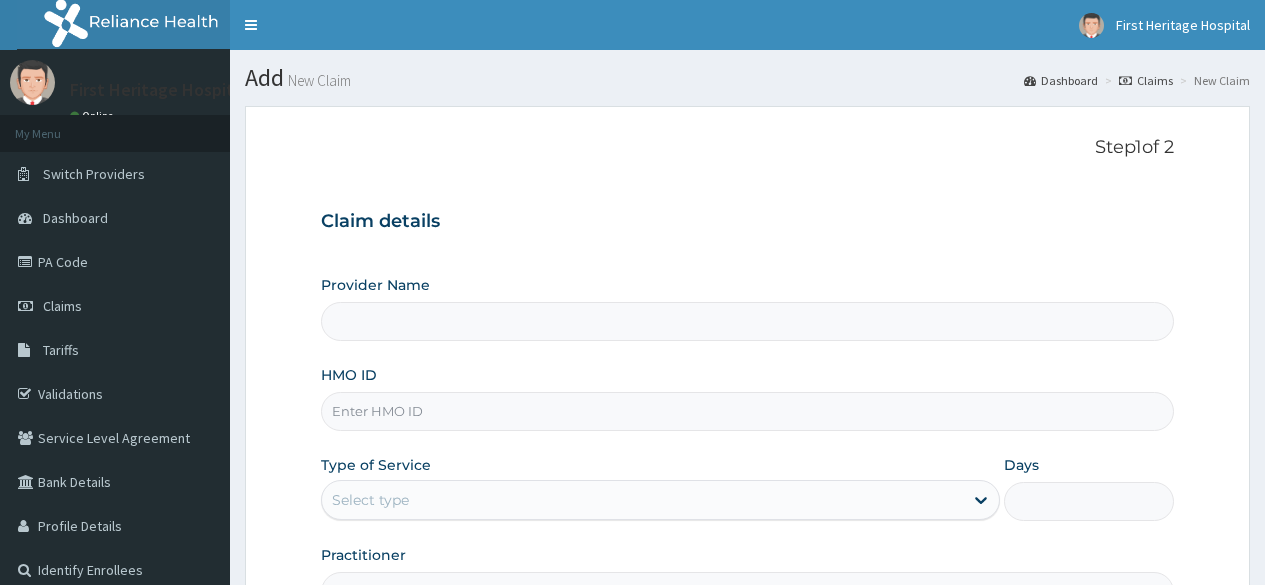 scroll, scrollTop: 0, scrollLeft: 0, axis: both 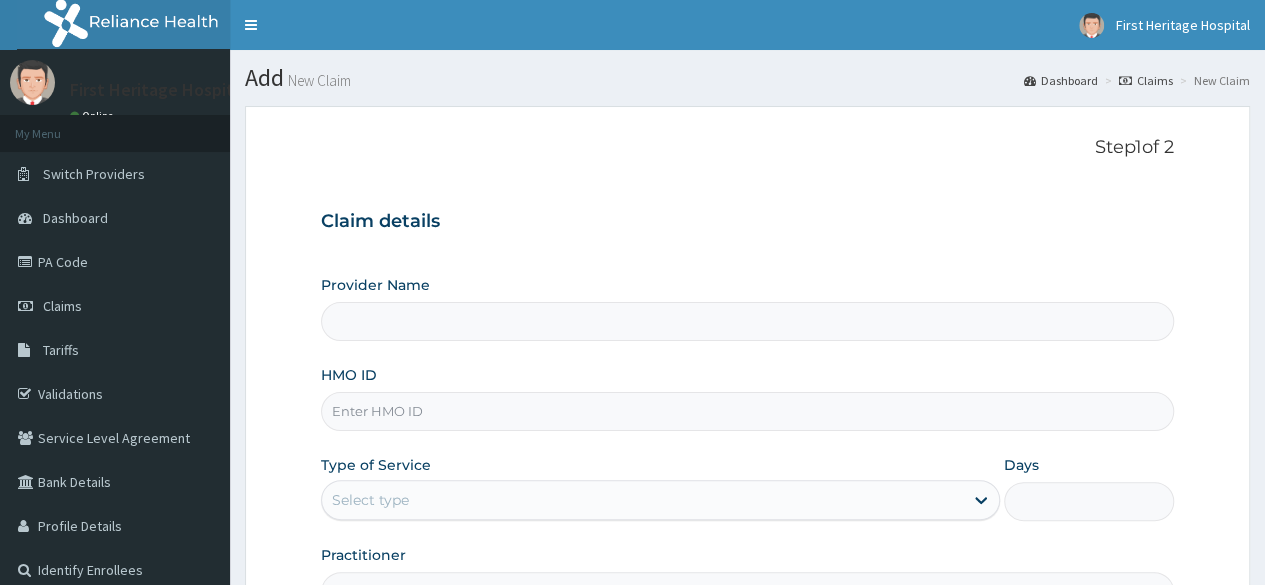 type on "FIRST HERITAGE MEDICARE SERVICES LTD. (FIRST HERITAGE HOSPITAL)" 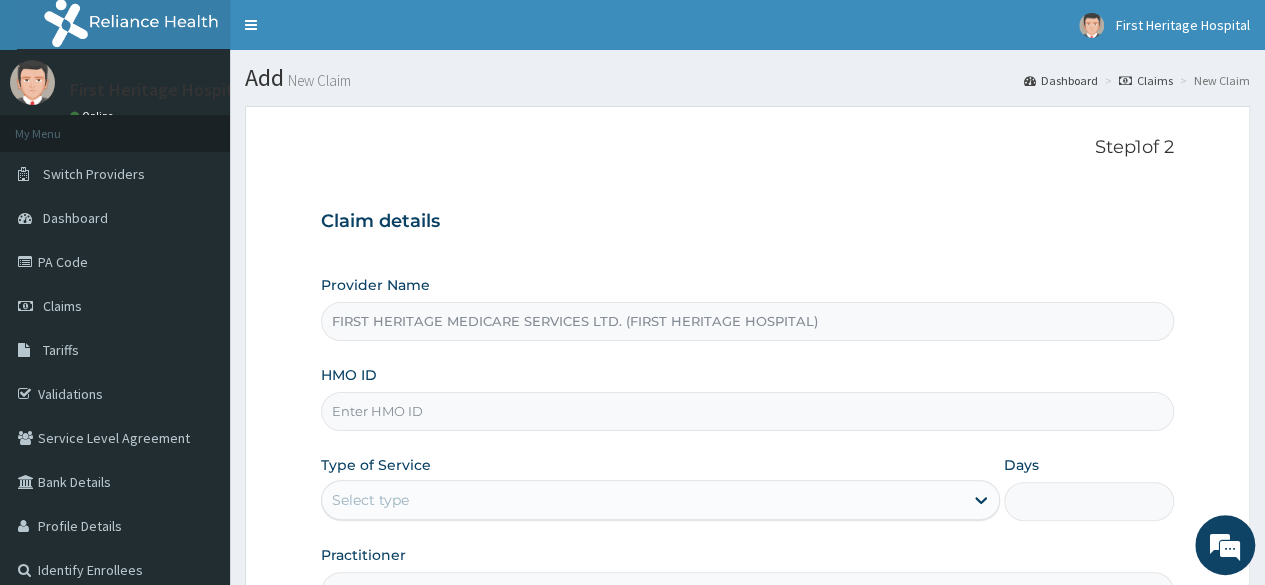 click on "HMO ID" at bounding box center [747, 411] 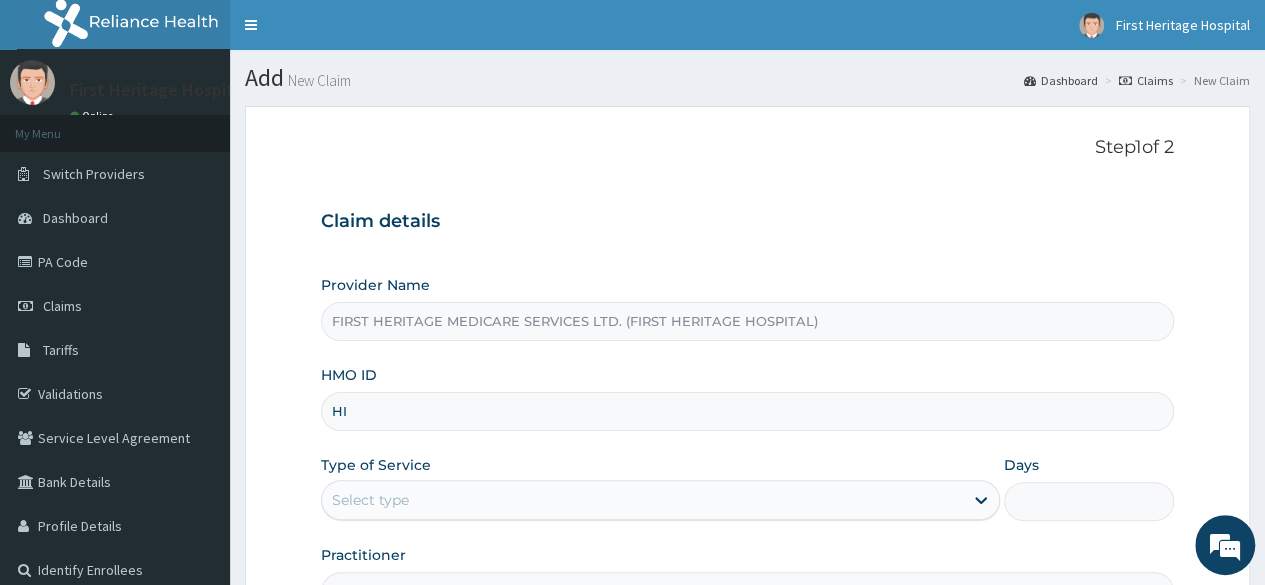 scroll, scrollTop: 0, scrollLeft: 0, axis: both 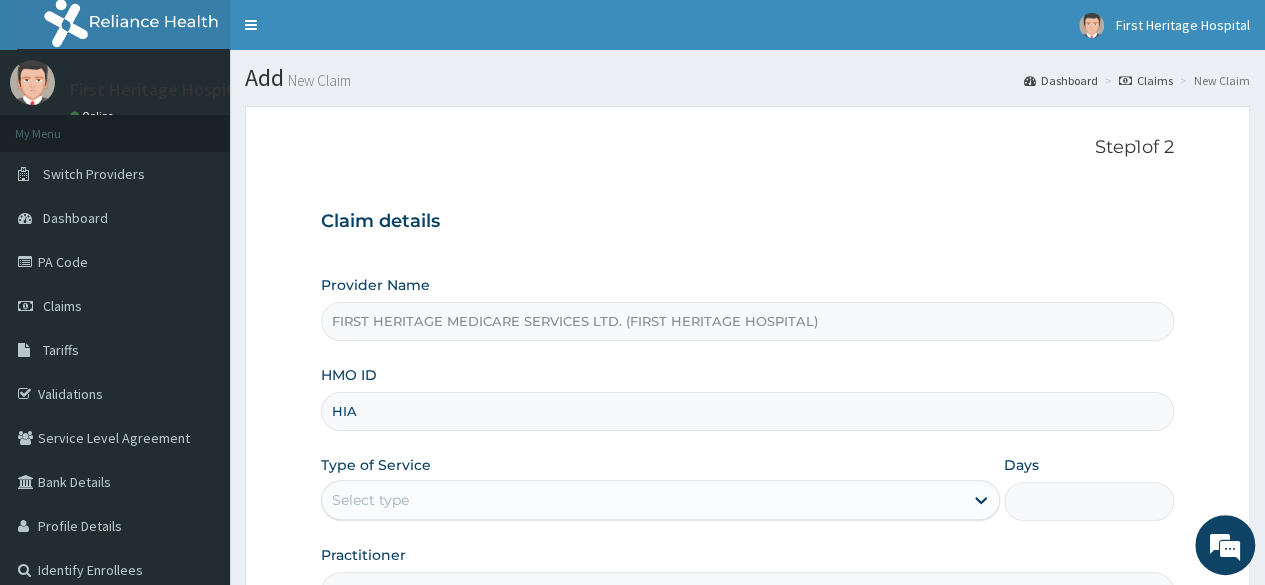 type on "HIA/11260/A" 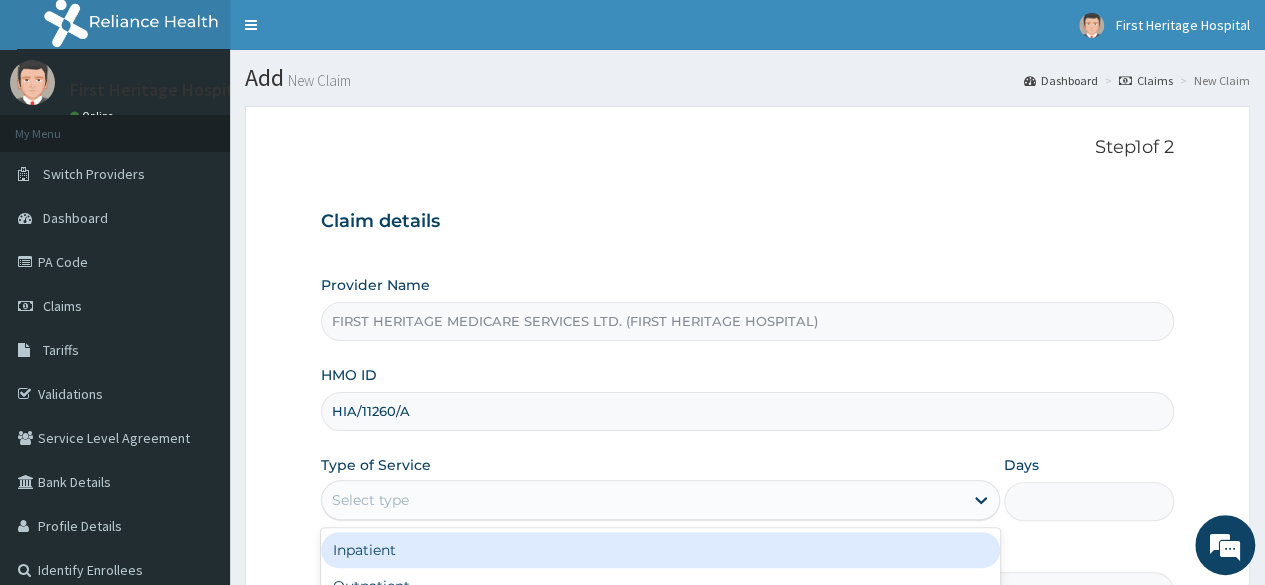 click on "Select type" at bounding box center [642, 500] 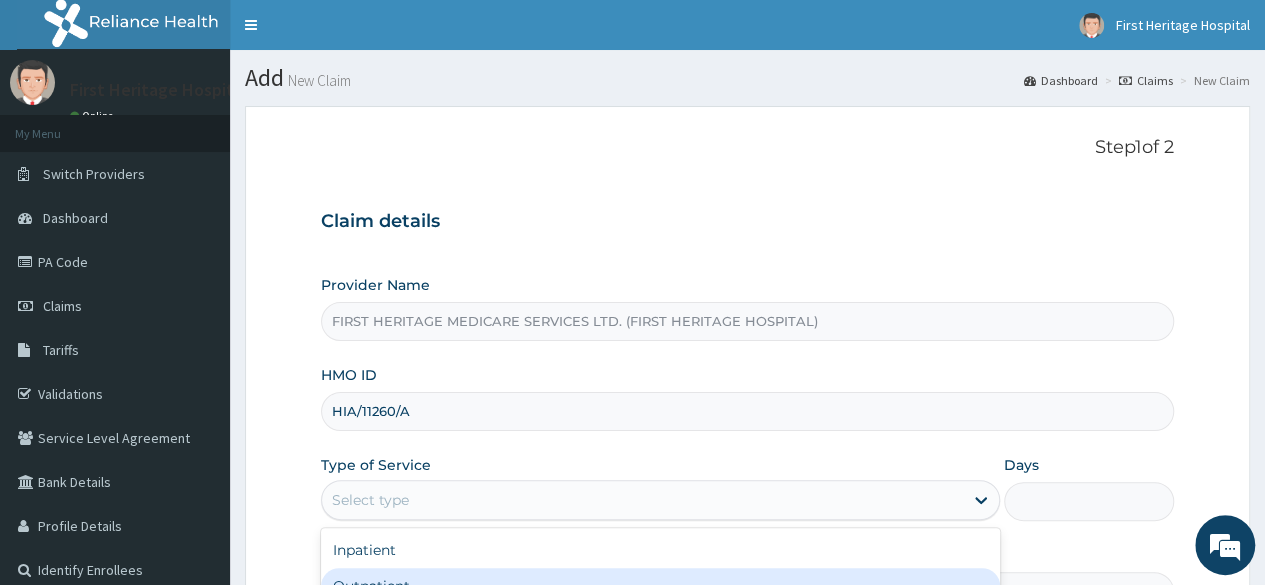 click on "Outpatient" at bounding box center (660, 586) 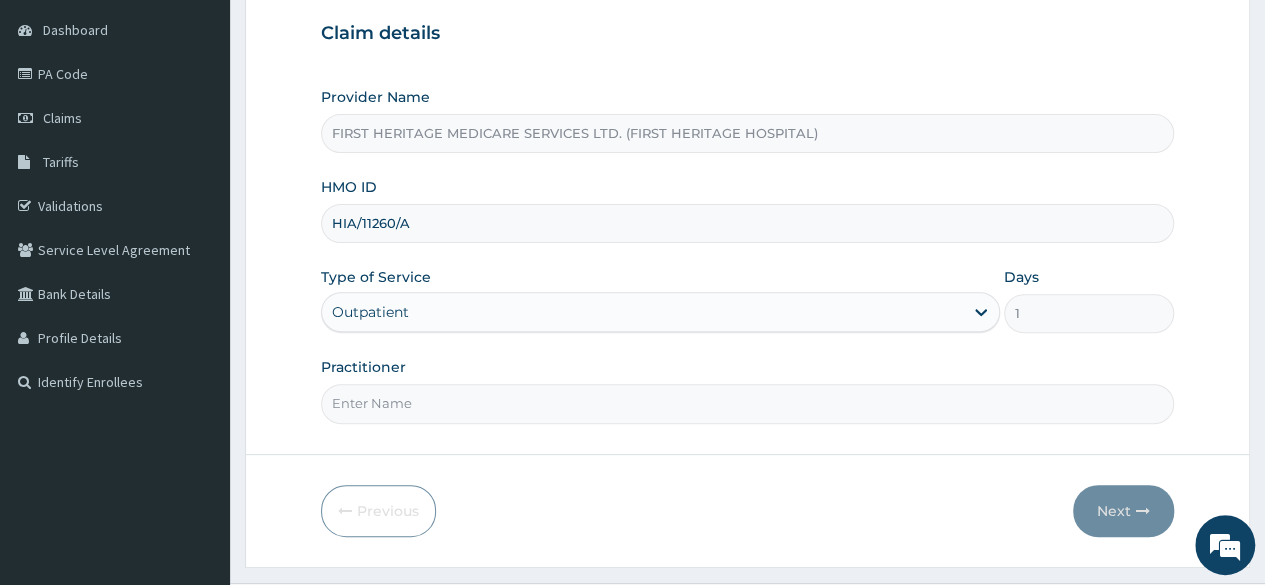 scroll, scrollTop: 232, scrollLeft: 0, axis: vertical 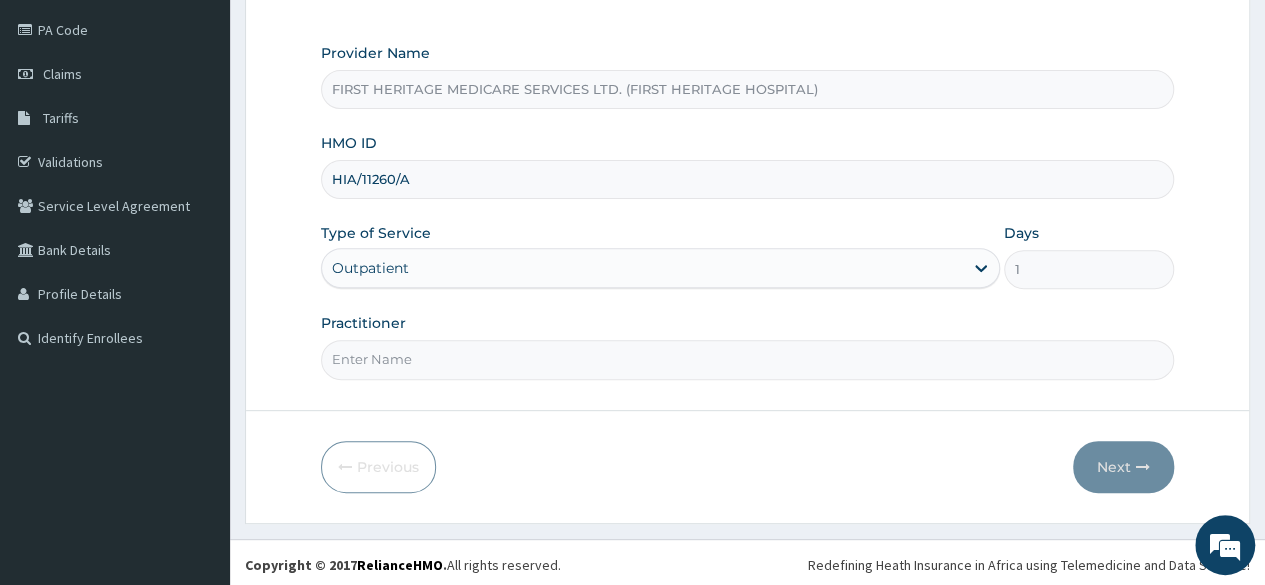 click on "Practitioner" at bounding box center (747, 359) 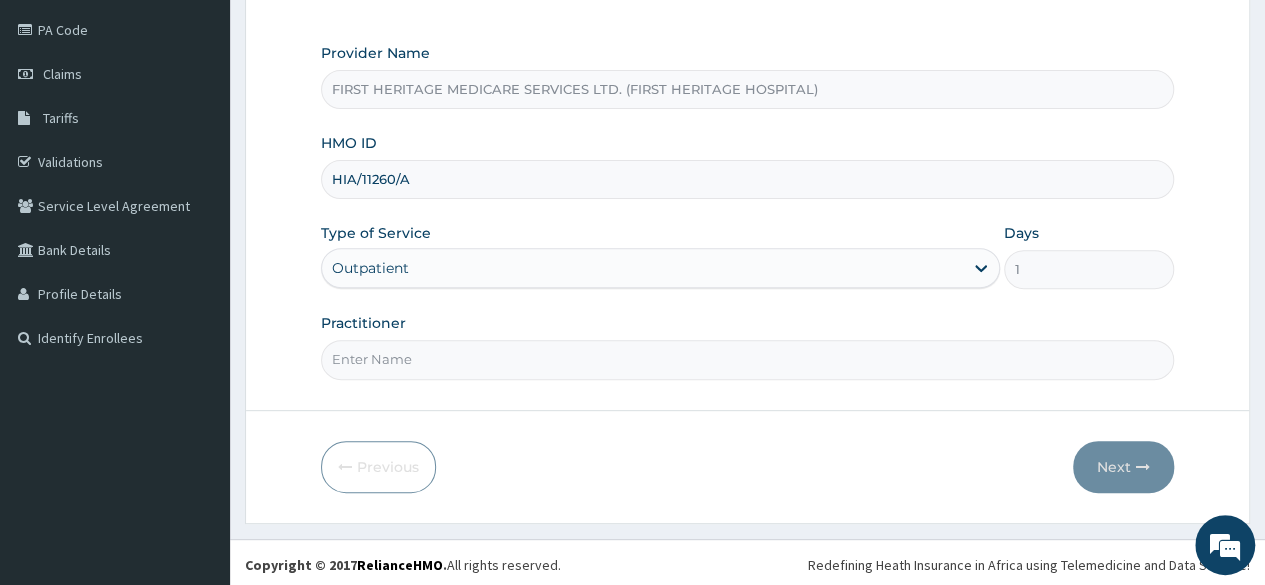 type on "DR LUKE ONWE" 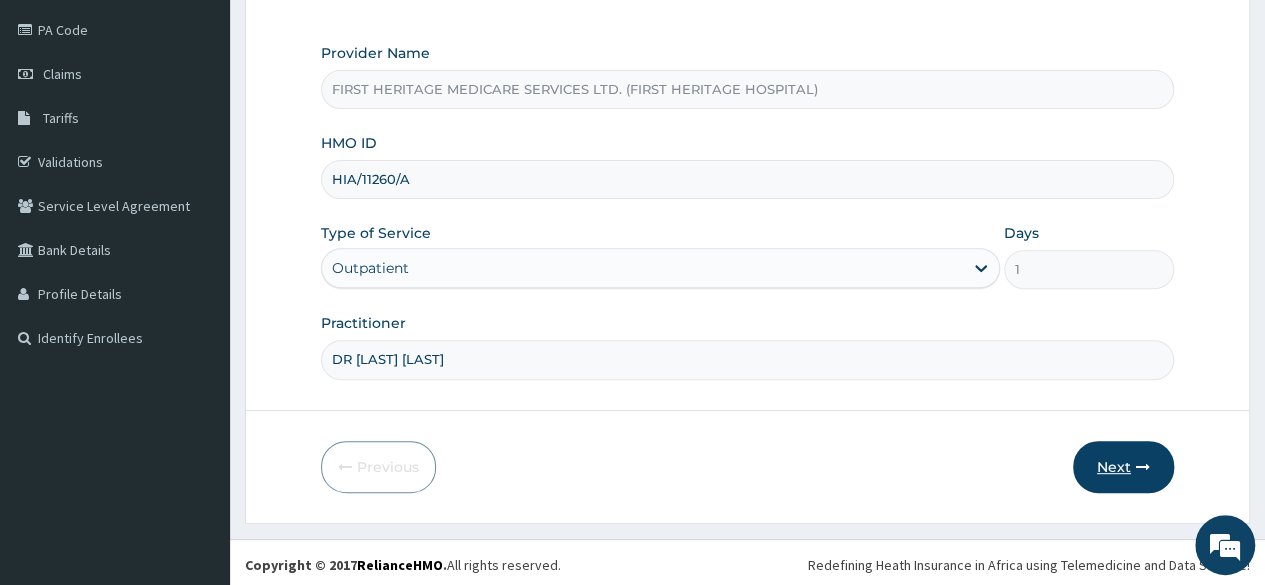 click on "Next" at bounding box center [1123, 467] 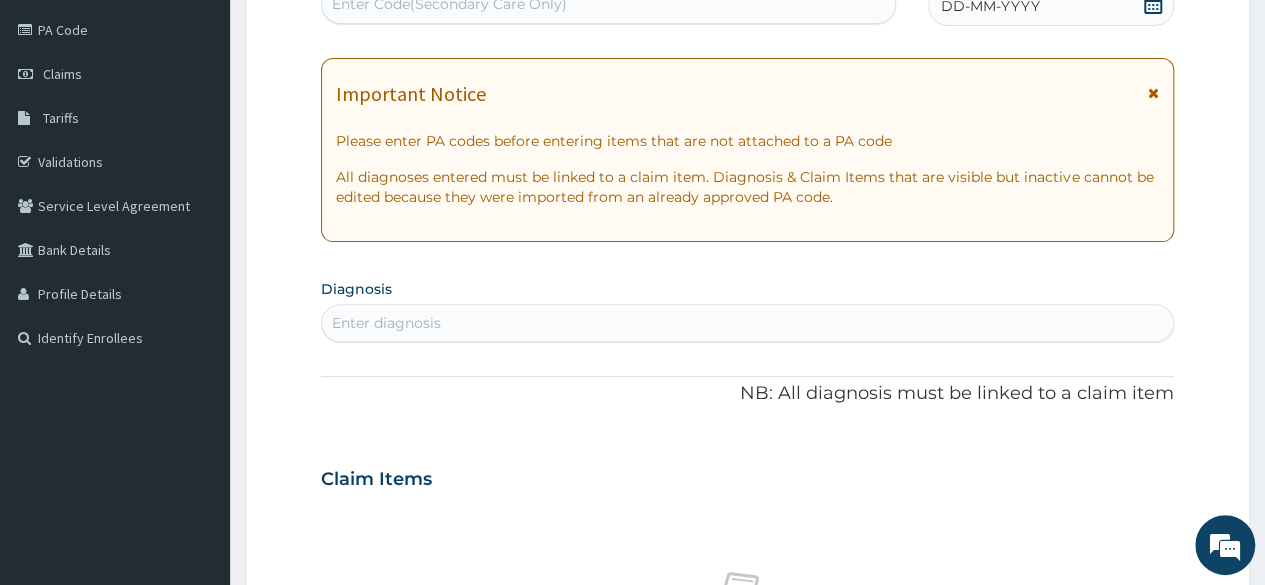click 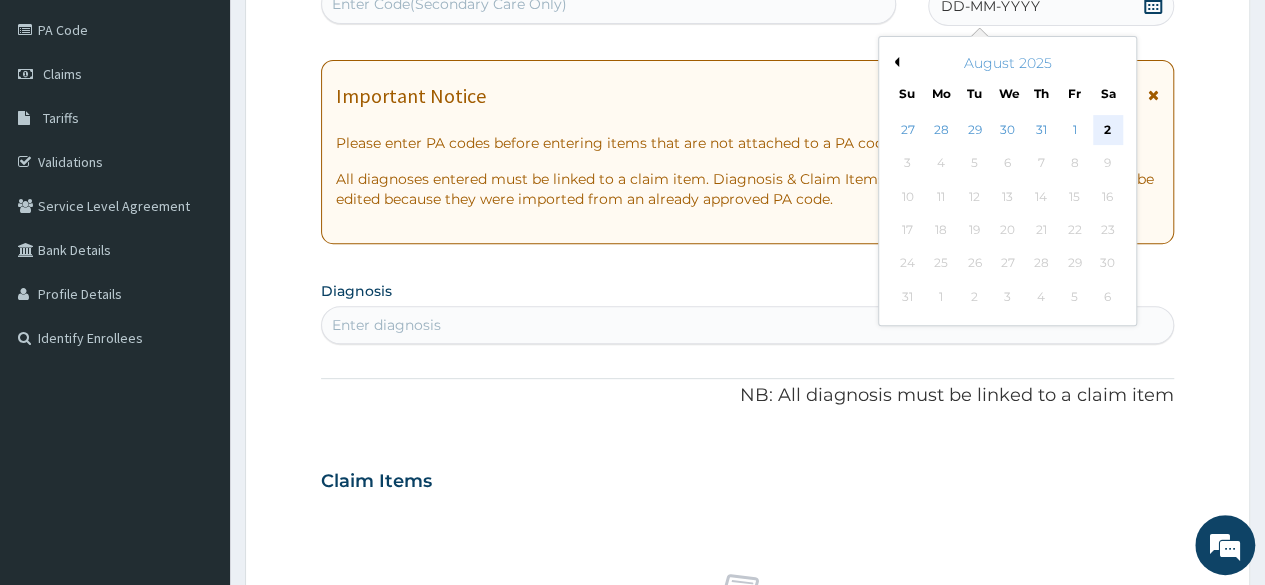 click on "2" at bounding box center (1107, 130) 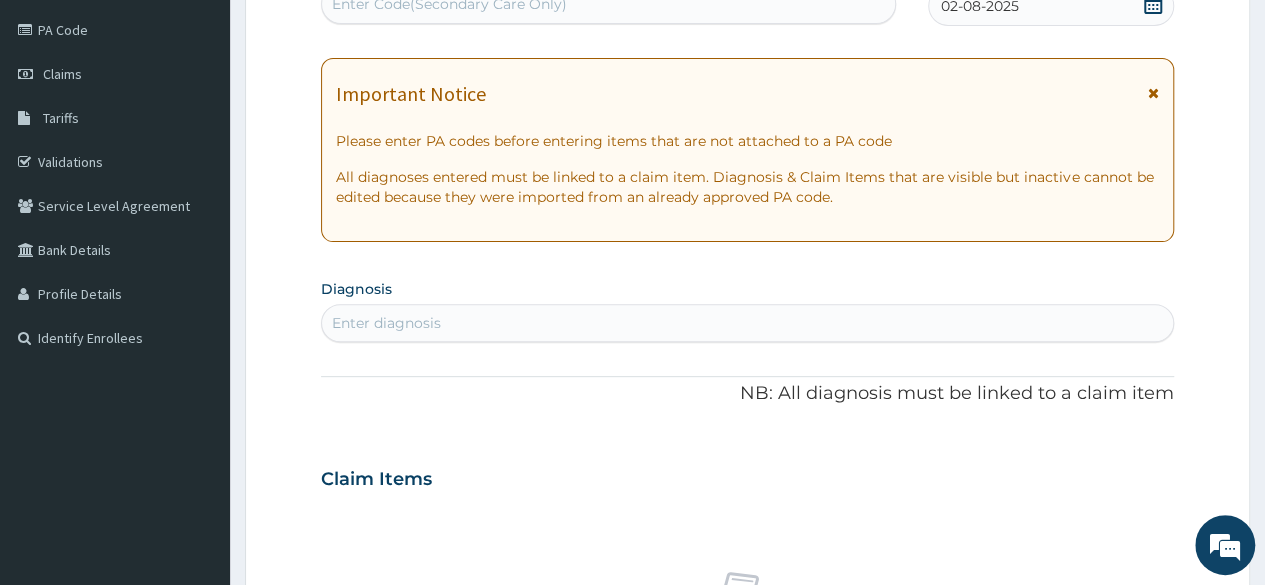 click on "Enter diagnosis" at bounding box center [386, 323] 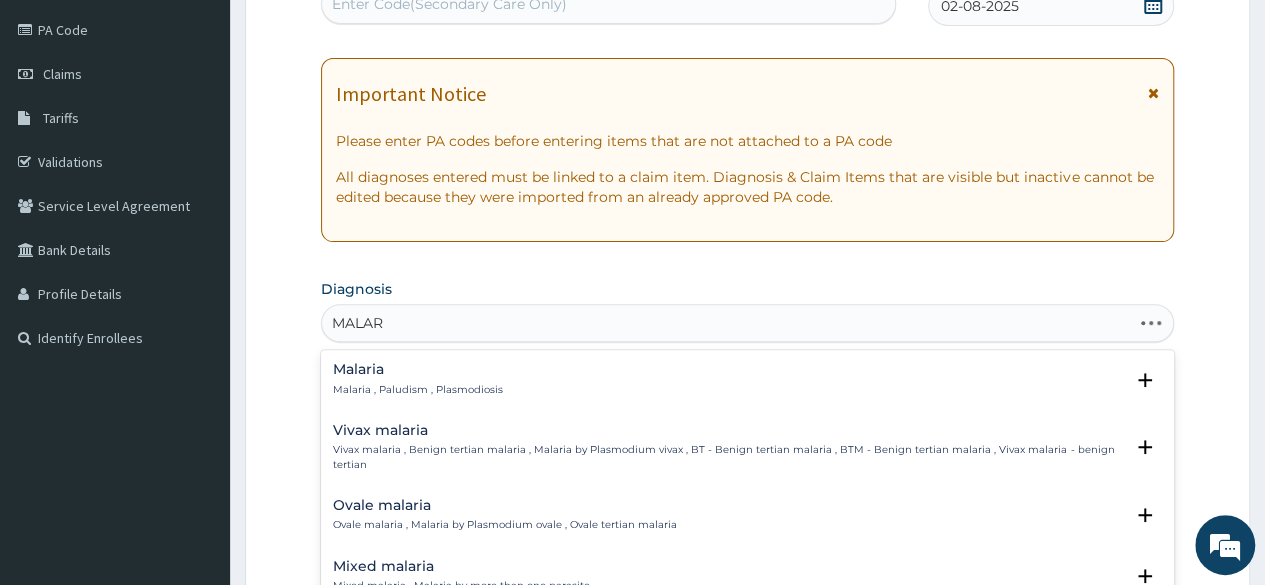 type on "MALARI" 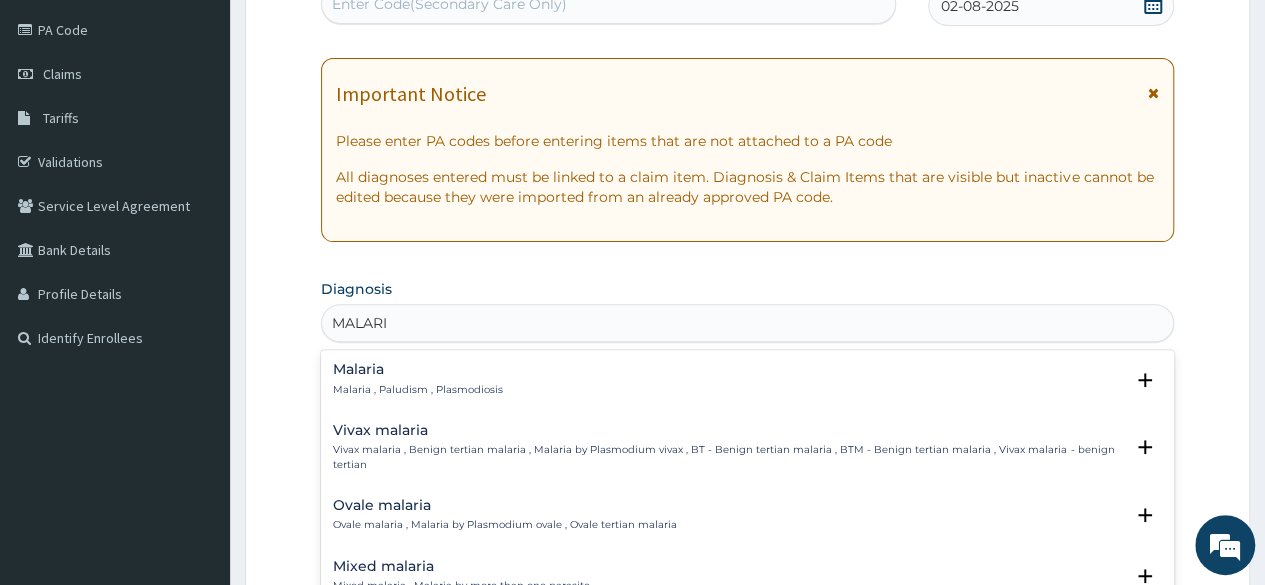 click on "Malaria" at bounding box center [418, 369] 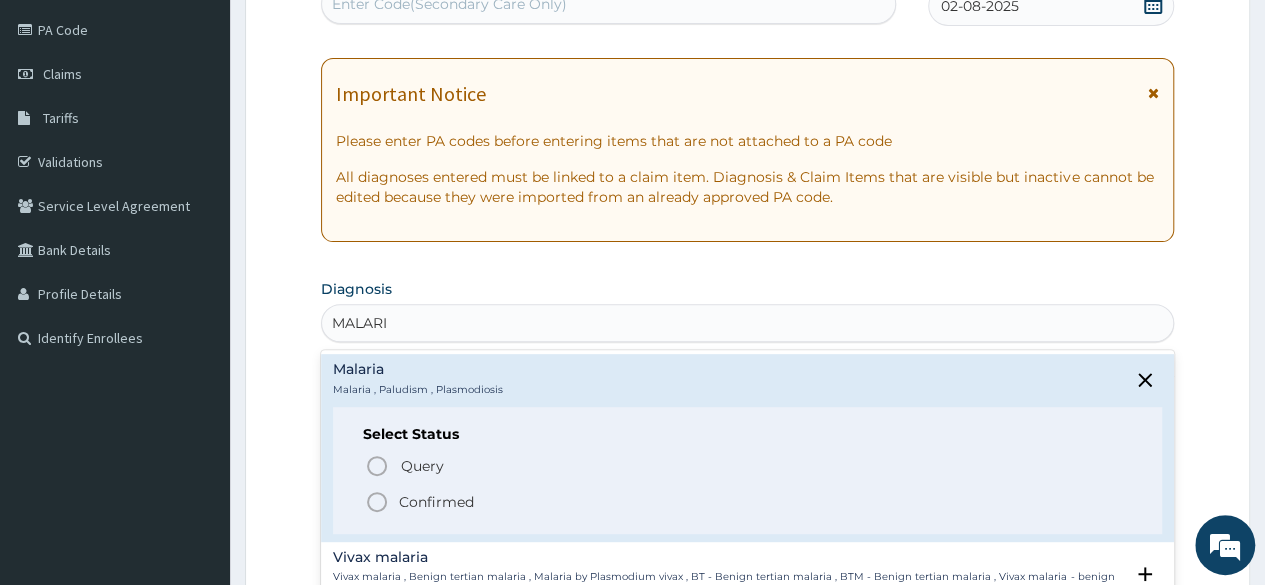 click on "Confirmed" at bounding box center (436, 502) 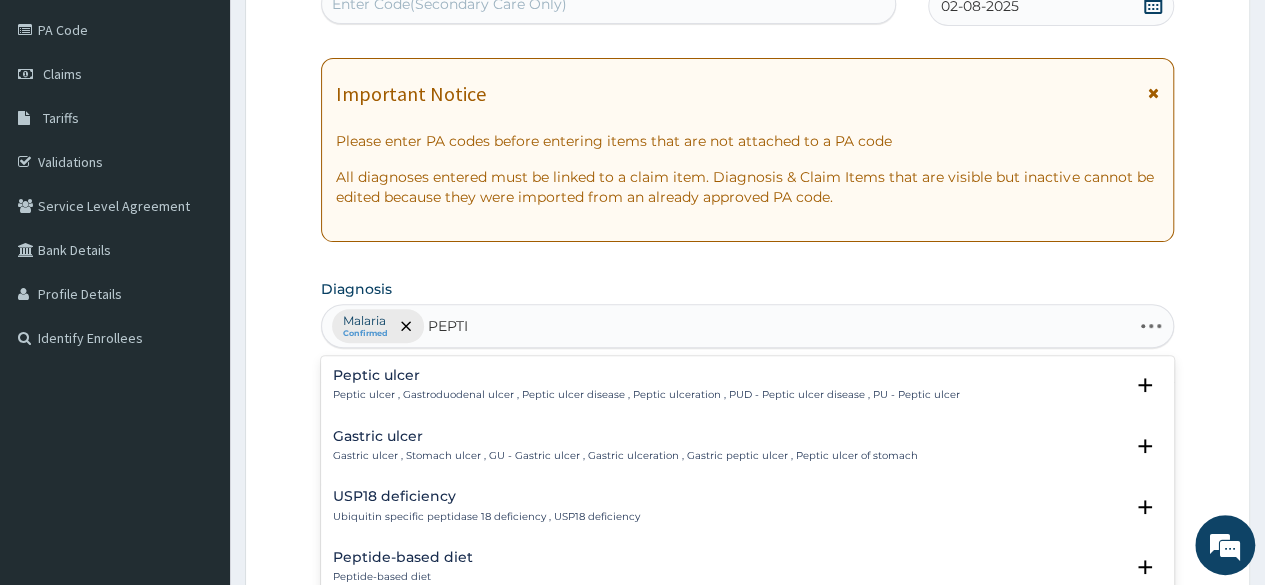 type on "PEPTIC" 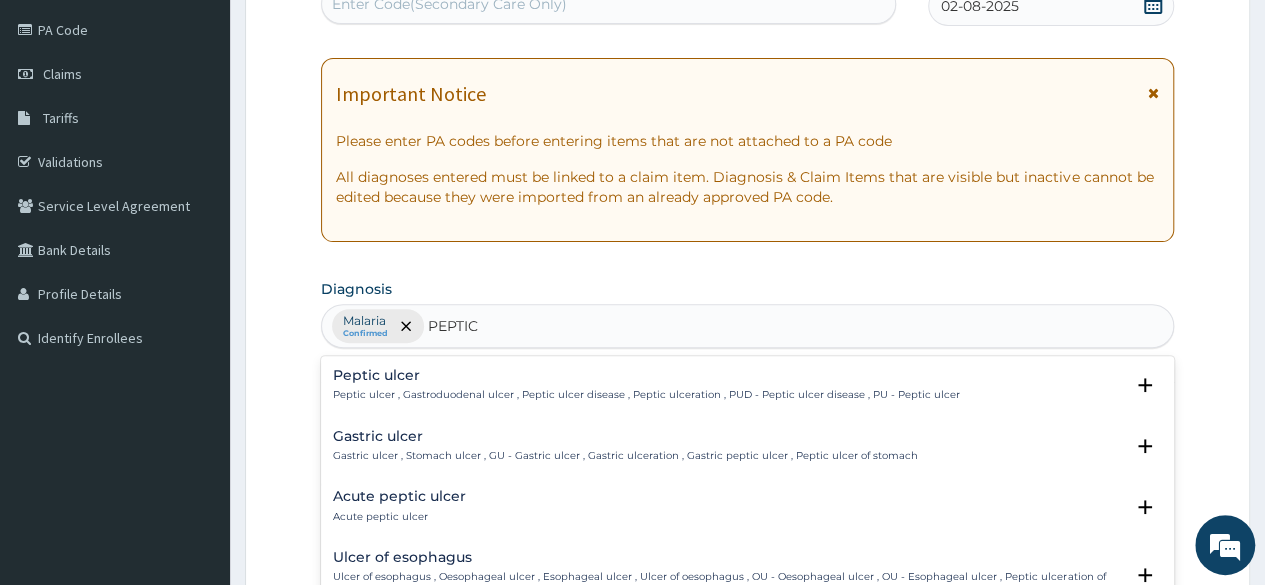 click on "Peptic ulcer" at bounding box center [646, 375] 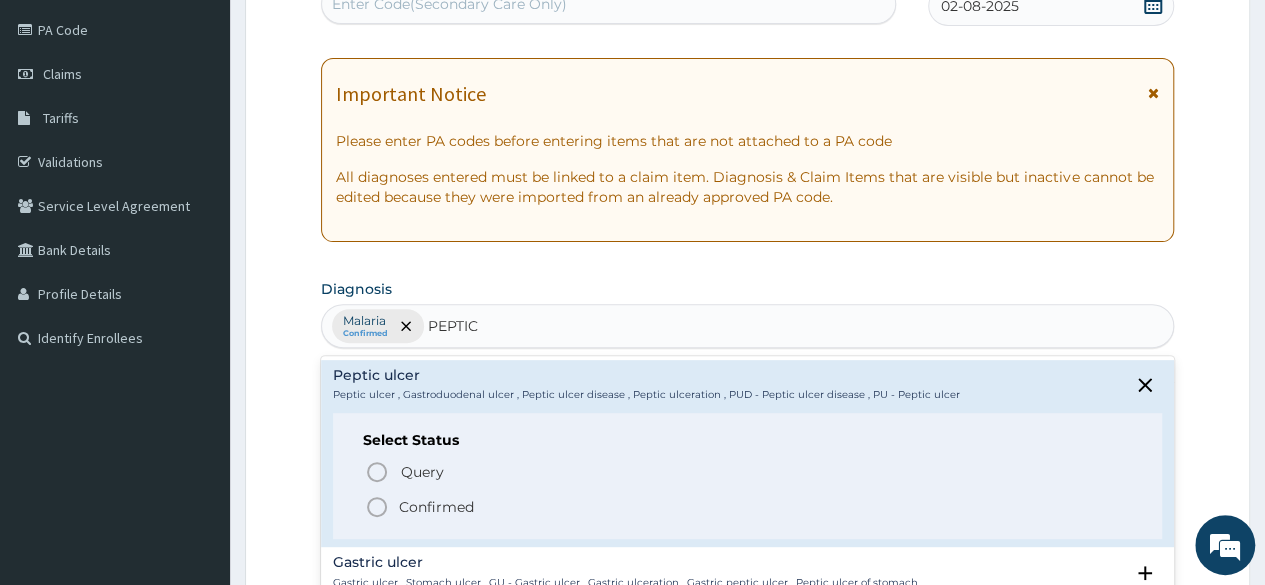 click on "Confirmed" at bounding box center (436, 507) 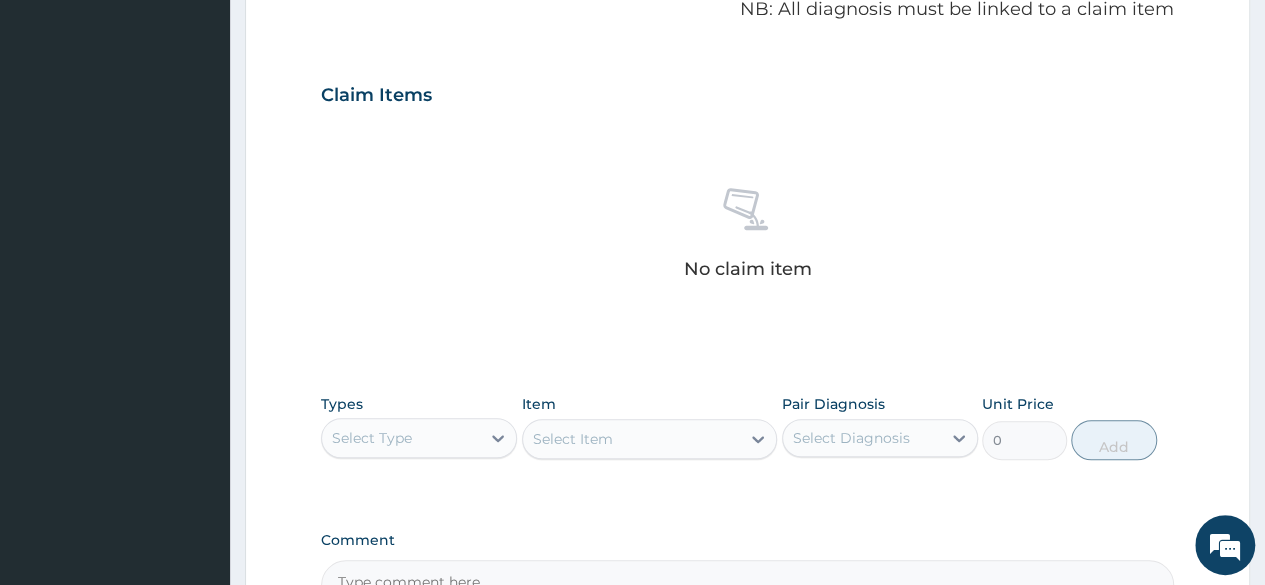 scroll, scrollTop: 662, scrollLeft: 0, axis: vertical 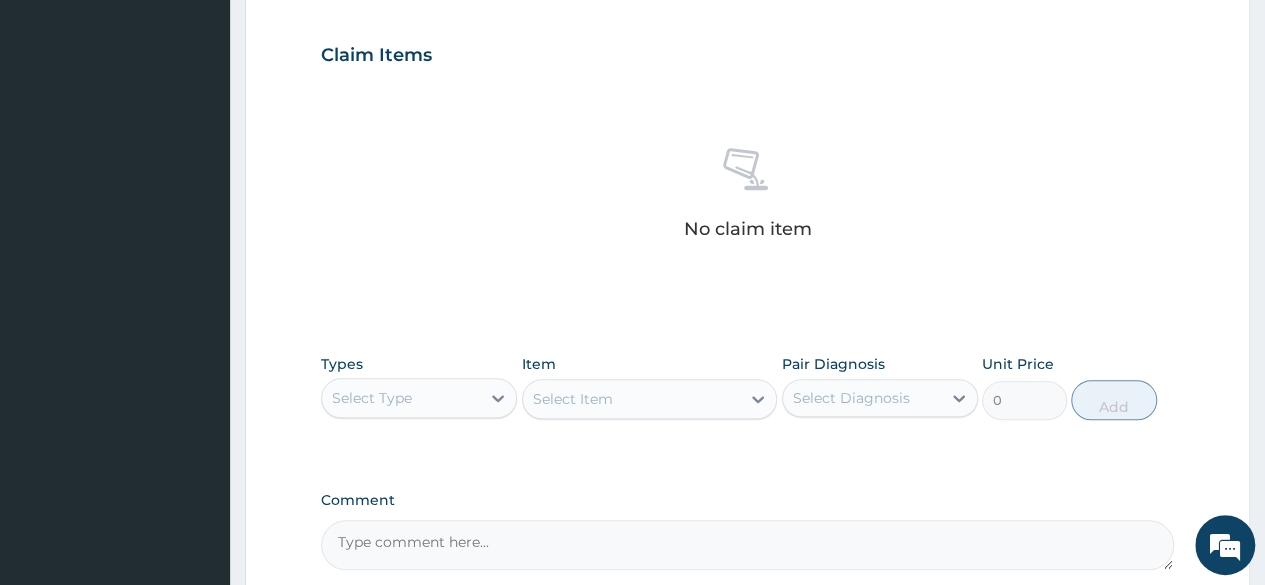 click on "Select Type" at bounding box center (401, 398) 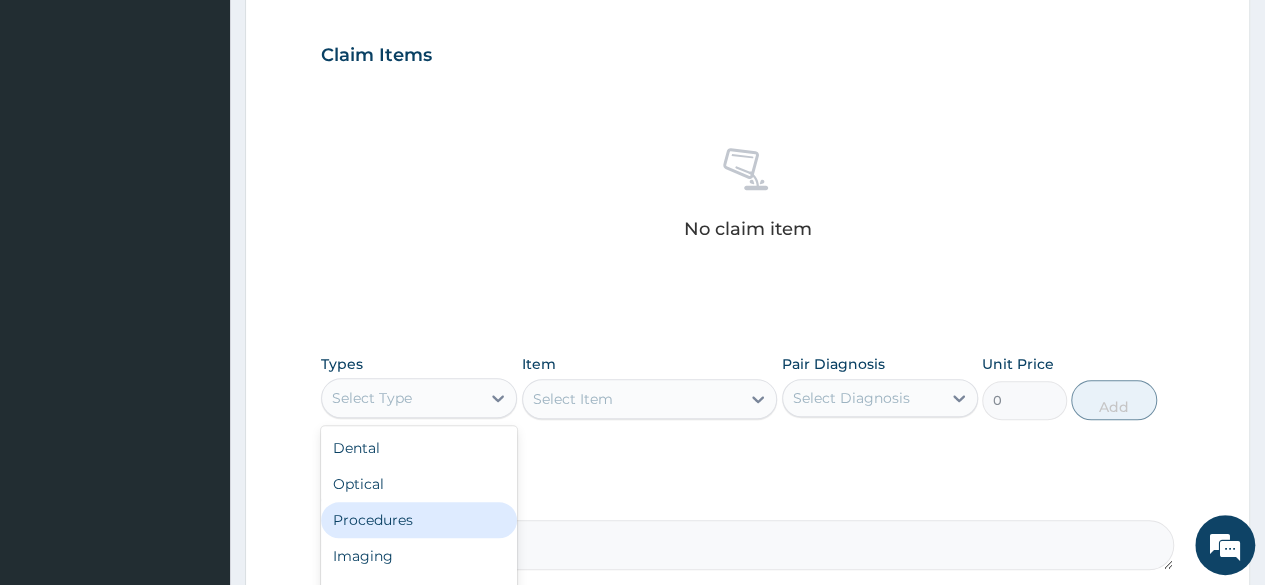 click on "Procedures" at bounding box center (419, 520) 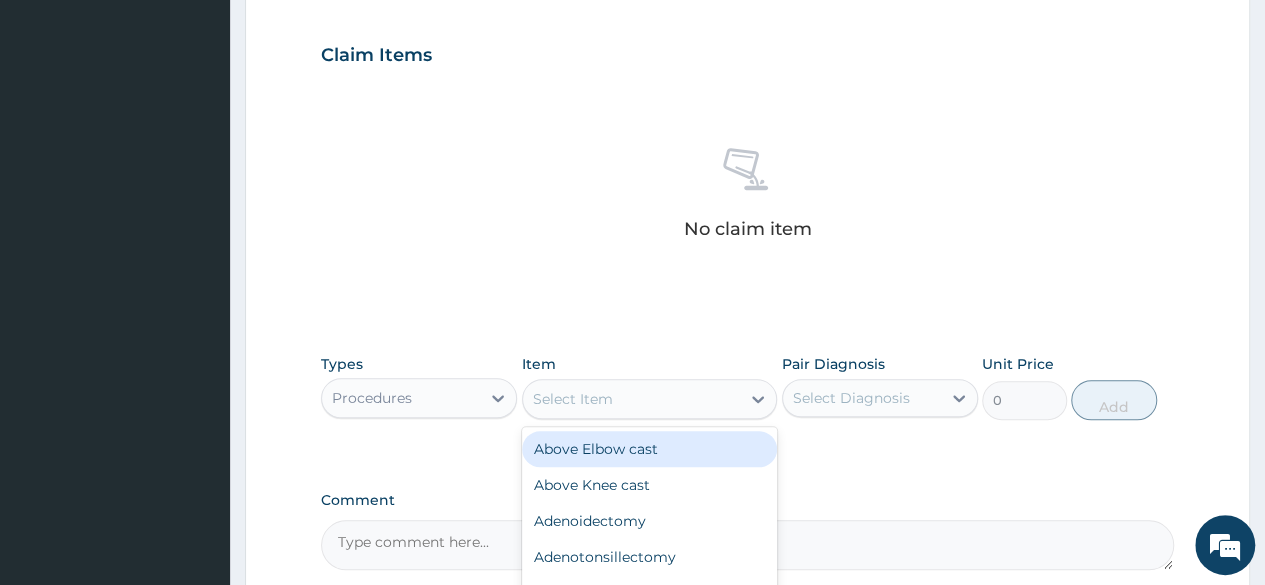 click on "Select Item" at bounding box center (573, 399) 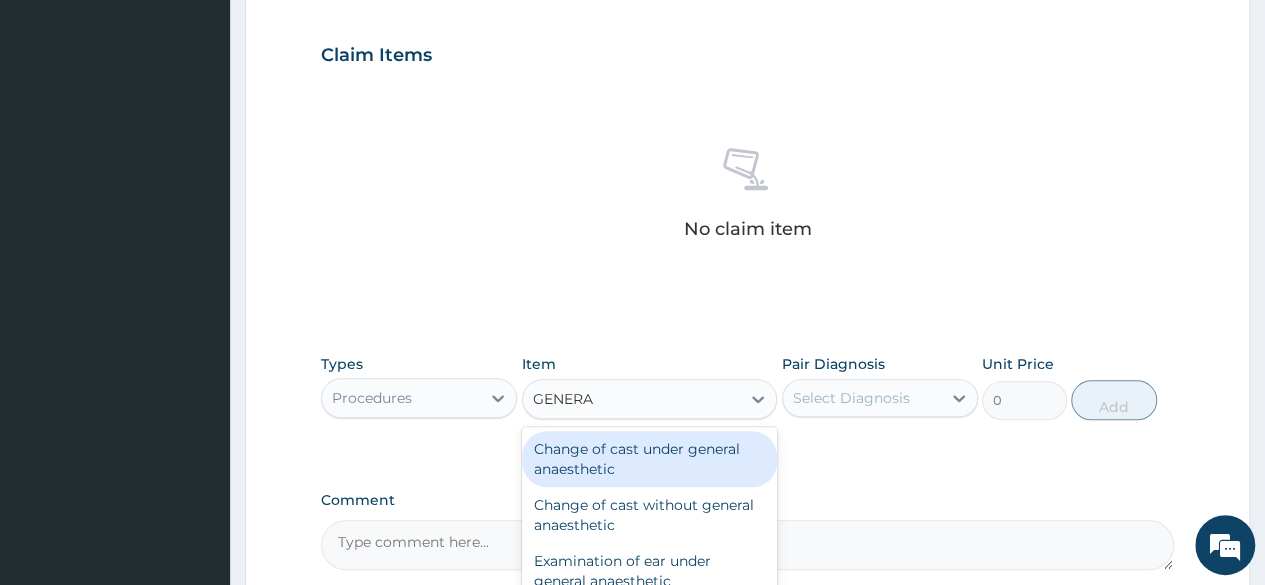 type on "GENERAL" 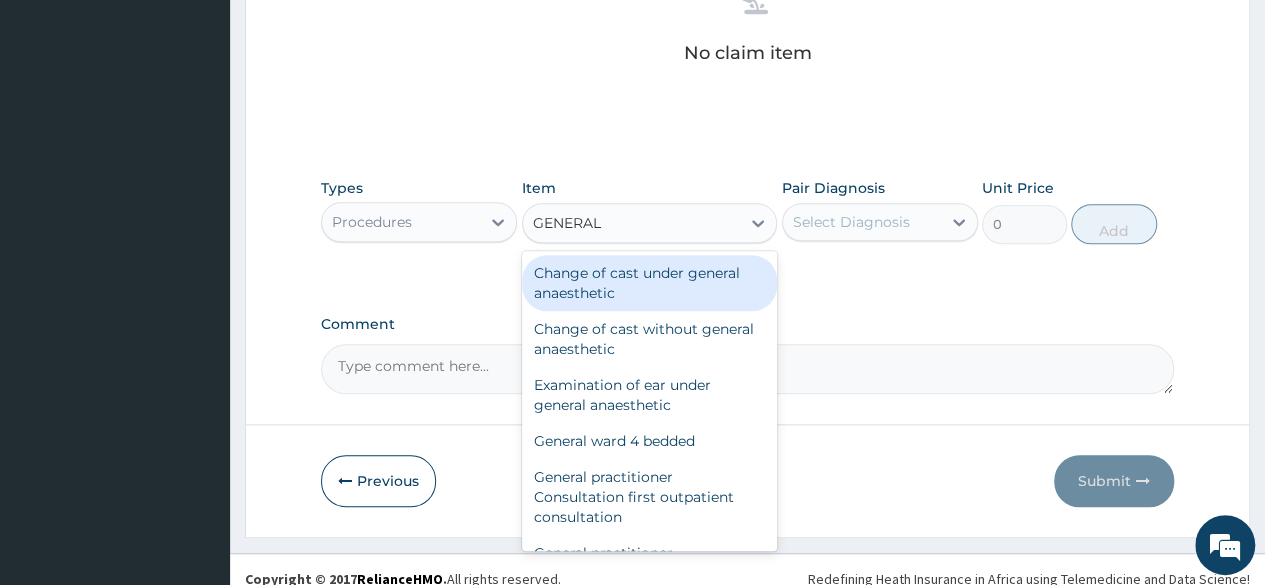 scroll, scrollTop: 853, scrollLeft: 0, axis: vertical 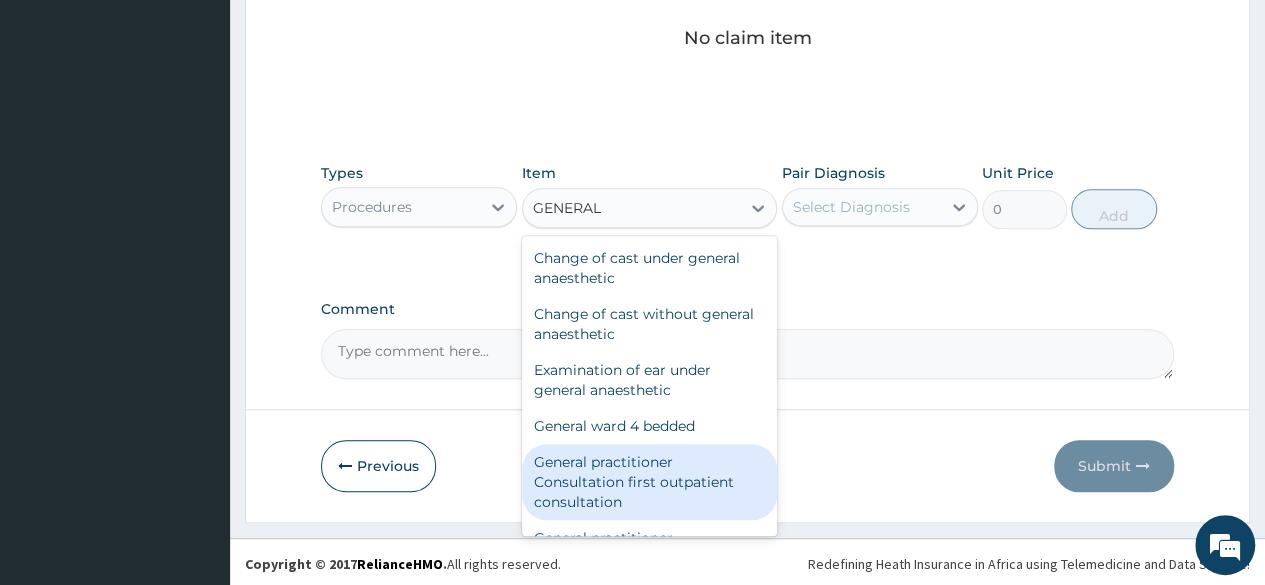 click on "General practitioner Consultation first outpatient consultation" at bounding box center (650, 482) 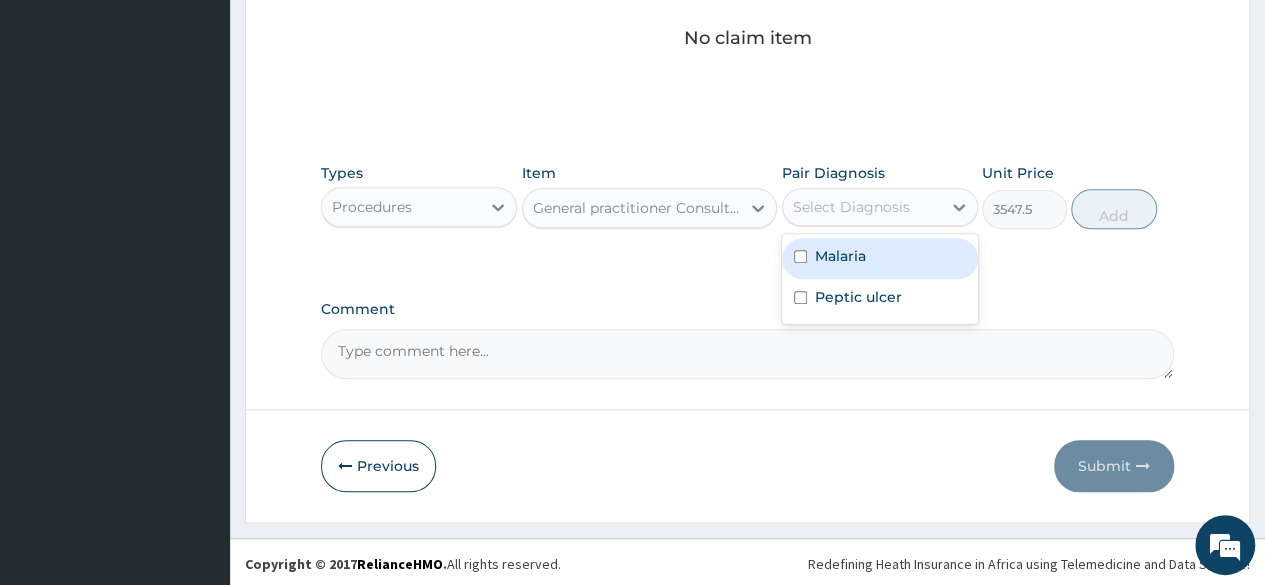 click on "Select Diagnosis" at bounding box center [851, 207] 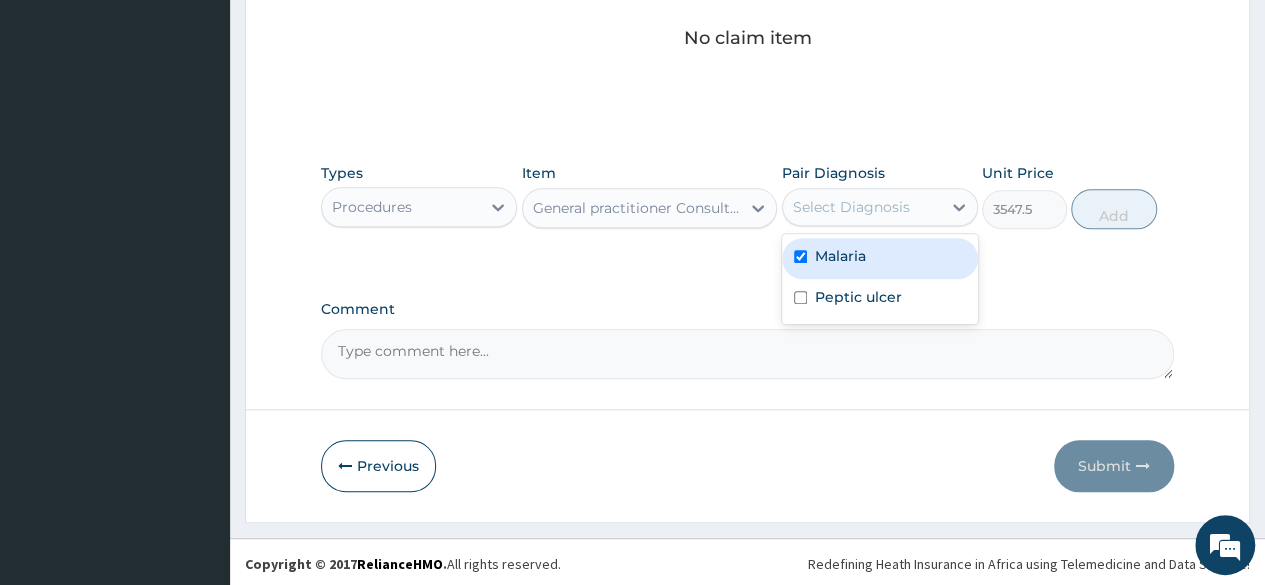 checkbox on "true" 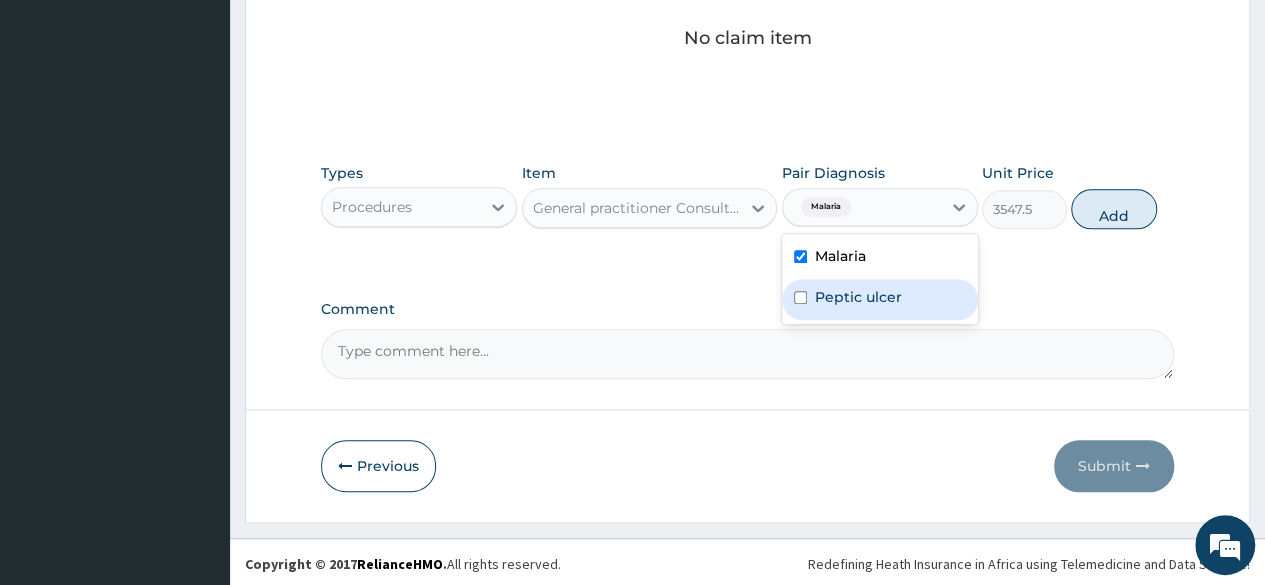 click on "Peptic ulcer" at bounding box center (858, 297) 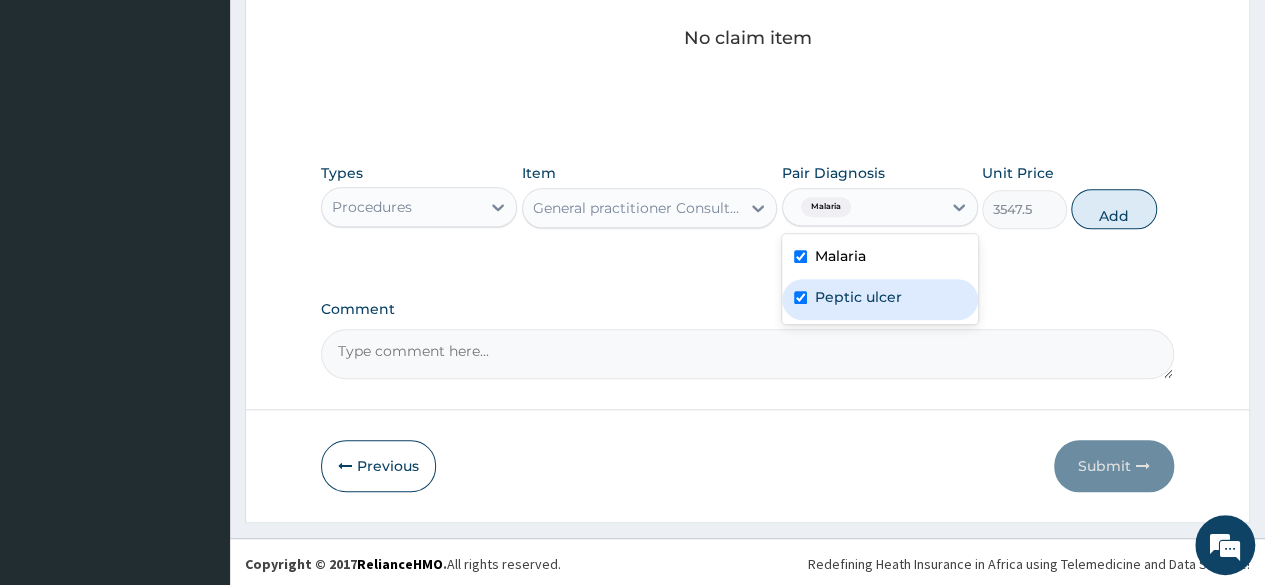 checkbox on "true" 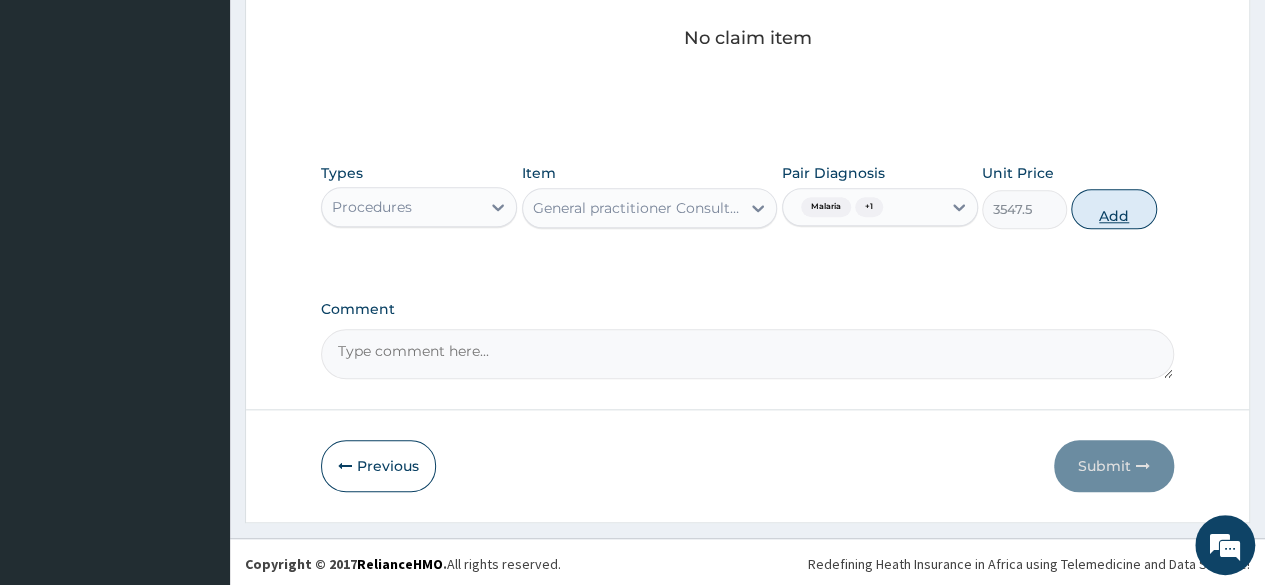 click on "Add" at bounding box center (1113, 209) 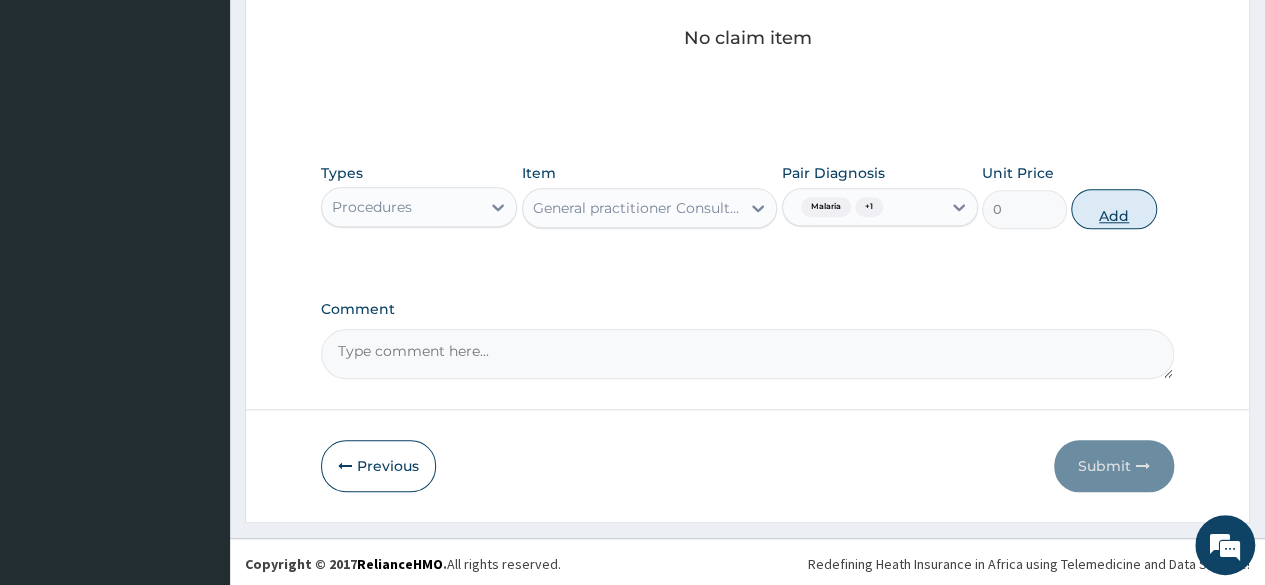 scroll, scrollTop: 784, scrollLeft: 0, axis: vertical 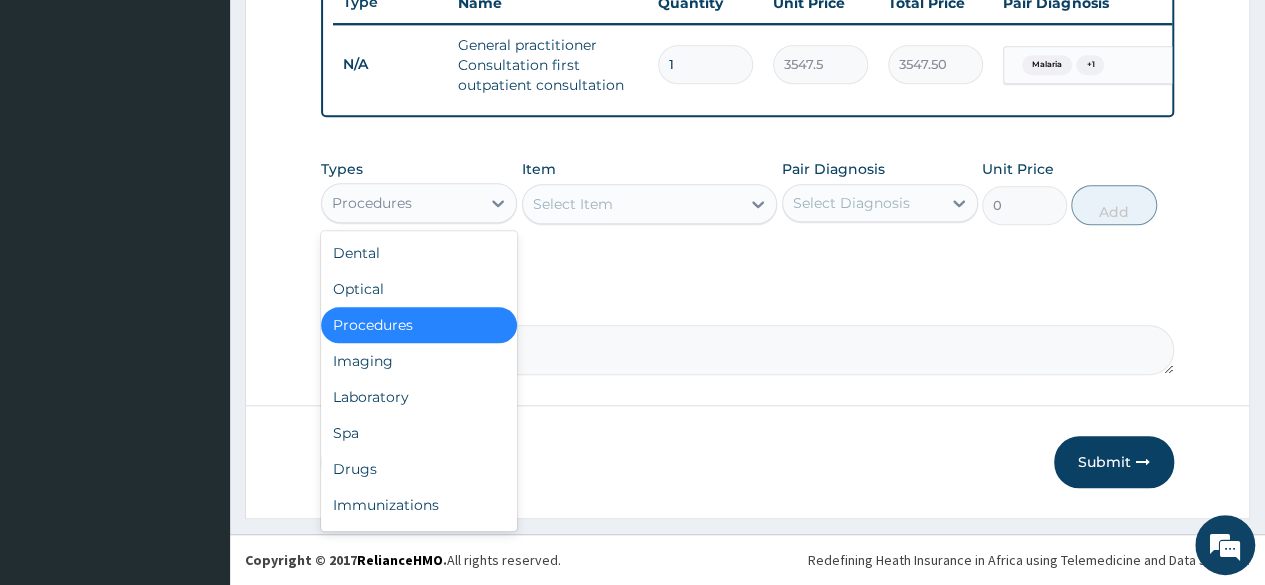 click on "Procedures" at bounding box center (401, 203) 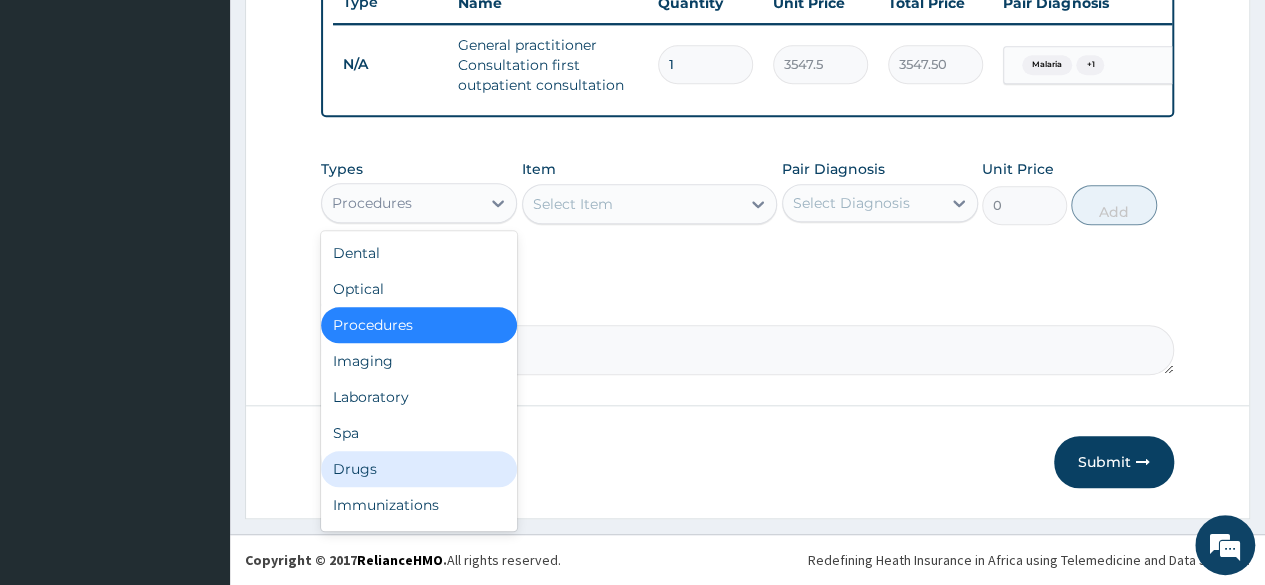 click on "Drugs" at bounding box center [419, 469] 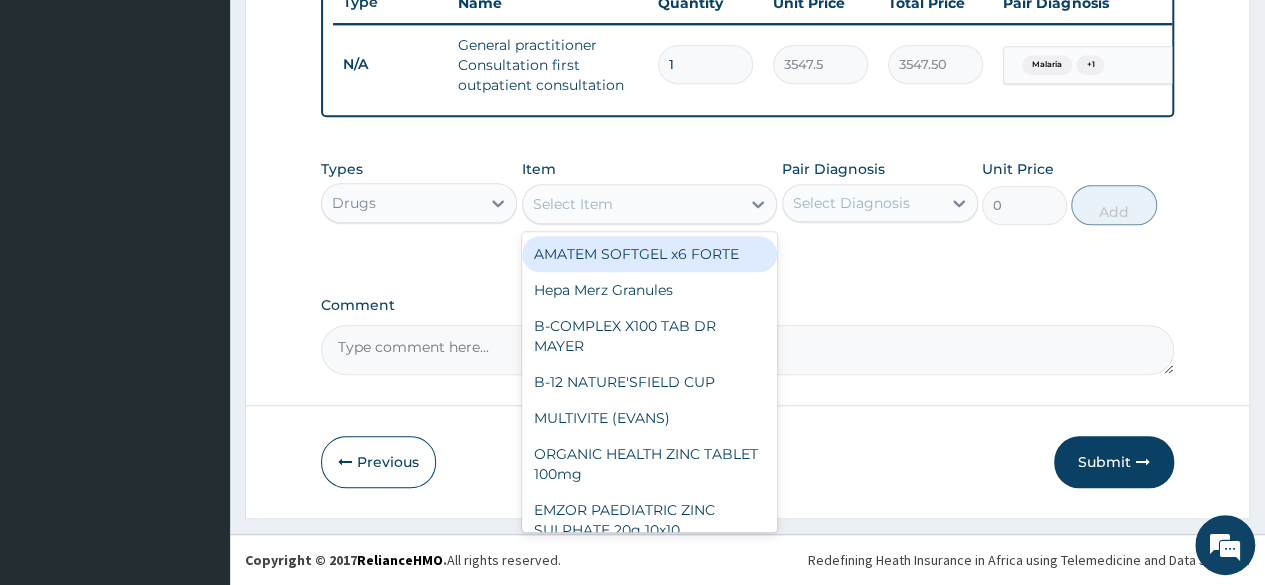 click on "Select Item" at bounding box center [573, 204] 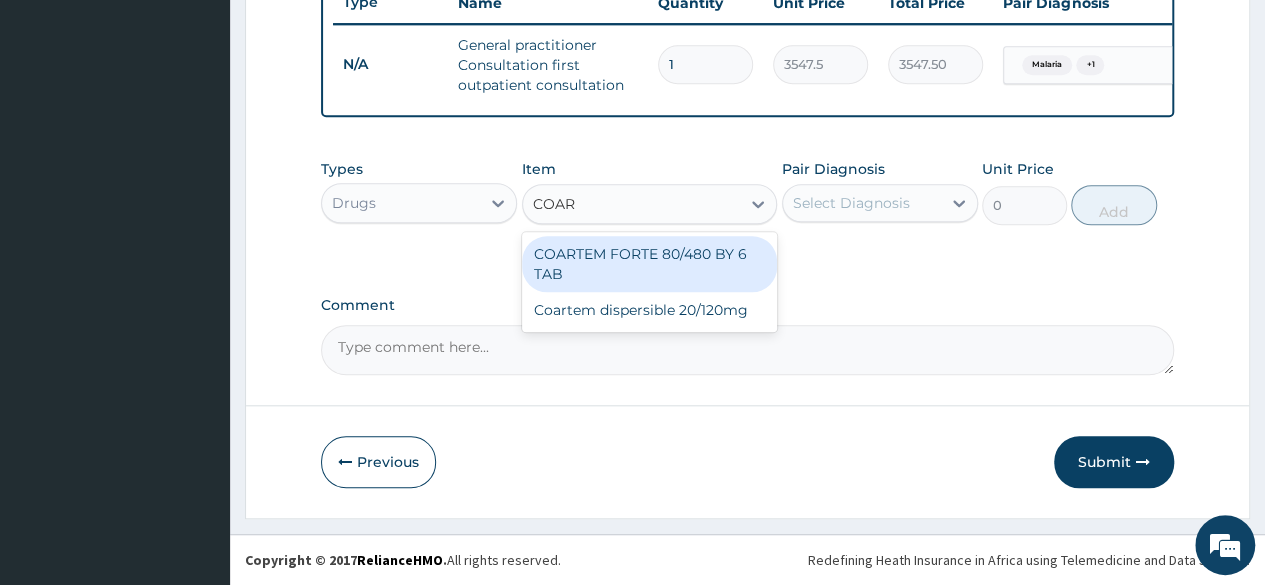 type on "COART" 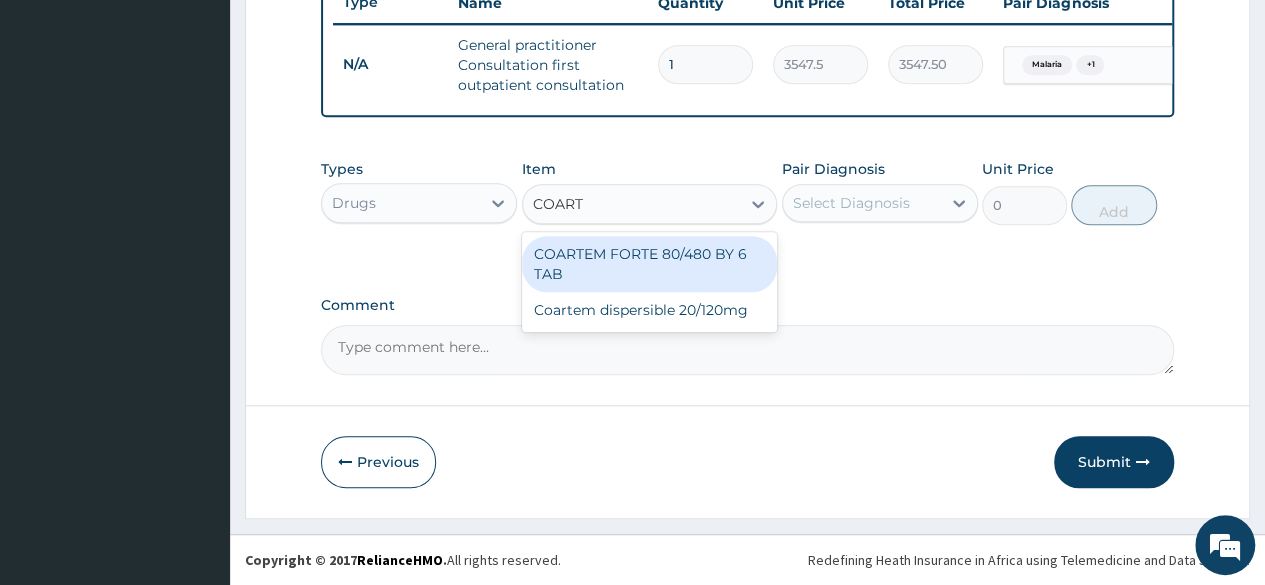 click on "COARTEM FORTE 80/480 BY 6 TAB" at bounding box center (650, 264) 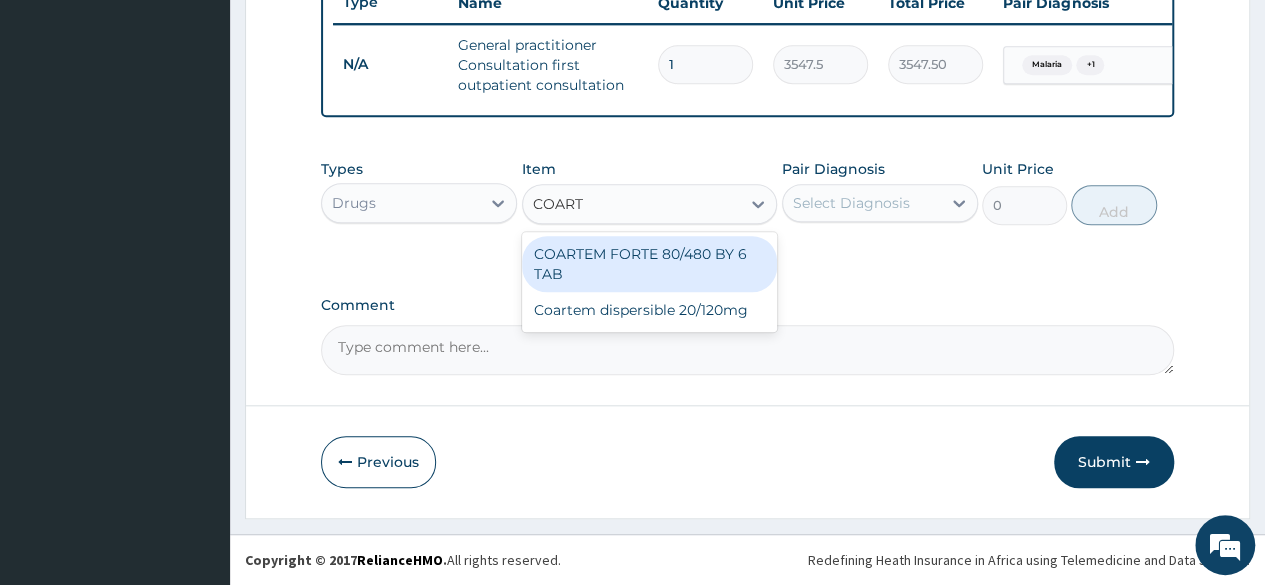 type 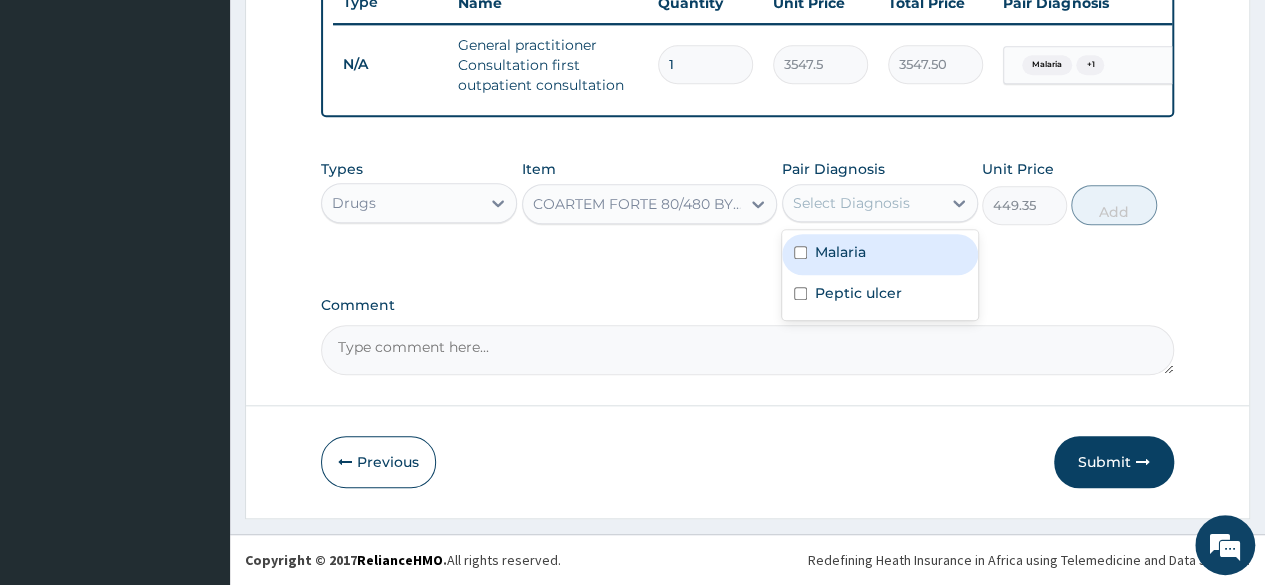 click on "Select Diagnosis" at bounding box center (851, 203) 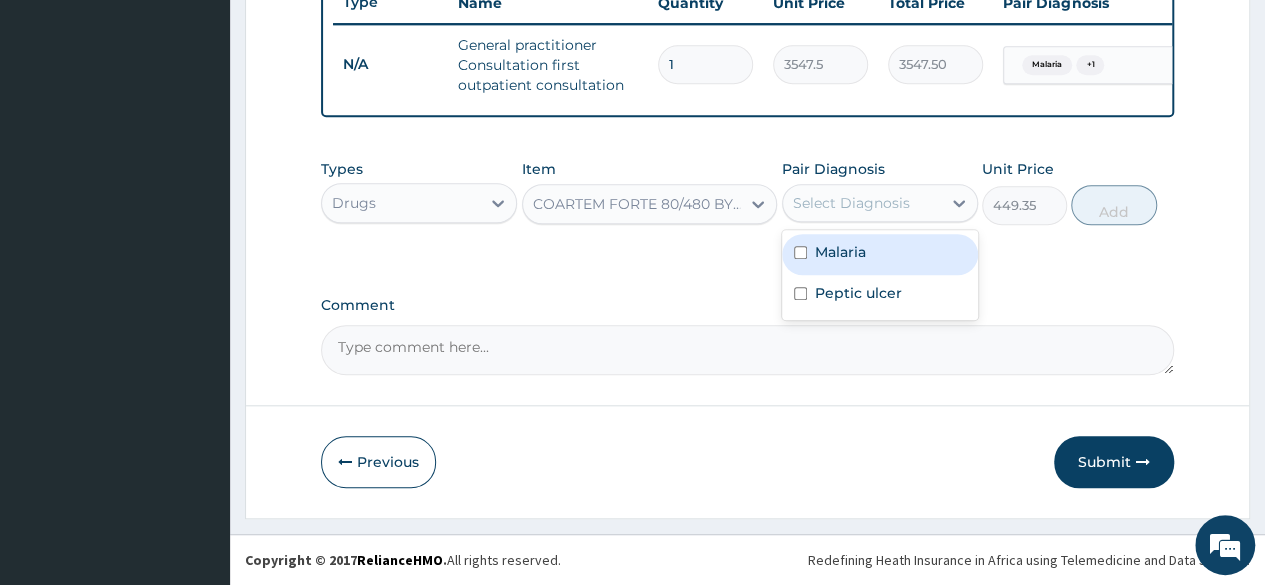 click on "Malaria" at bounding box center (840, 252) 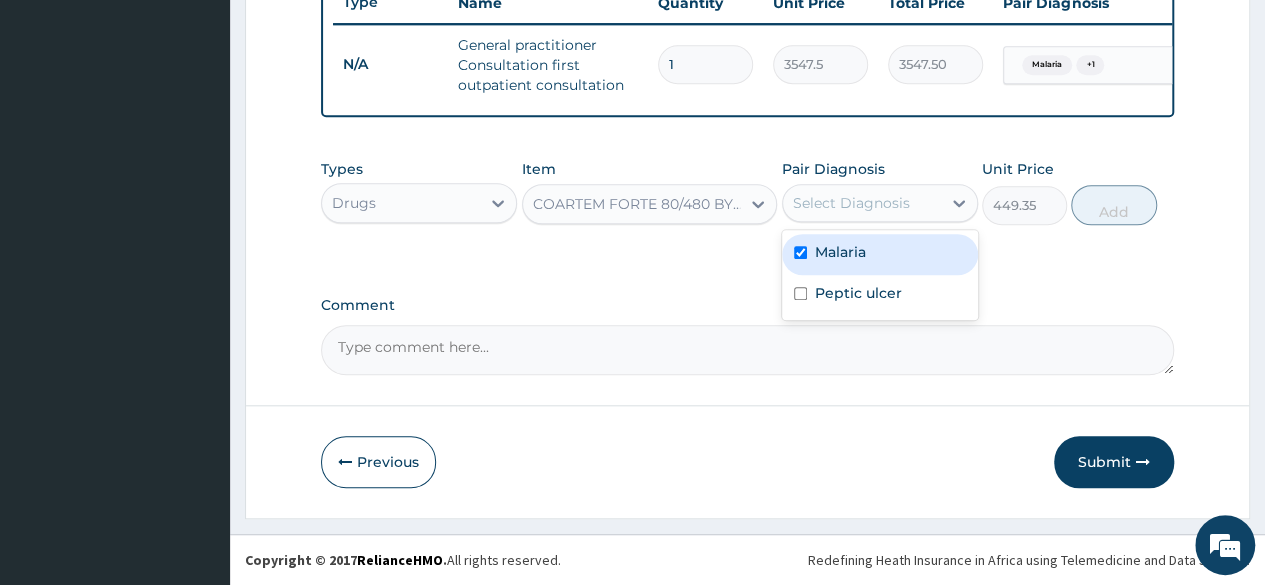 checkbox on "true" 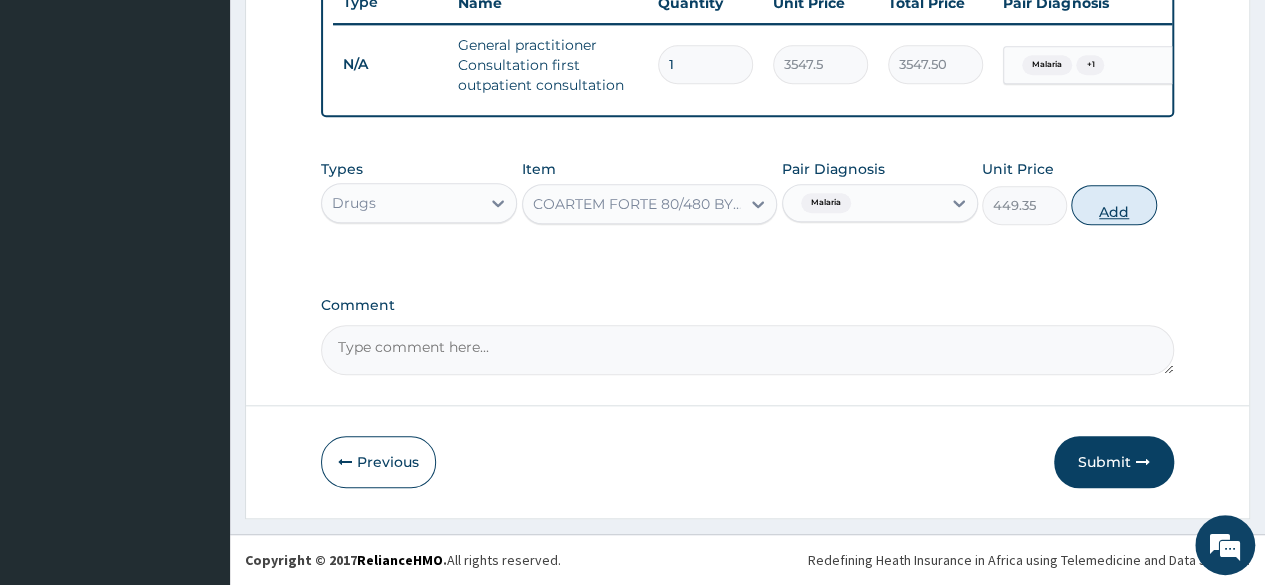 click on "Add" at bounding box center [1113, 205] 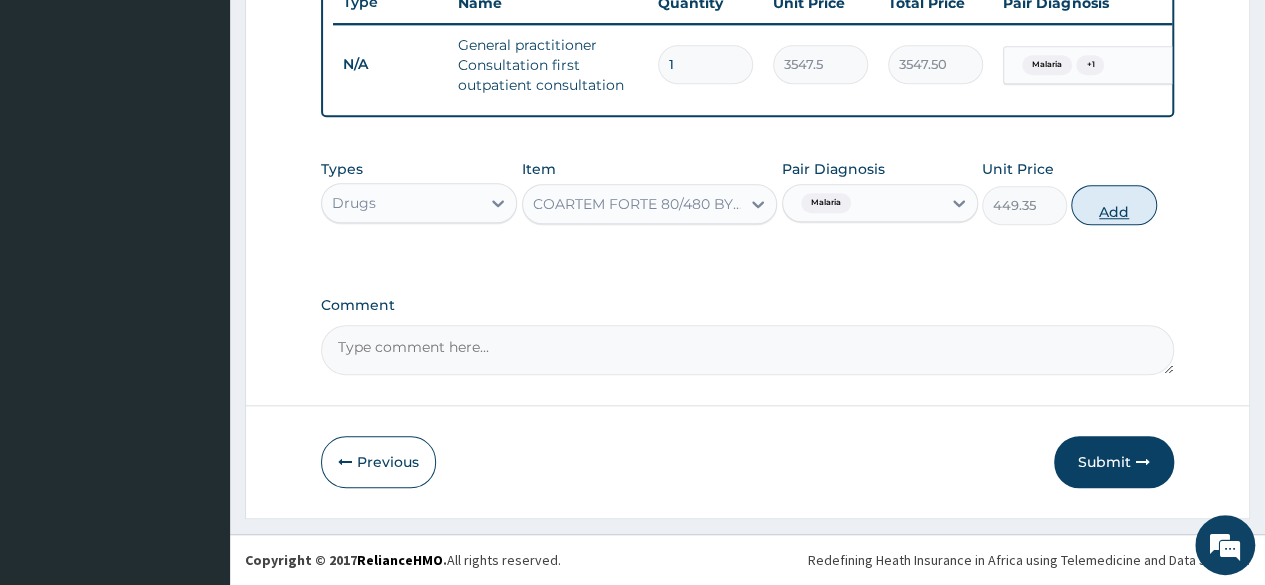 type on "0" 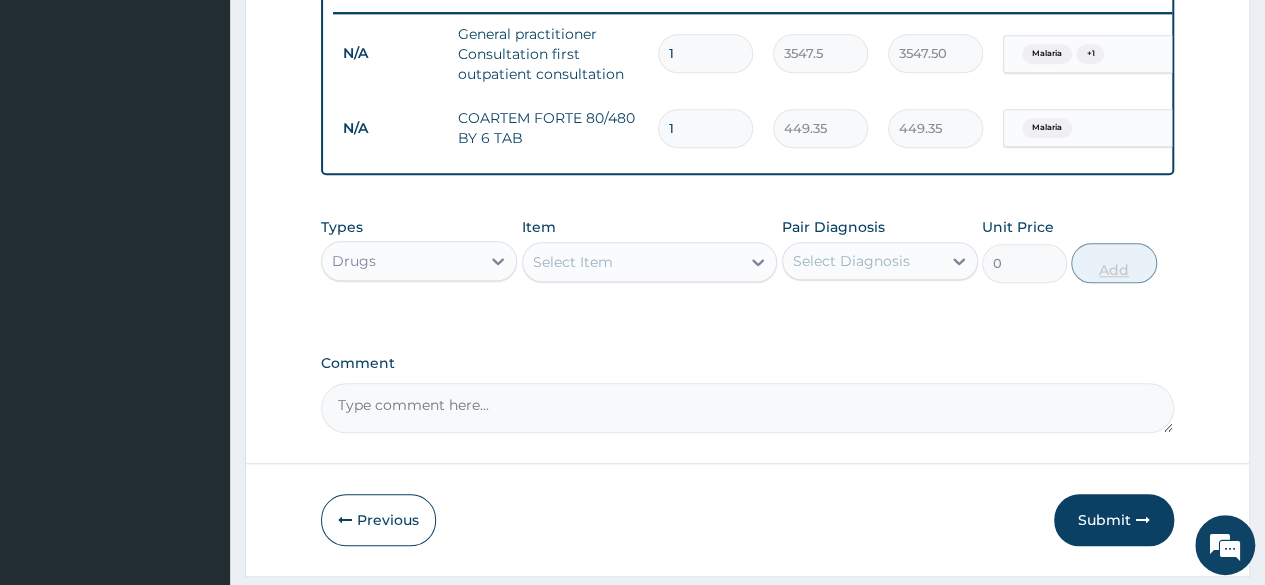 type 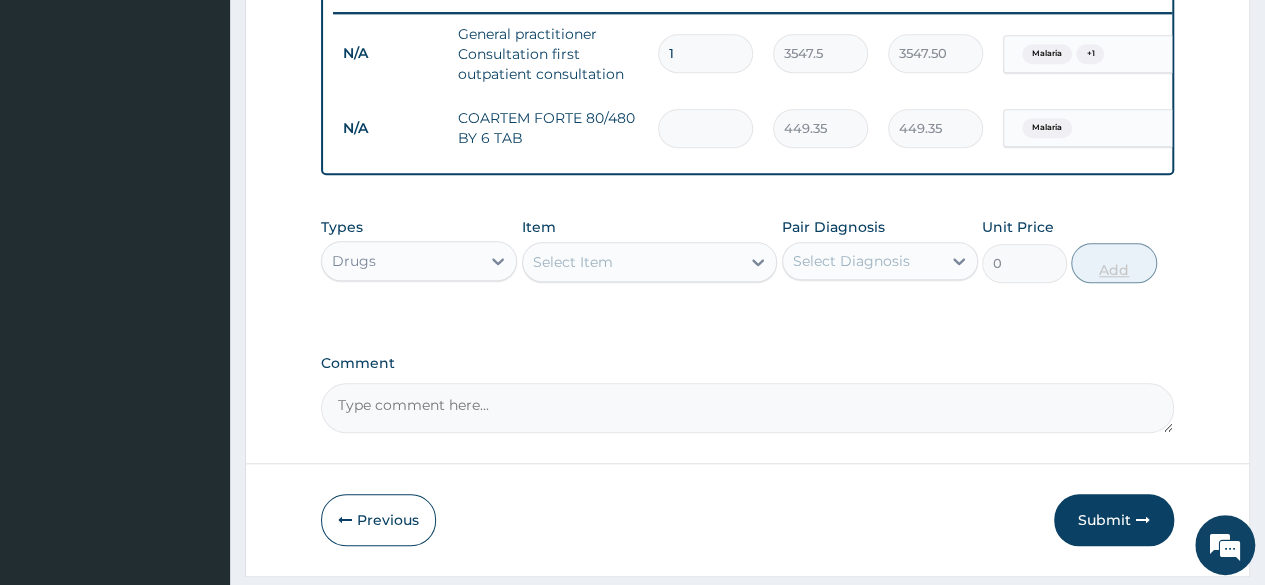 type on "0.00" 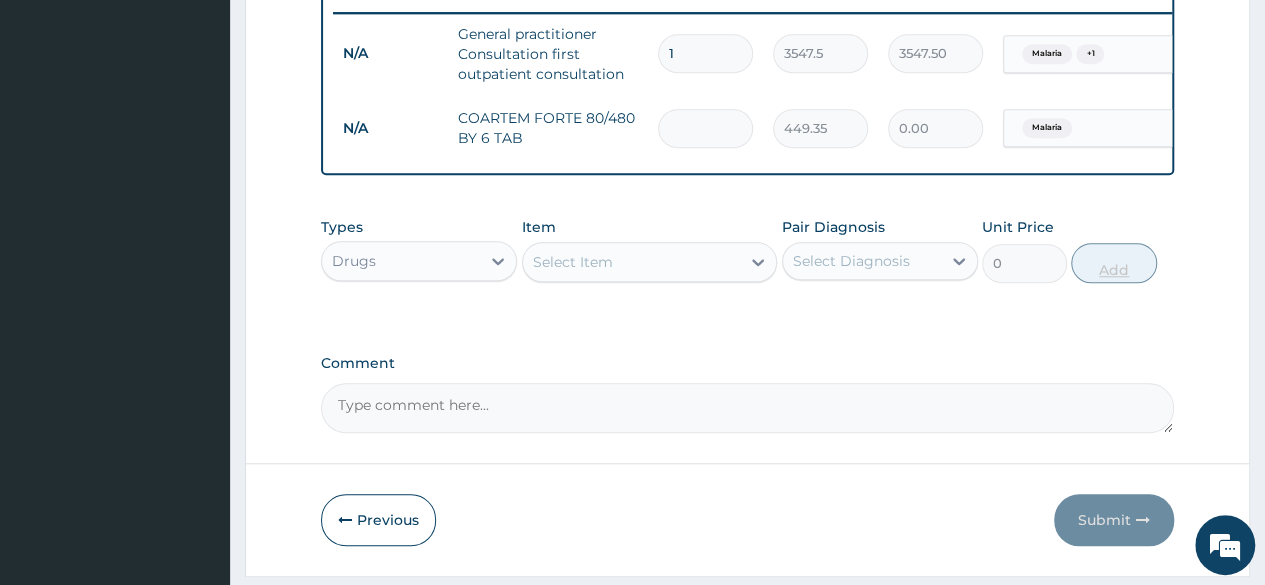 type on "6" 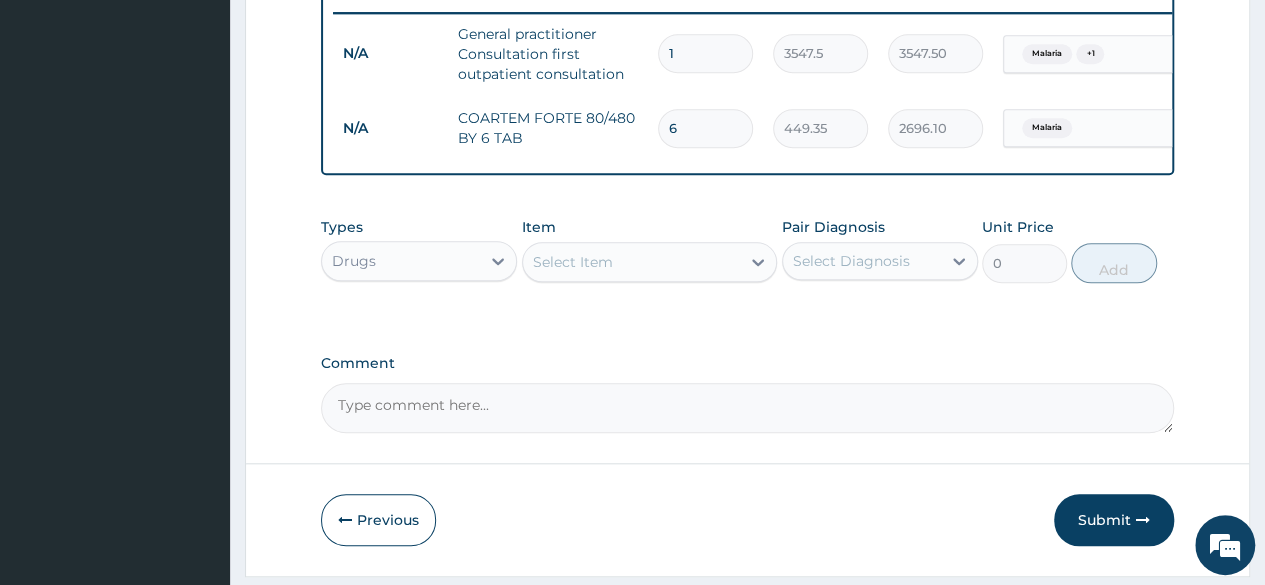 type on "6" 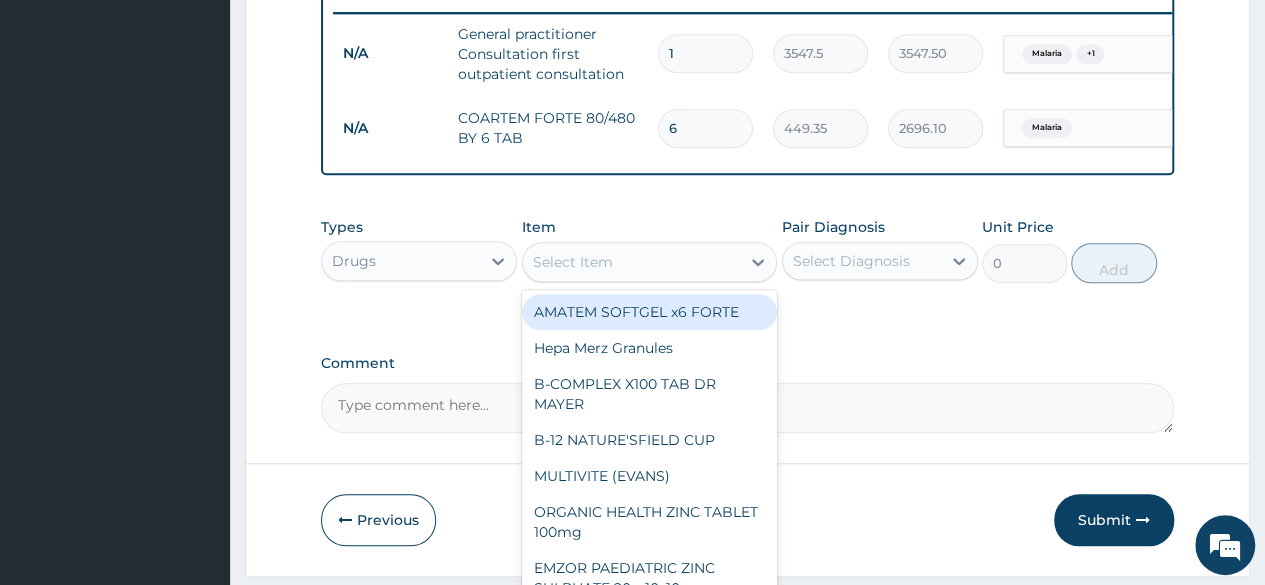 click on "Select Item" at bounding box center [573, 262] 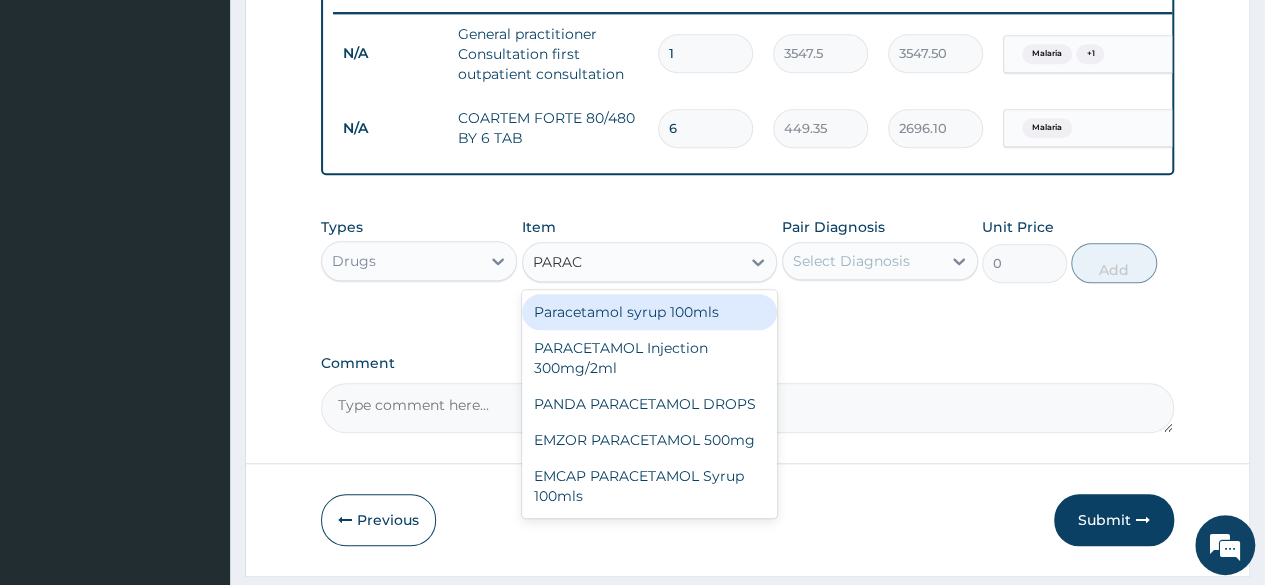 type on "PARACE" 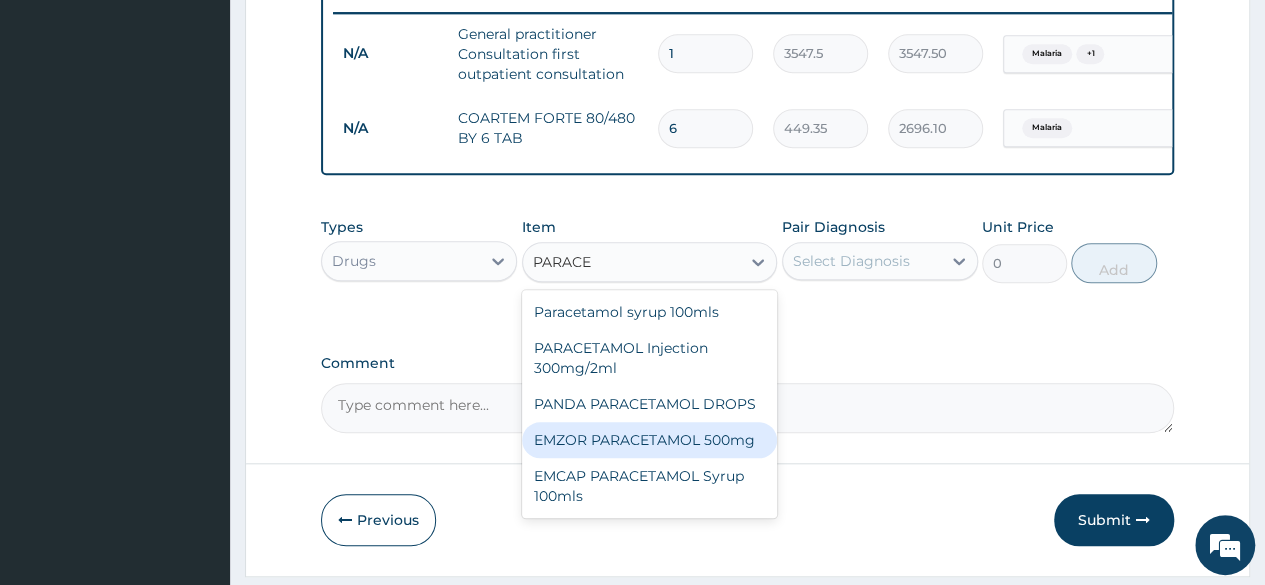 click on "EMZOR PARACETAMOL 500mg" at bounding box center [650, 440] 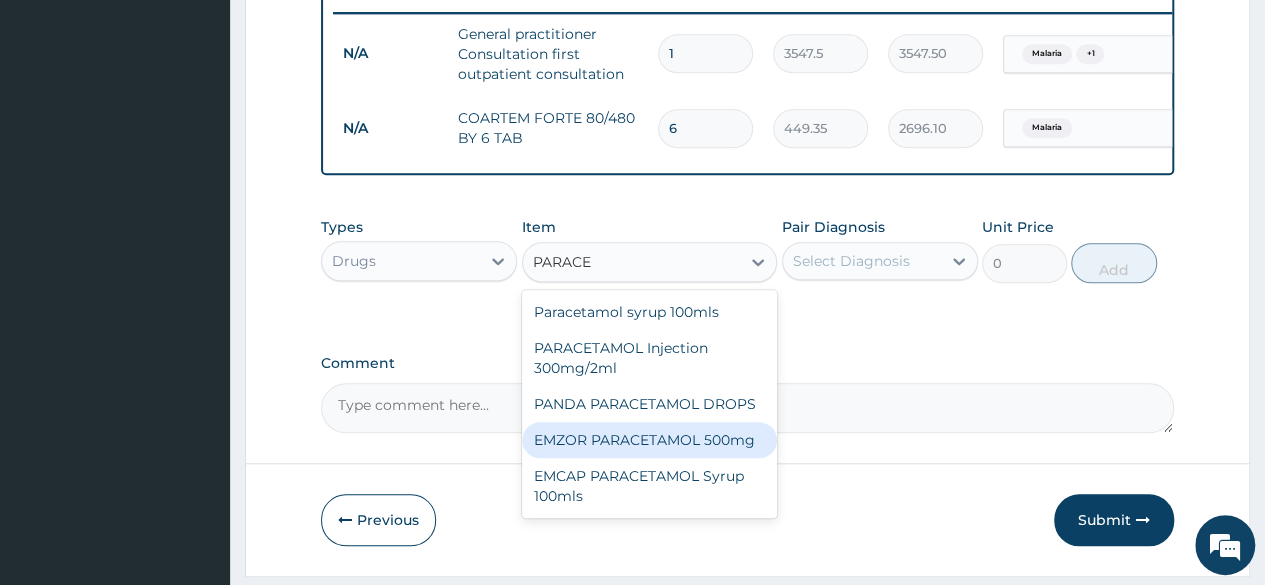 type 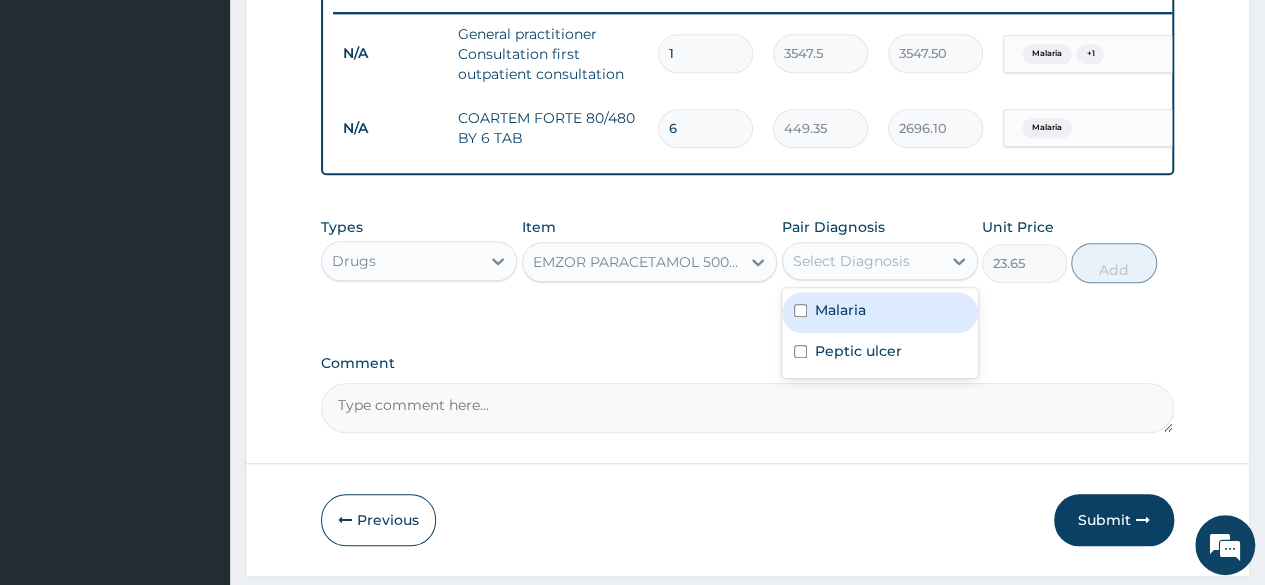 click on "Select Diagnosis" at bounding box center (851, 261) 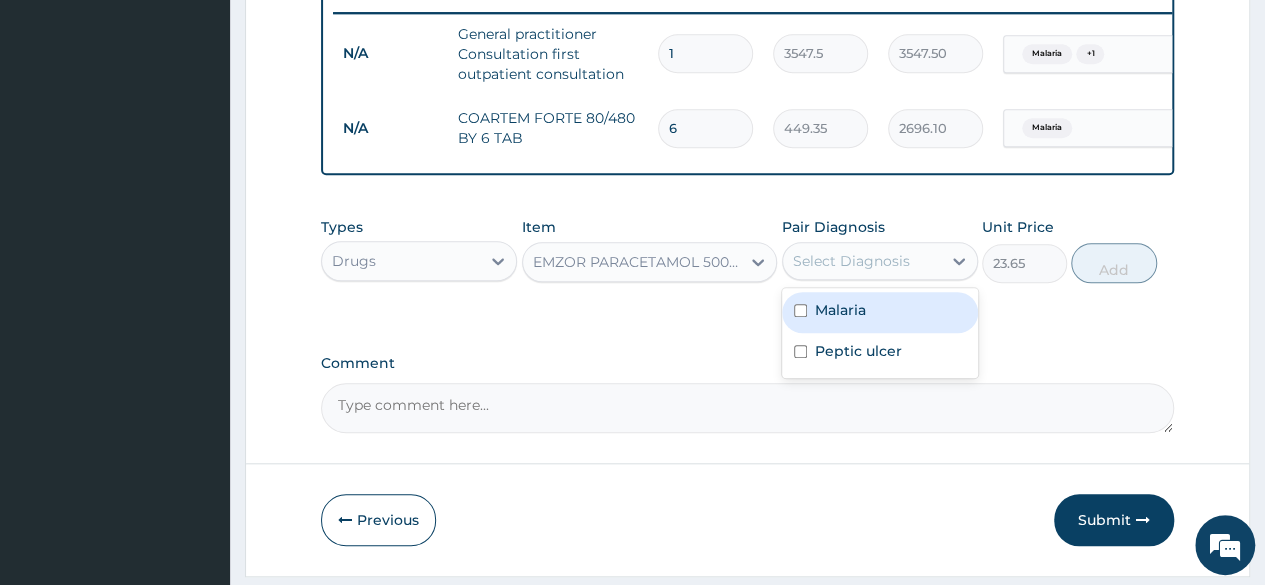 click on "Malaria" at bounding box center [840, 310] 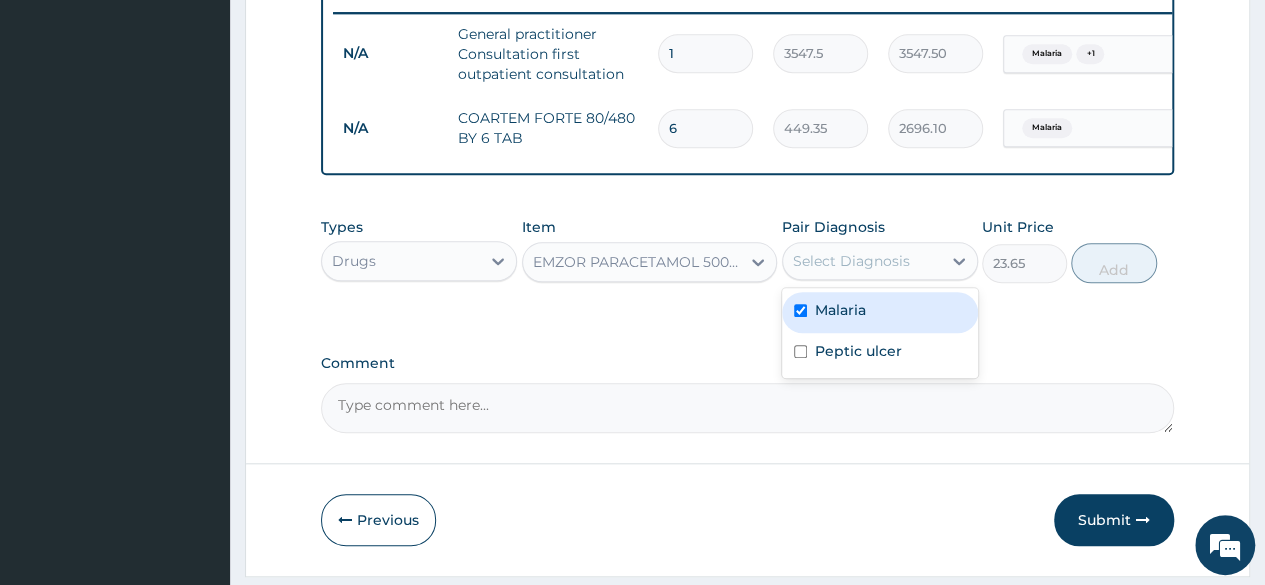 checkbox on "true" 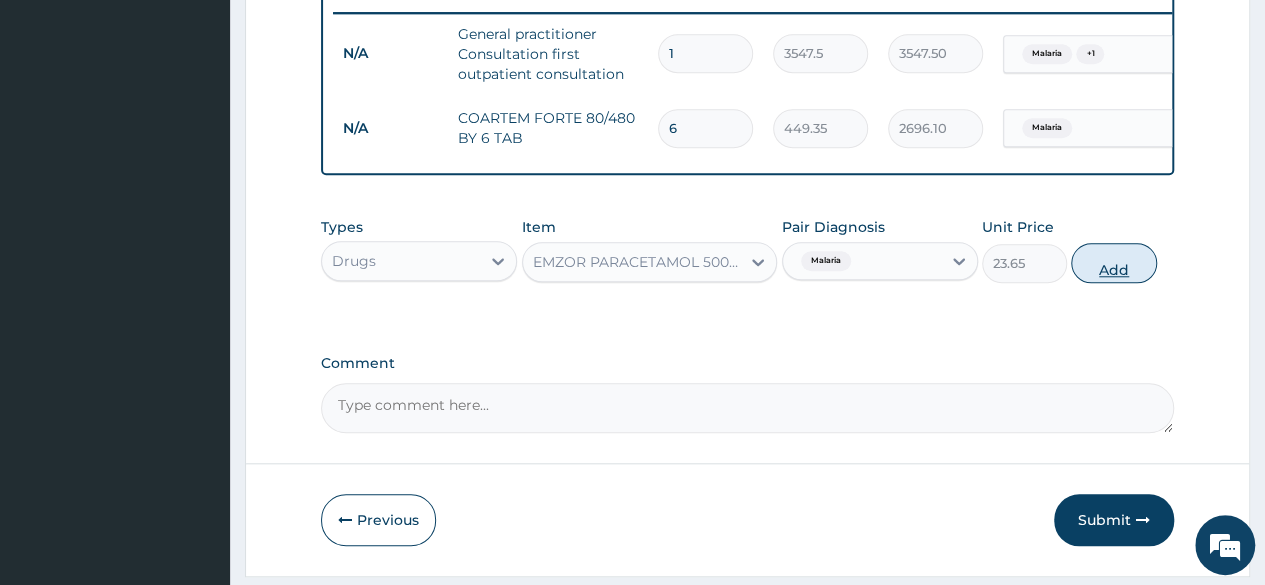 click on "Add" at bounding box center [1113, 263] 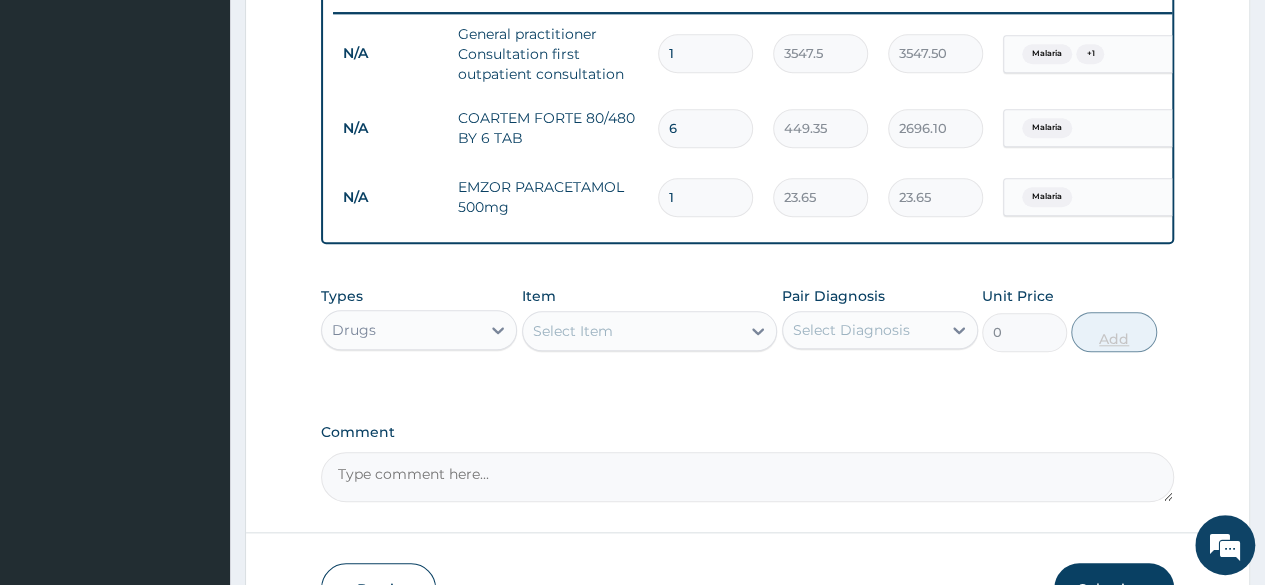 type on "18" 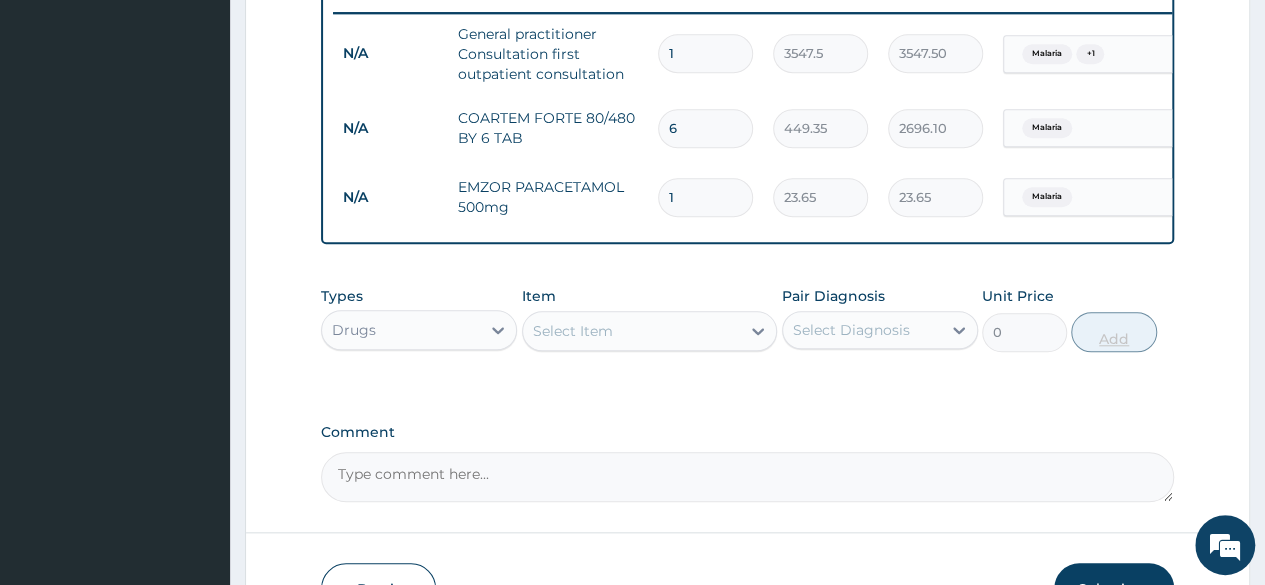 type on "425.70" 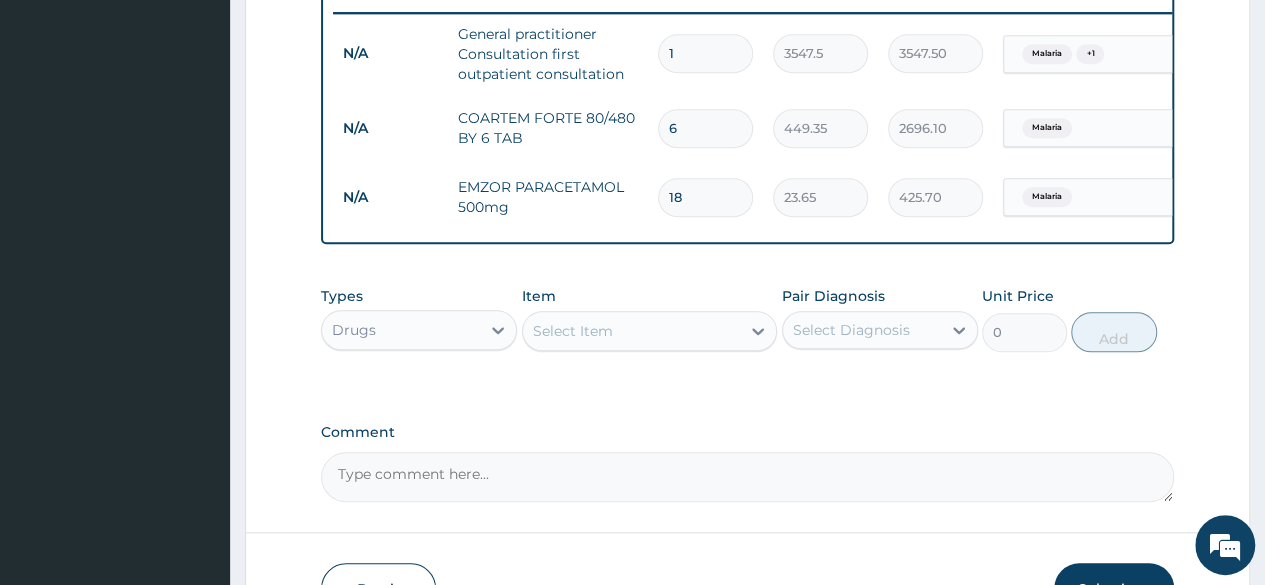 type on "18" 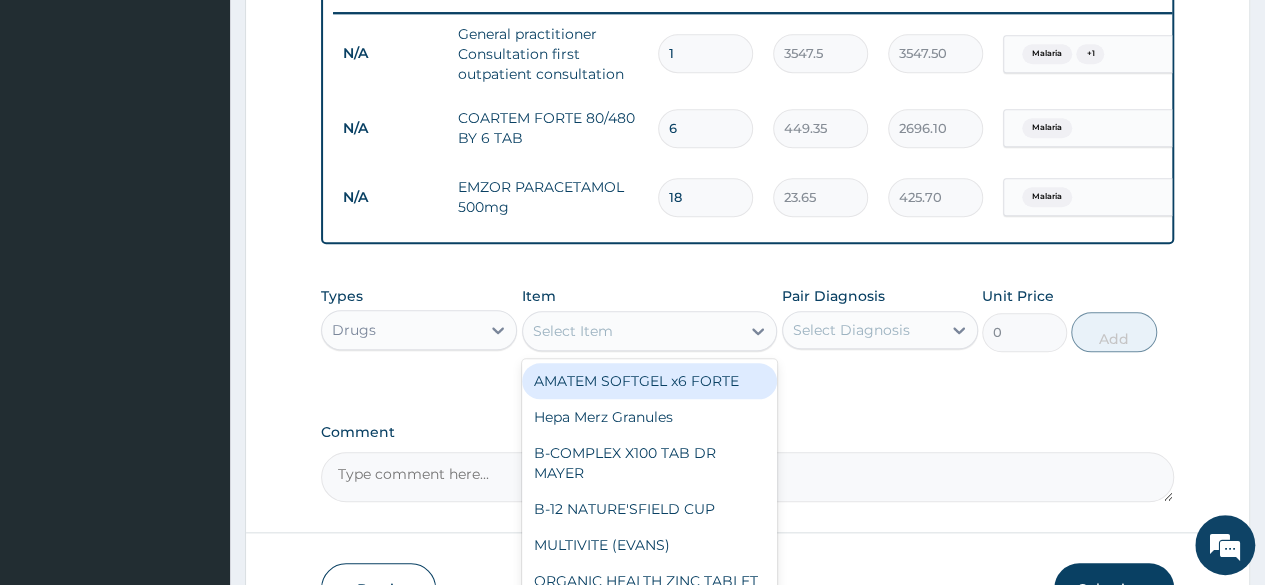 click on "Select Item" at bounding box center (632, 331) 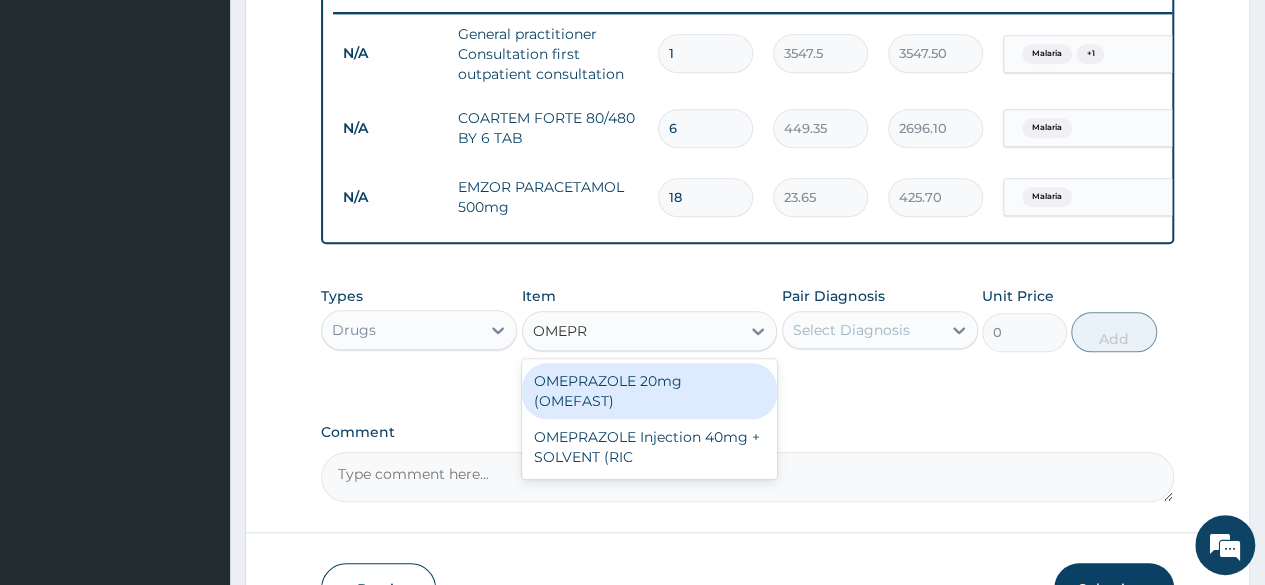 type on "OMEPRA" 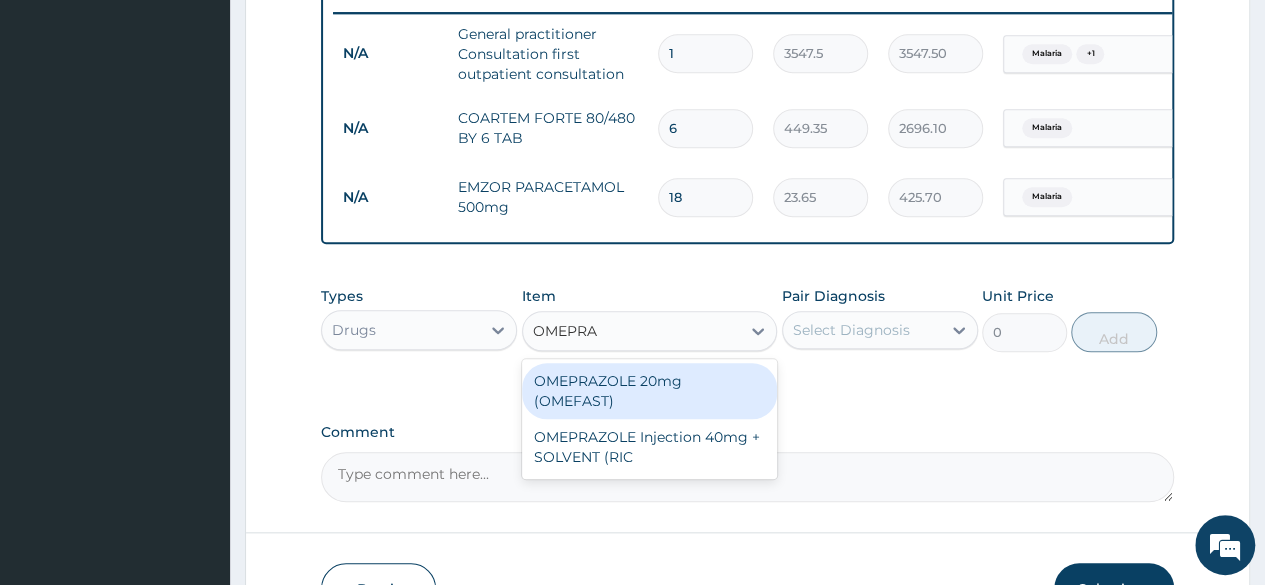 click on "OMEPRAZOLE 20mg (OMEFAST)" at bounding box center (650, 391) 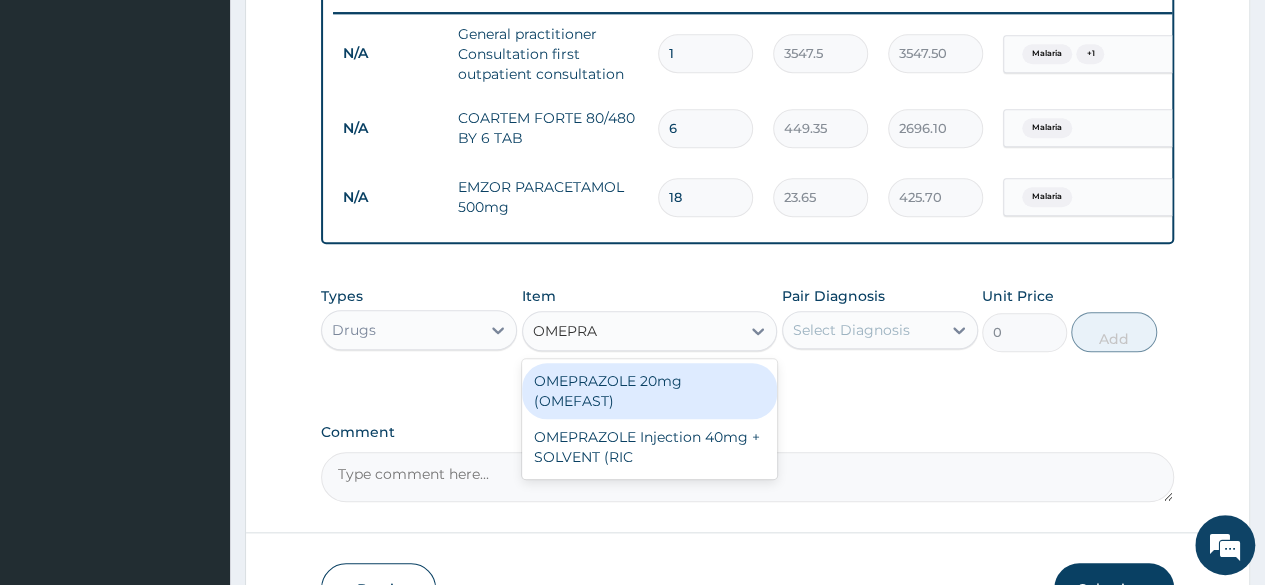type 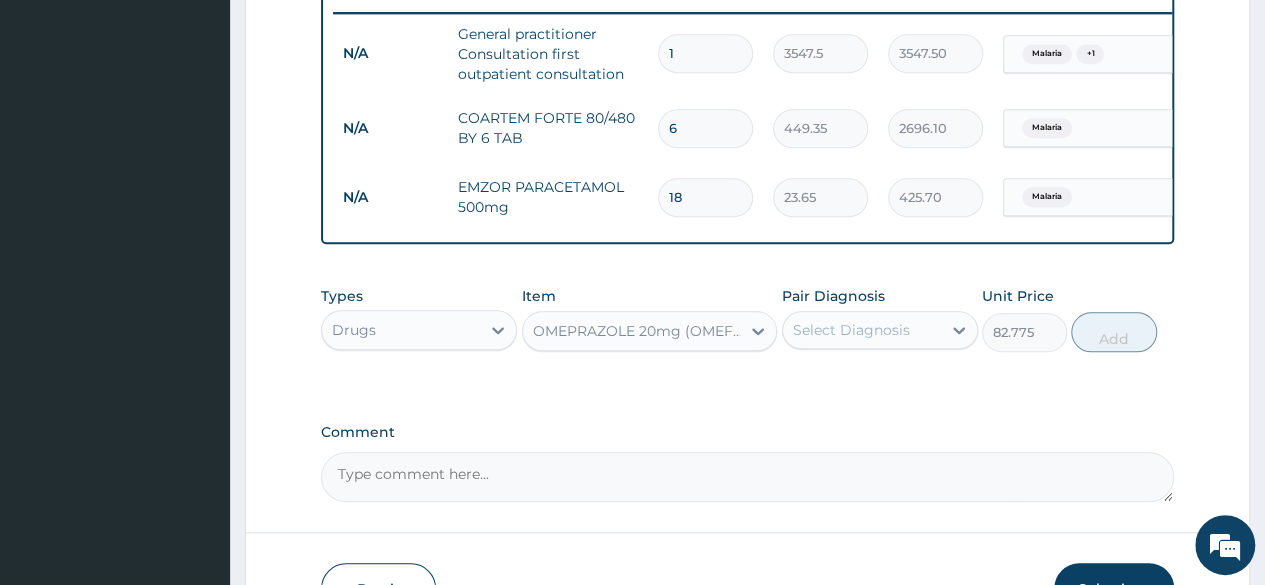 click on "Select Diagnosis" at bounding box center [851, 330] 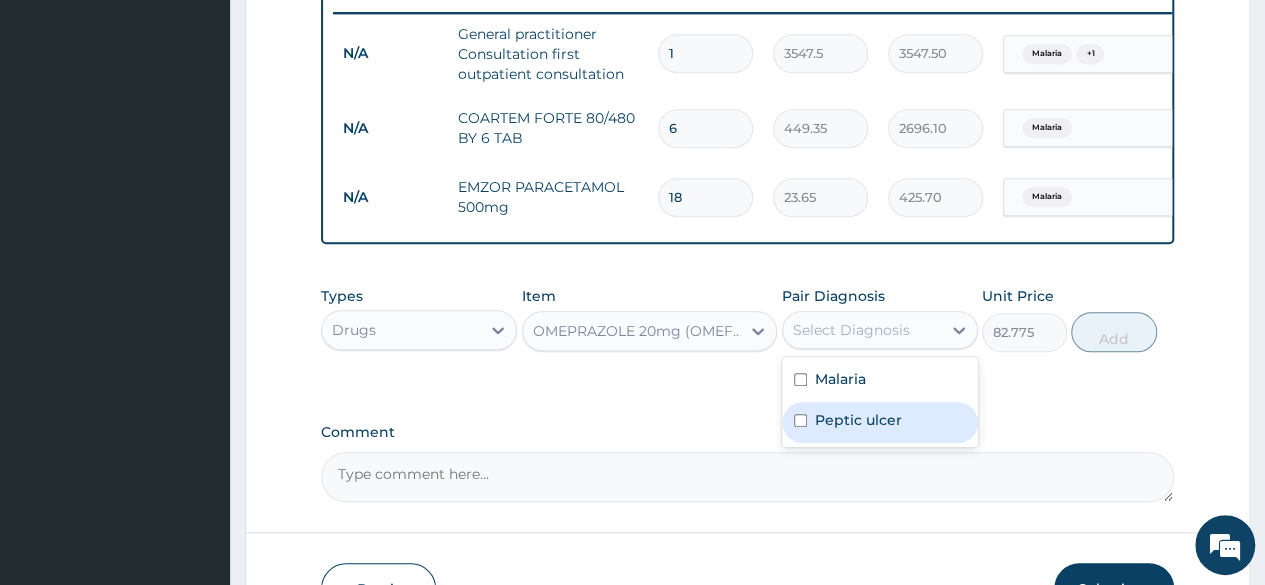 click on "Peptic ulcer" at bounding box center (858, 420) 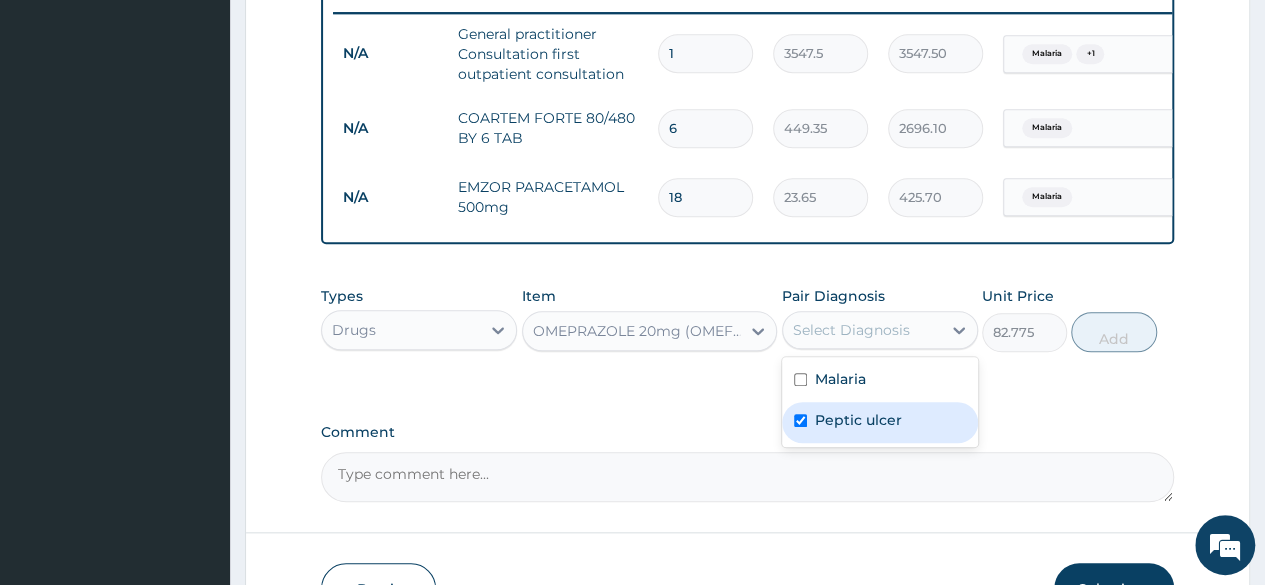 checkbox on "true" 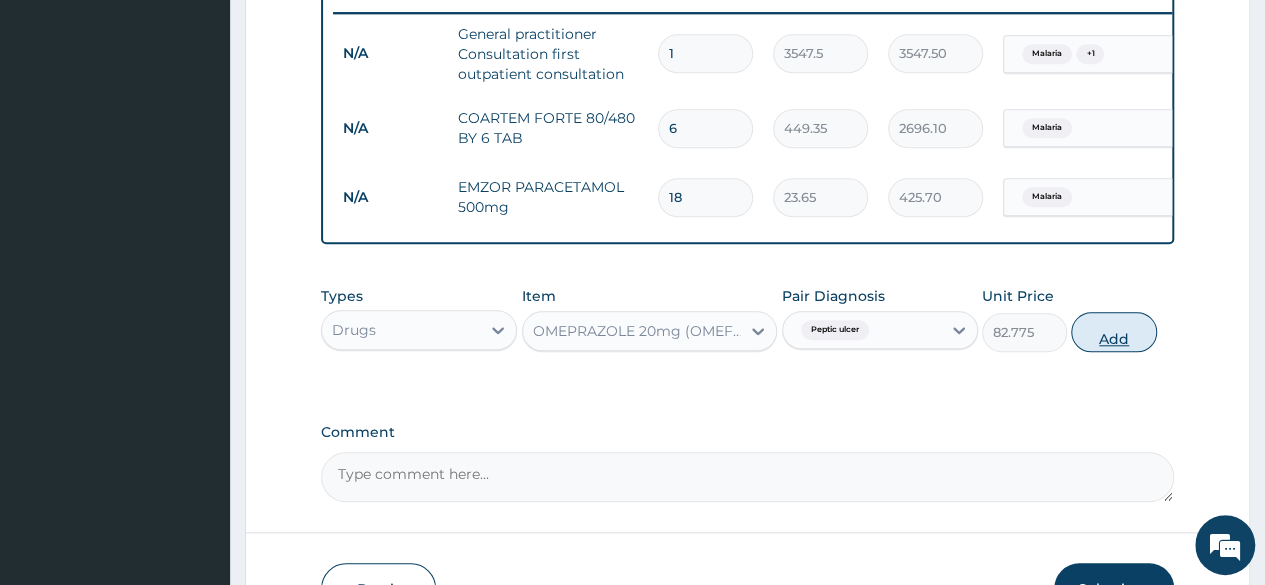 click on "Add" at bounding box center (1113, 332) 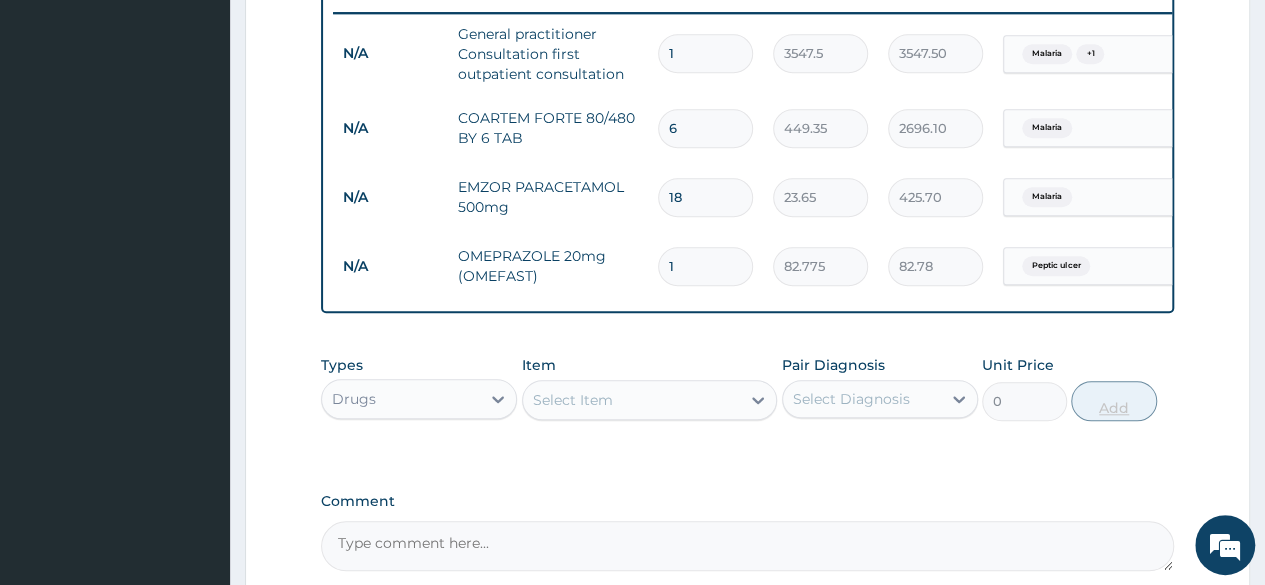 type 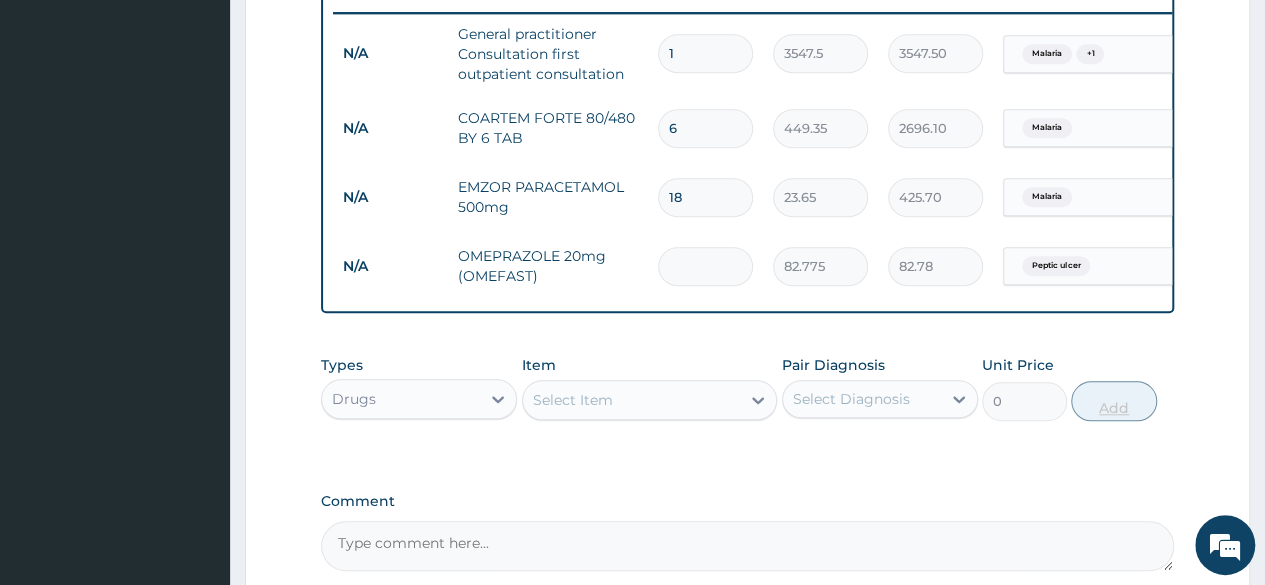 type on "0.00" 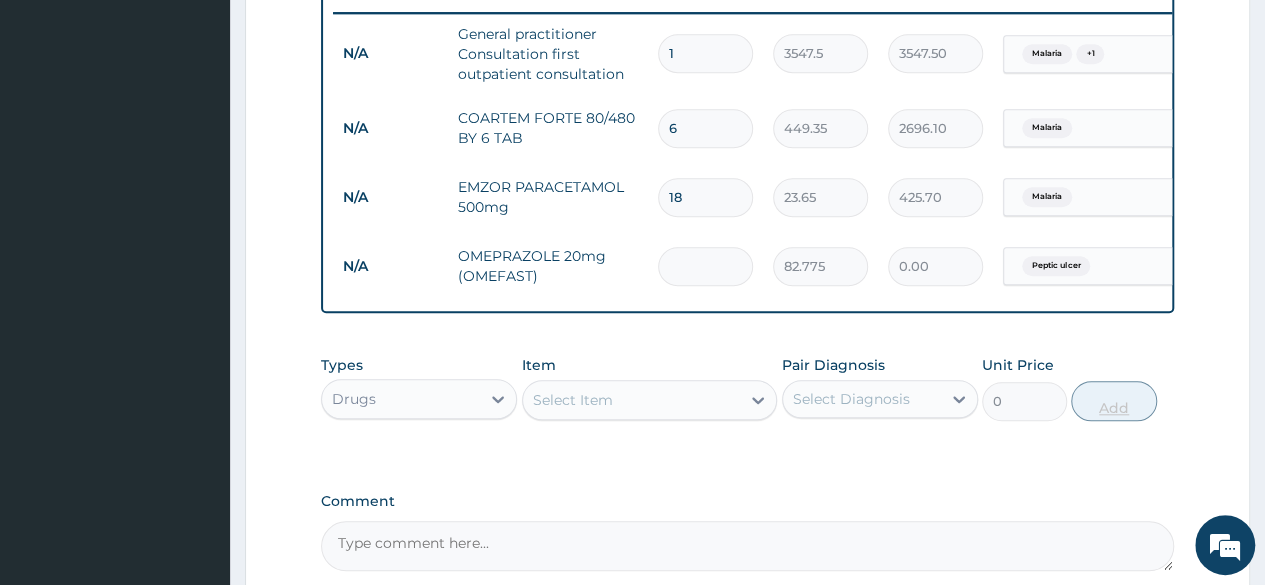 type on "7" 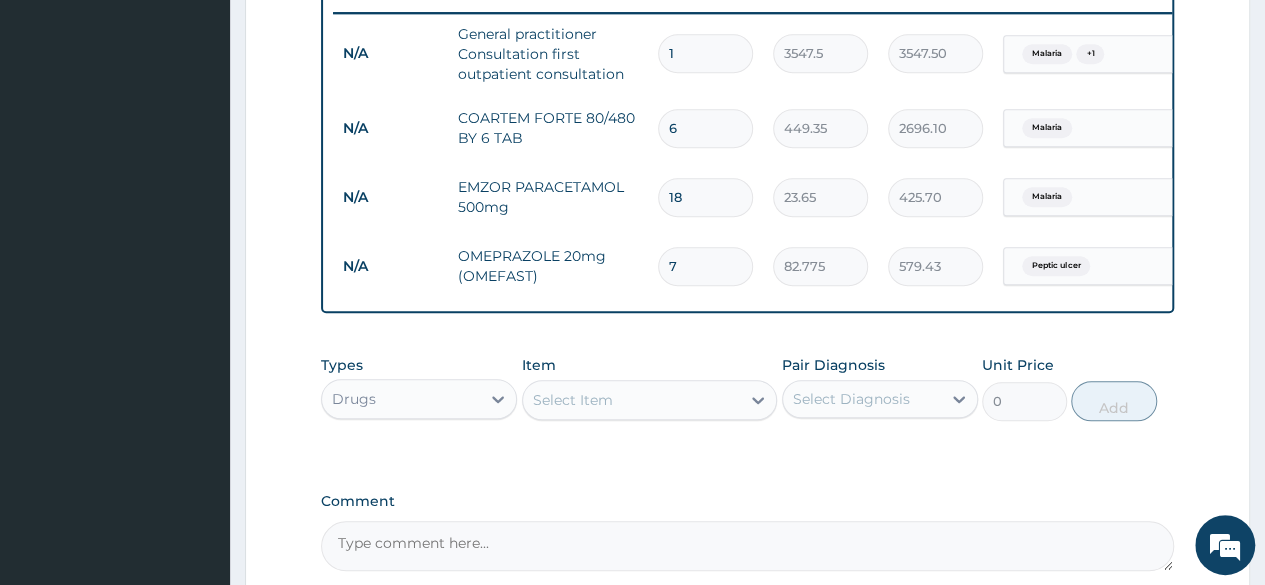type on "7" 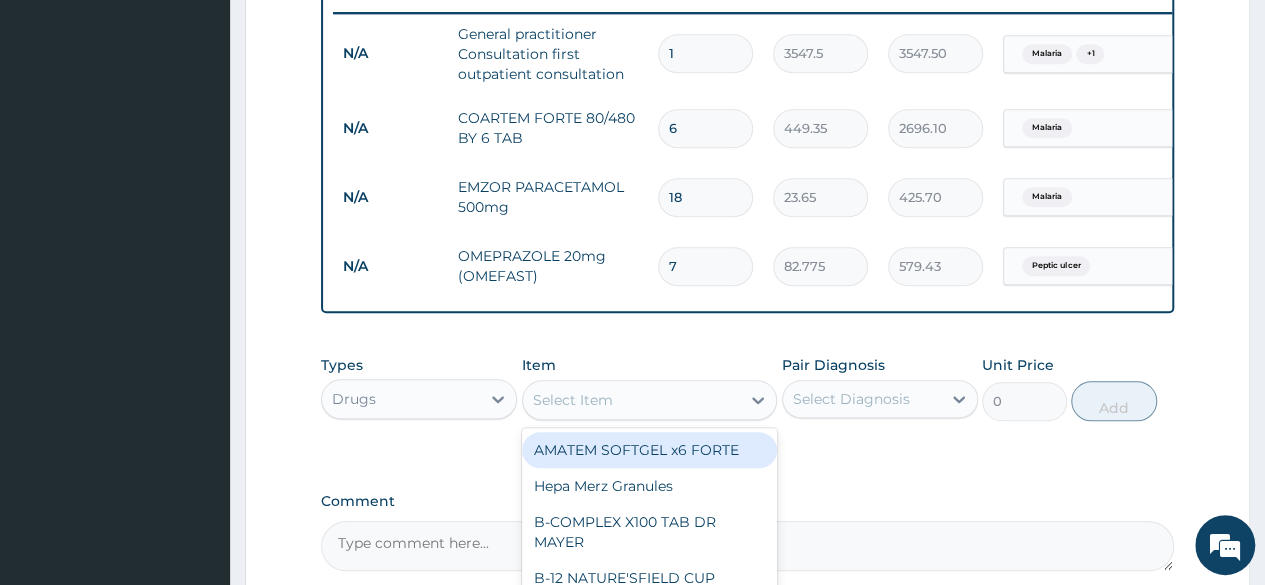 click on "Select Item" at bounding box center (573, 400) 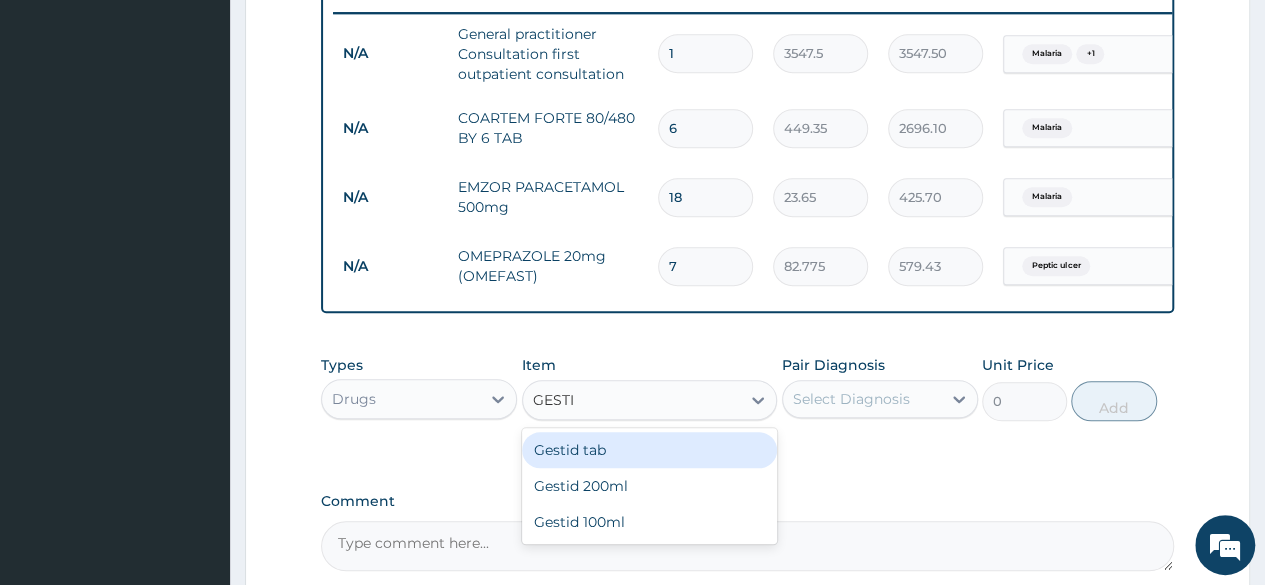 type on "GESTID" 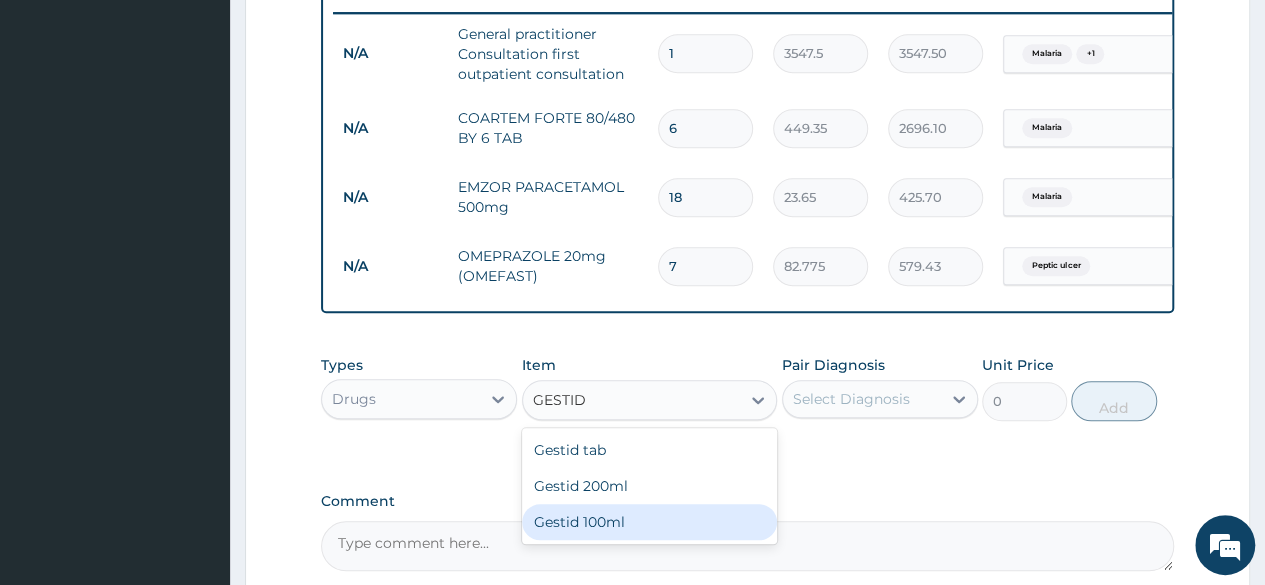 click on "Gestid 100ml" at bounding box center [650, 522] 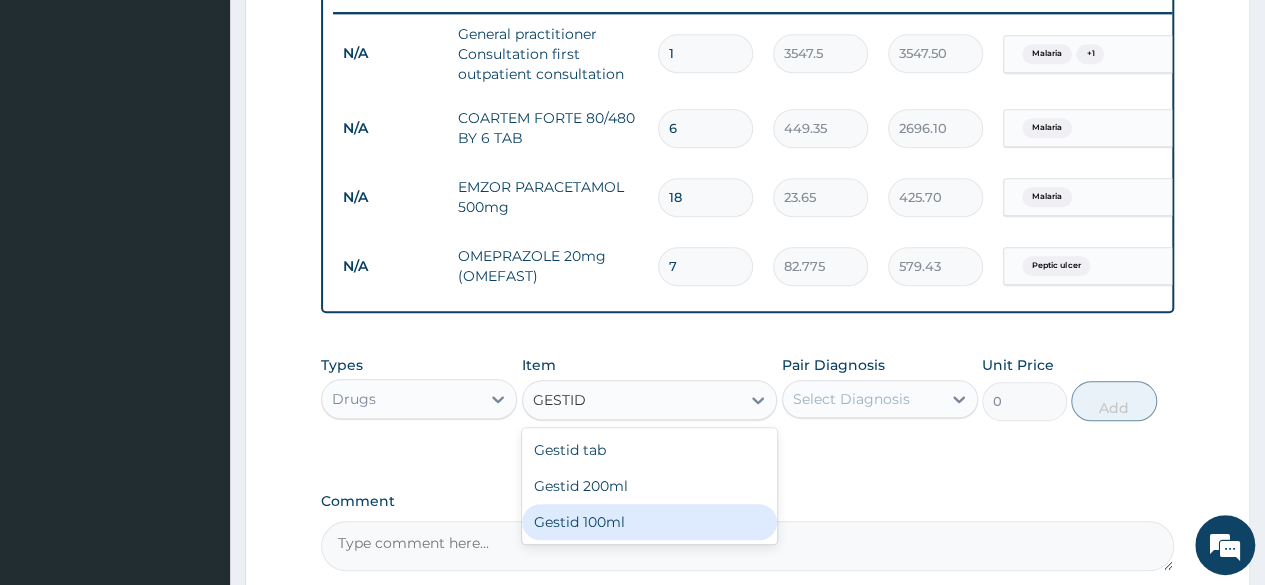 type 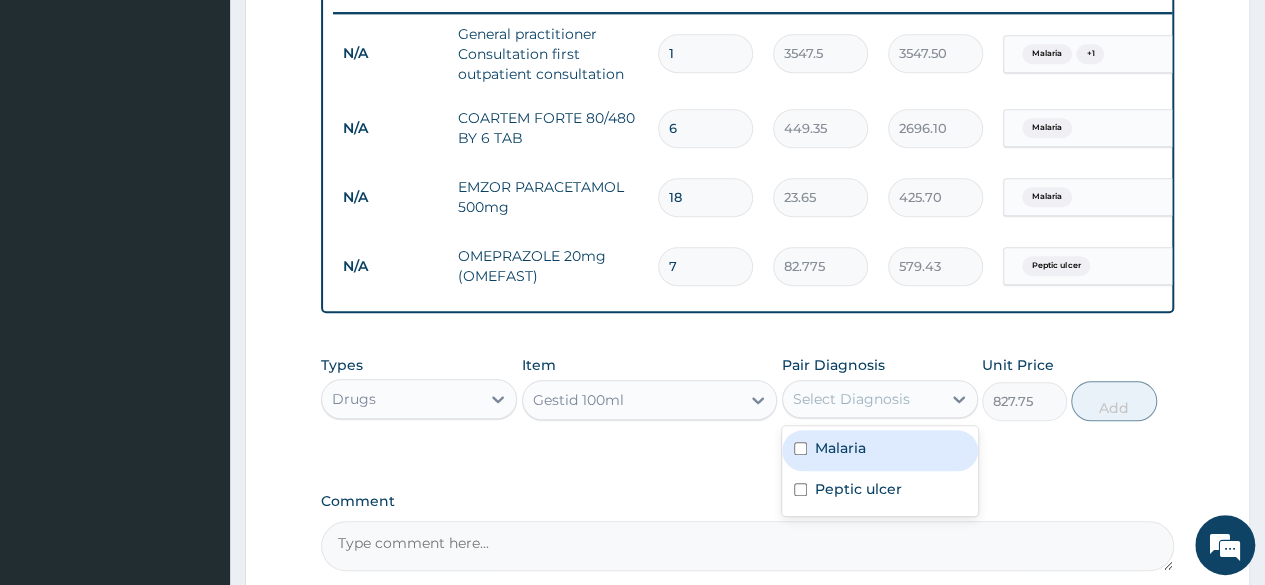 click on "Select Diagnosis" at bounding box center [851, 399] 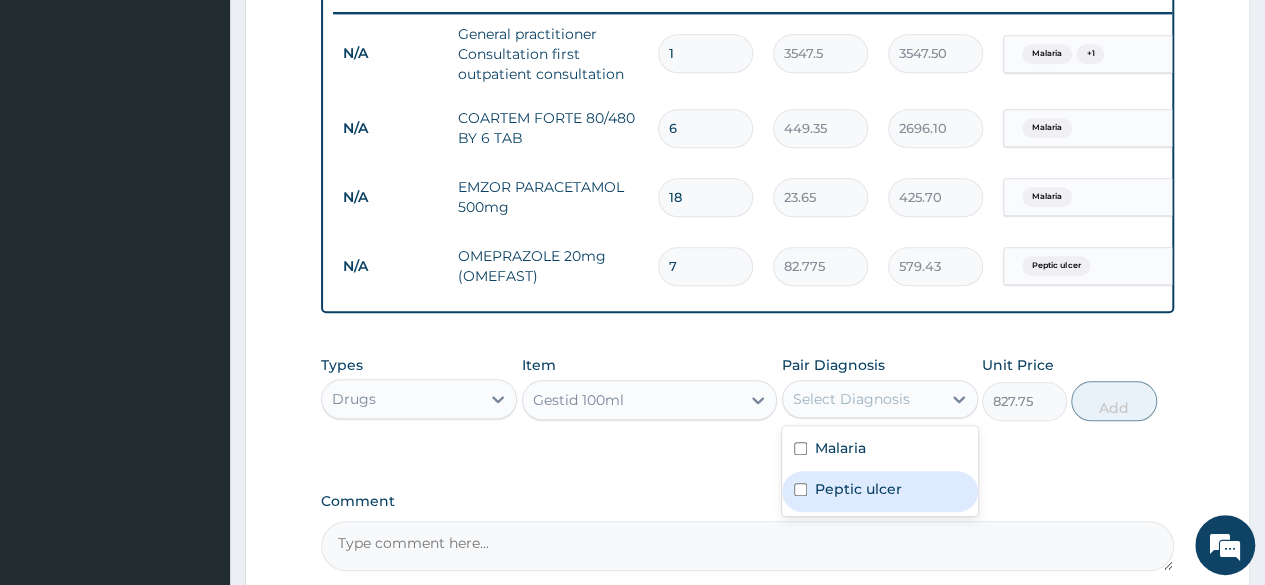 click on "Peptic ulcer" at bounding box center [858, 489] 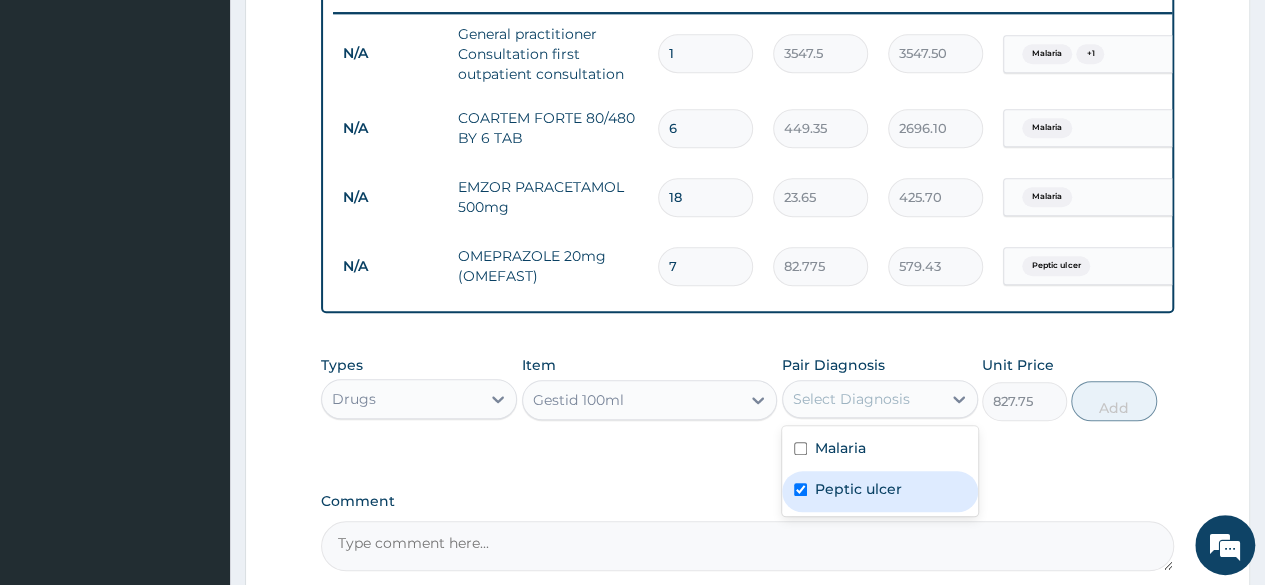 checkbox on "true" 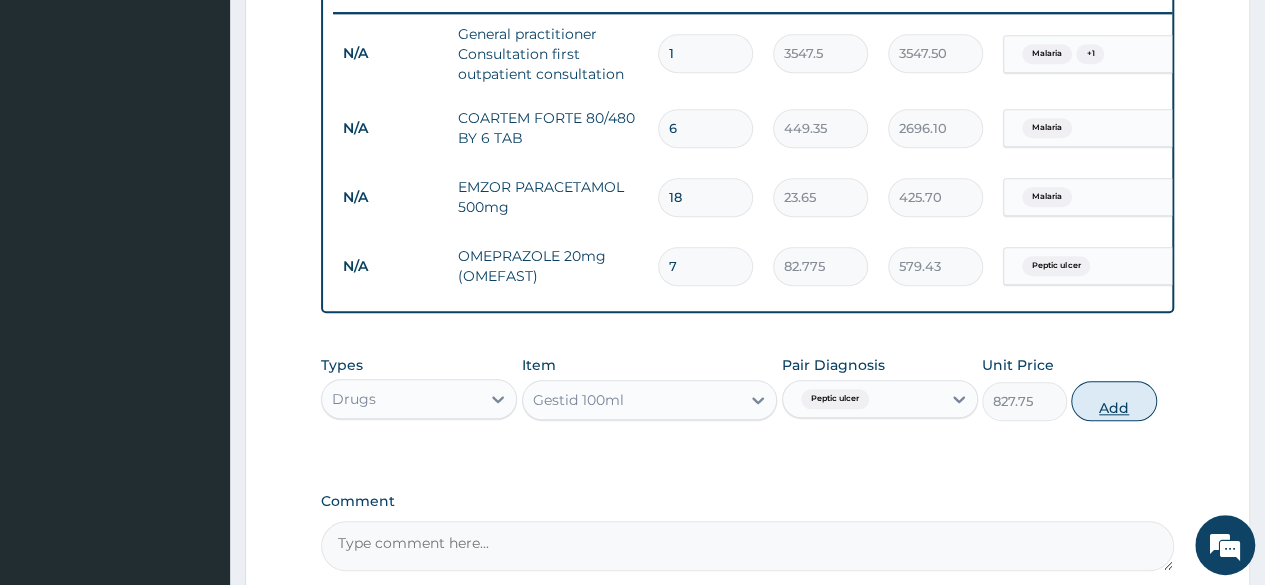 click on "Add" at bounding box center (1113, 401) 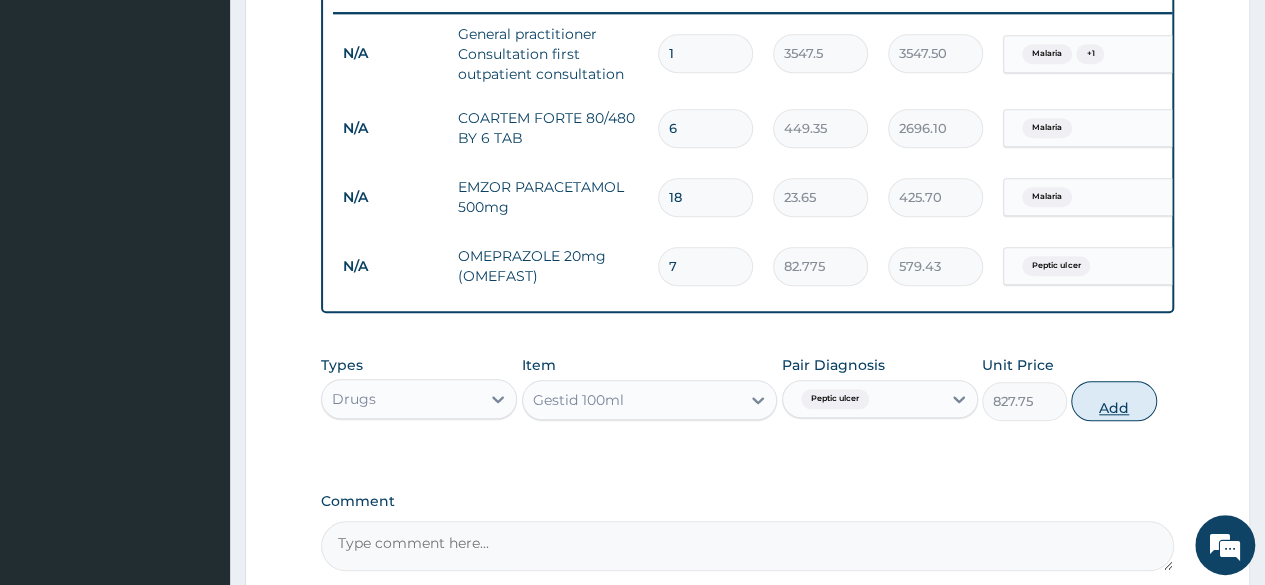 type on "0" 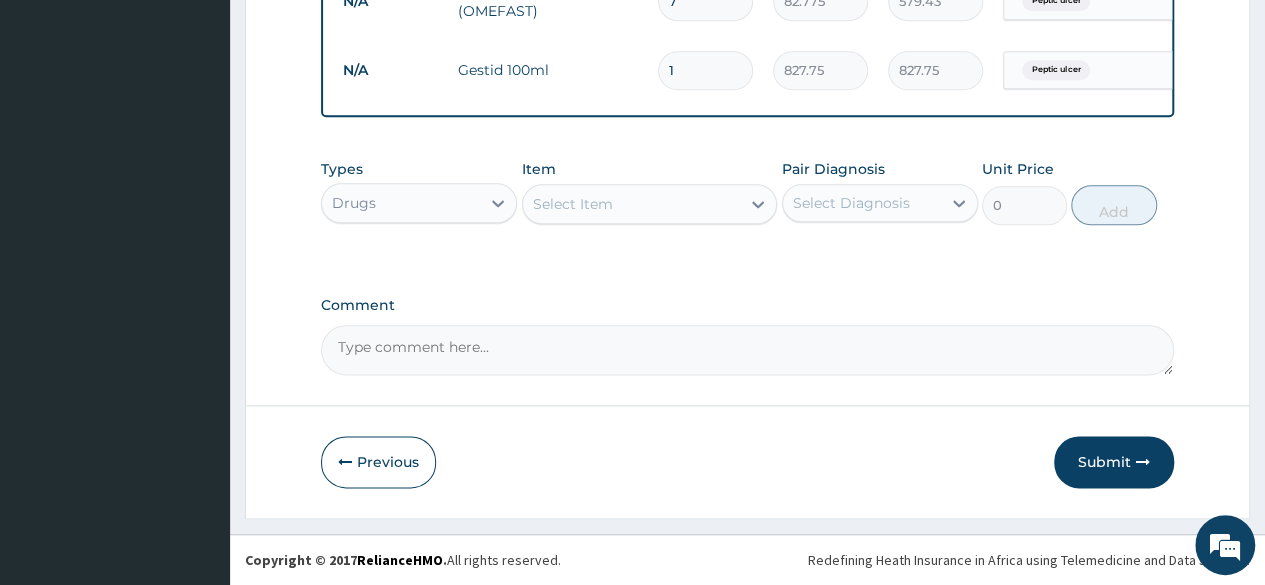 scroll, scrollTop: 1062, scrollLeft: 0, axis: vertical 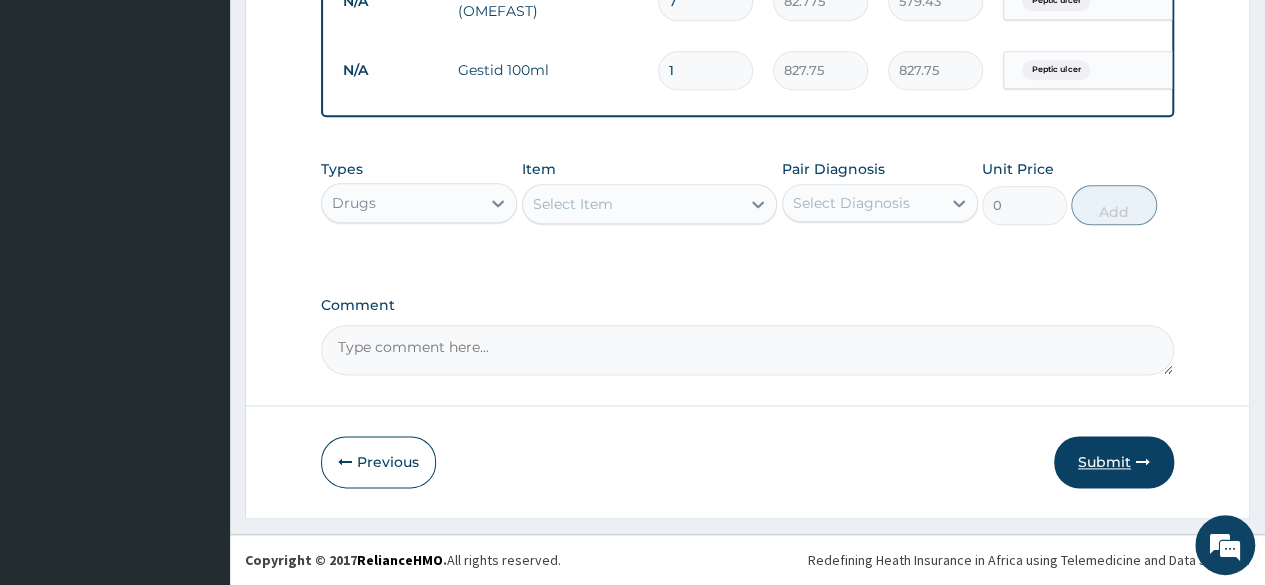 click on "Submit" at bounding box center [1114, 462] 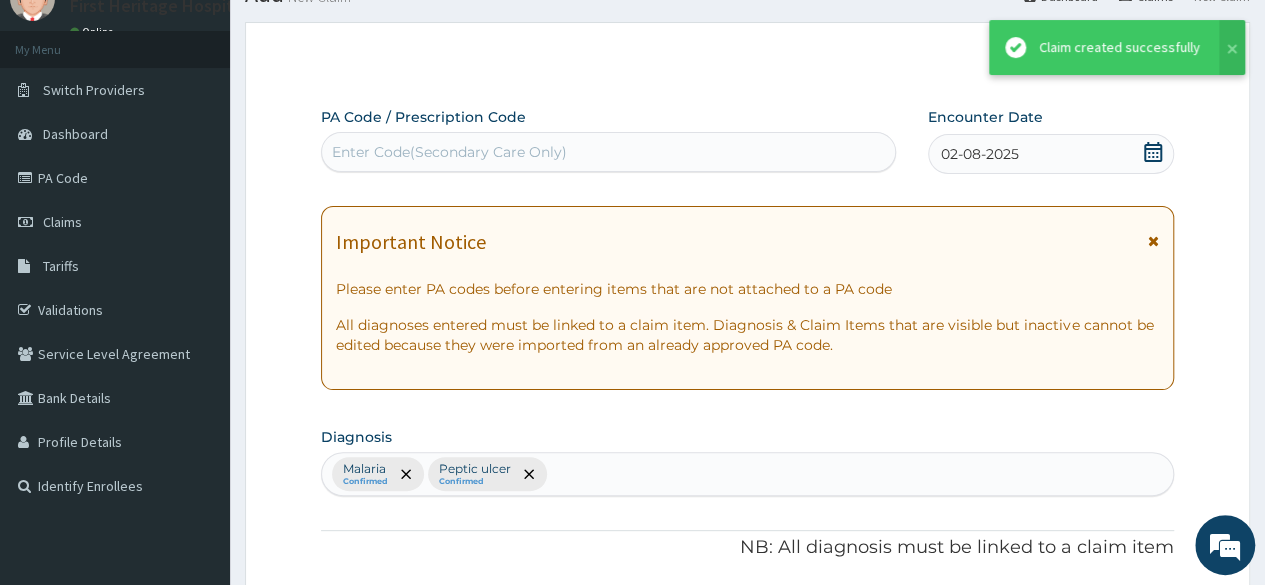 scroll, scrollTop: 1062, scrollLeft: 0, axis: vertical 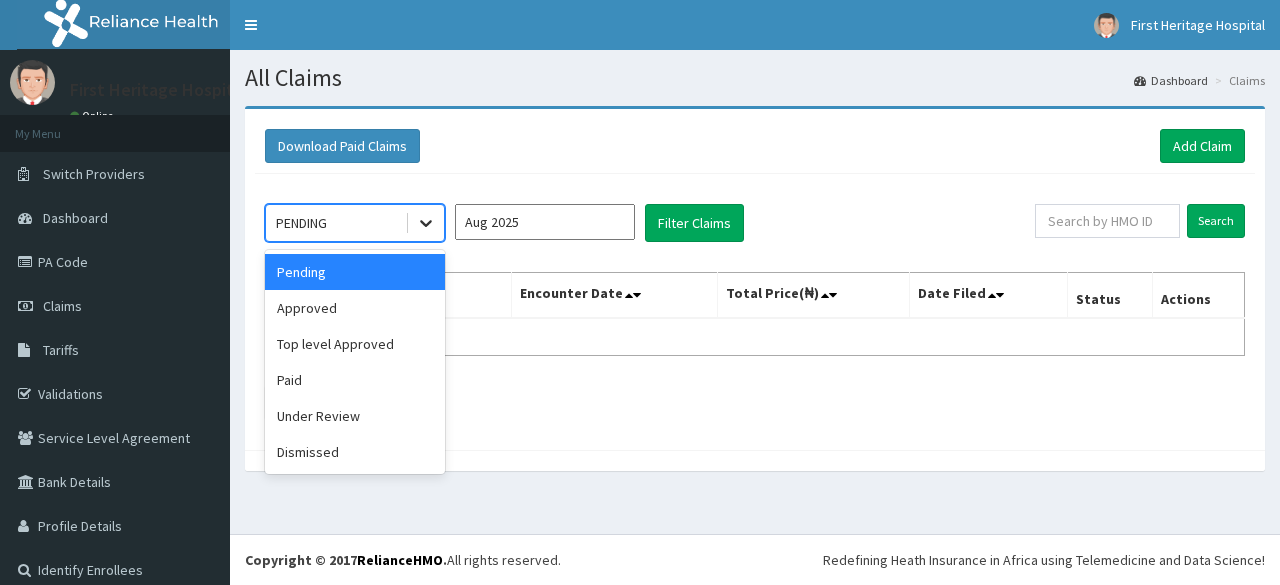 click 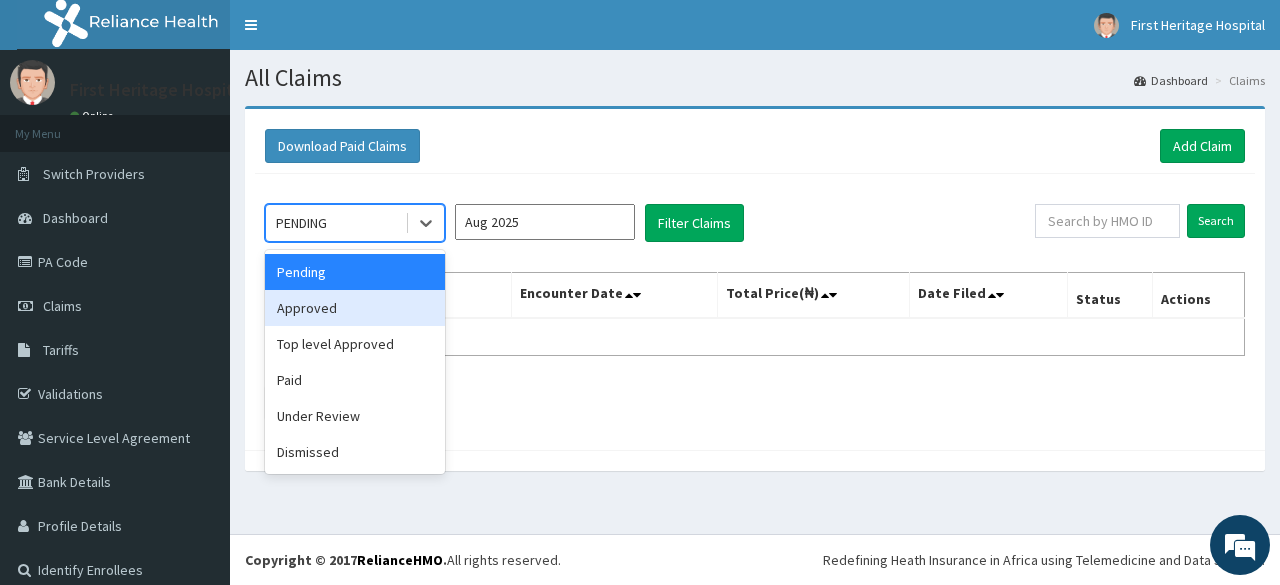 click on "Approved" at bounding box center (355, 308) 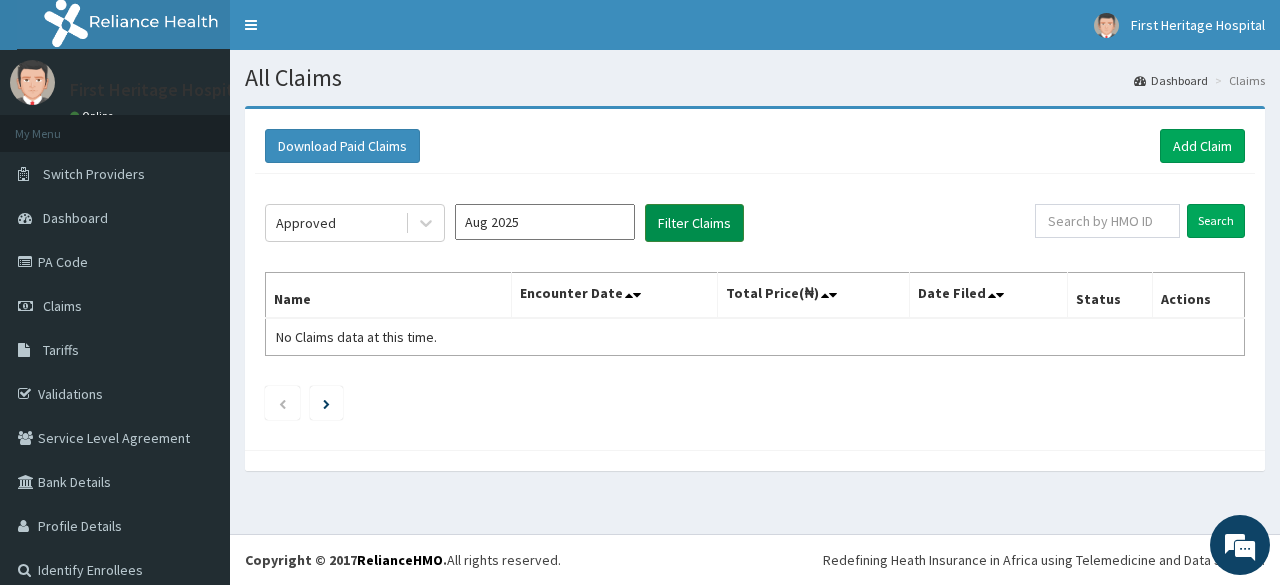 click on "Filter Claims" at bounding box center [694, 223] 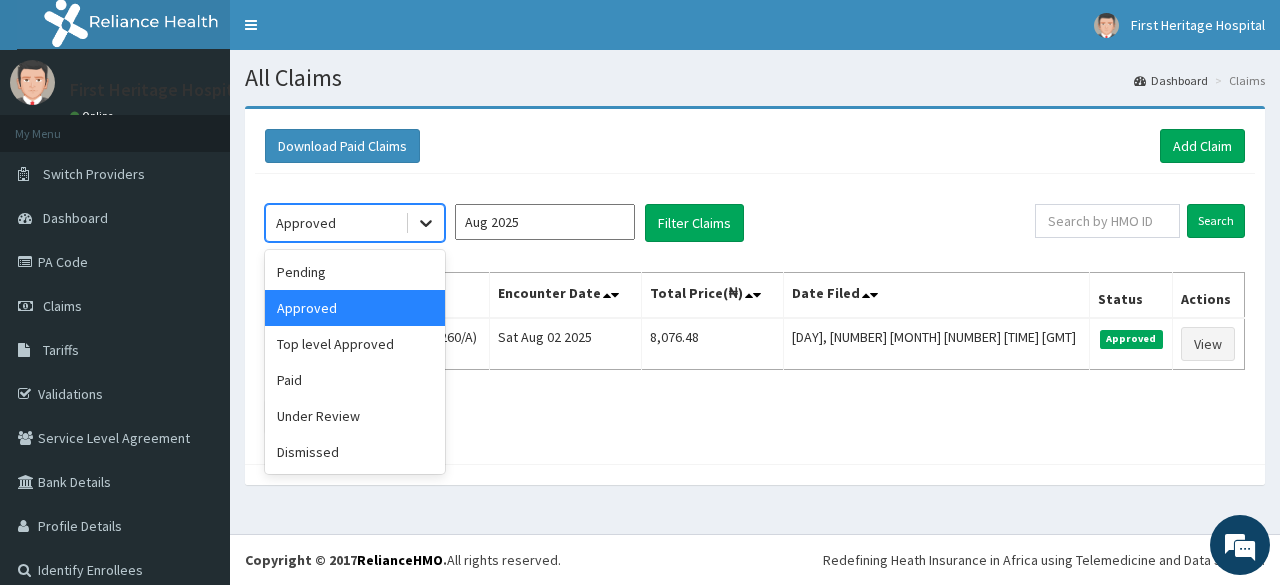 click 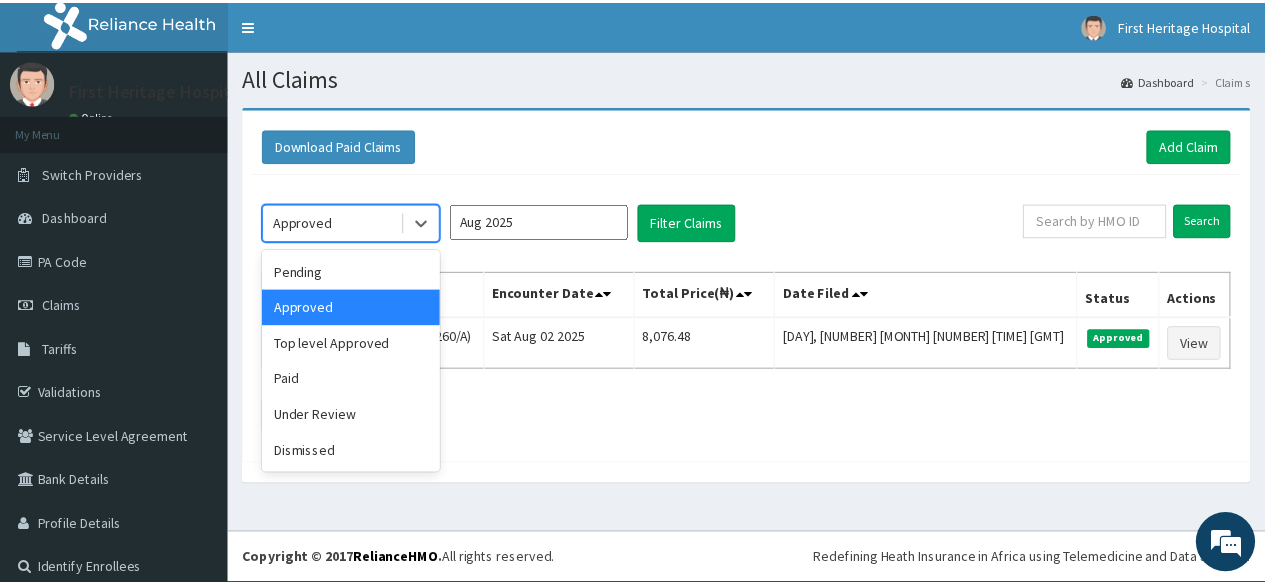 scroll, scrollTop: 0, scrollLeft: 0, axis: both 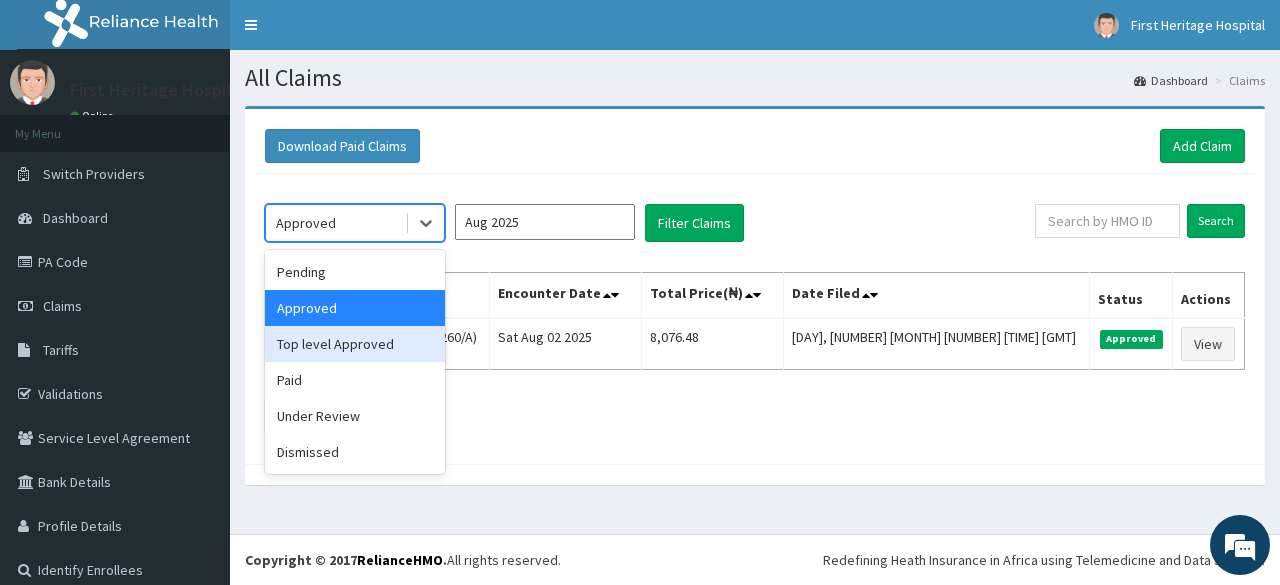 click on "Top level Approved" at bounding box center [355, 344] 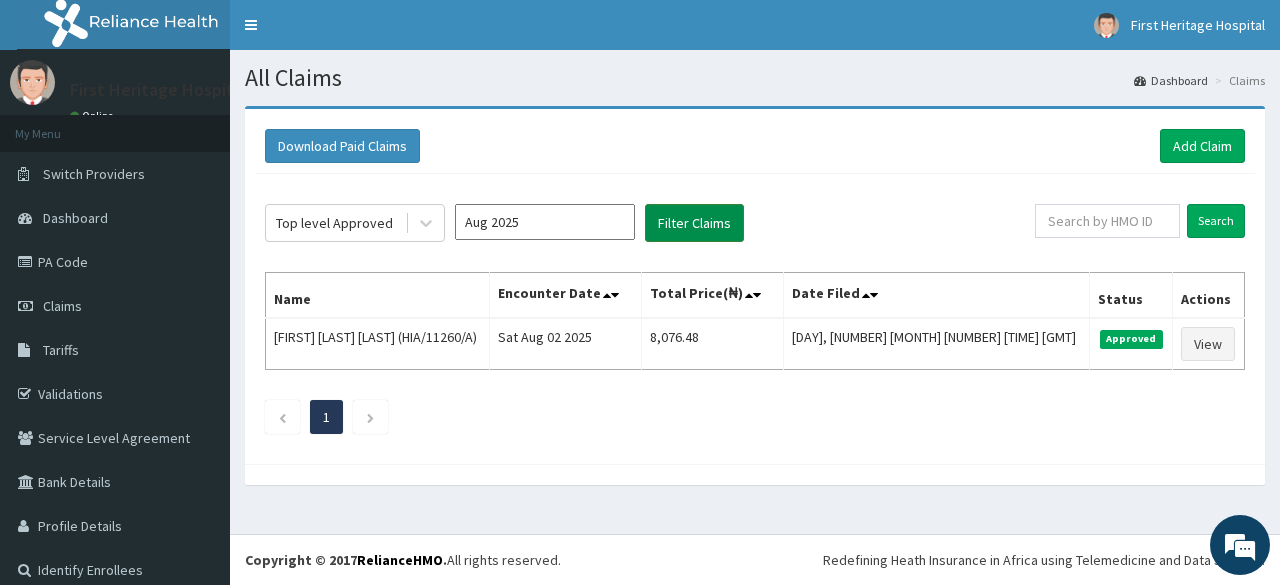 click on "Filter Claims" at bounding box center [694, 223] 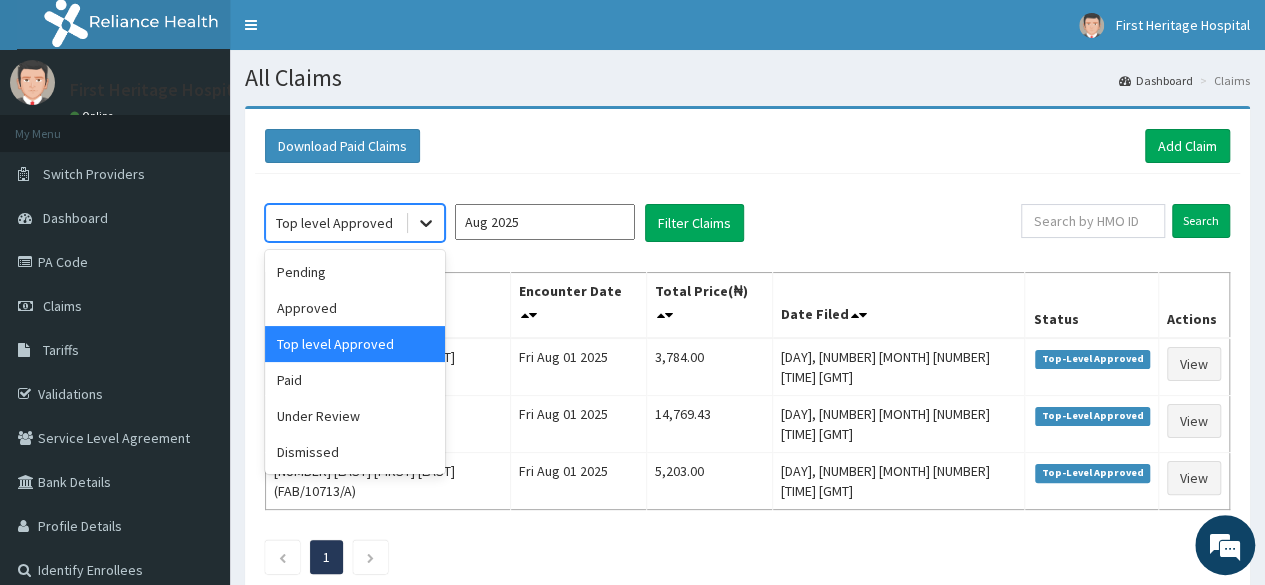 click 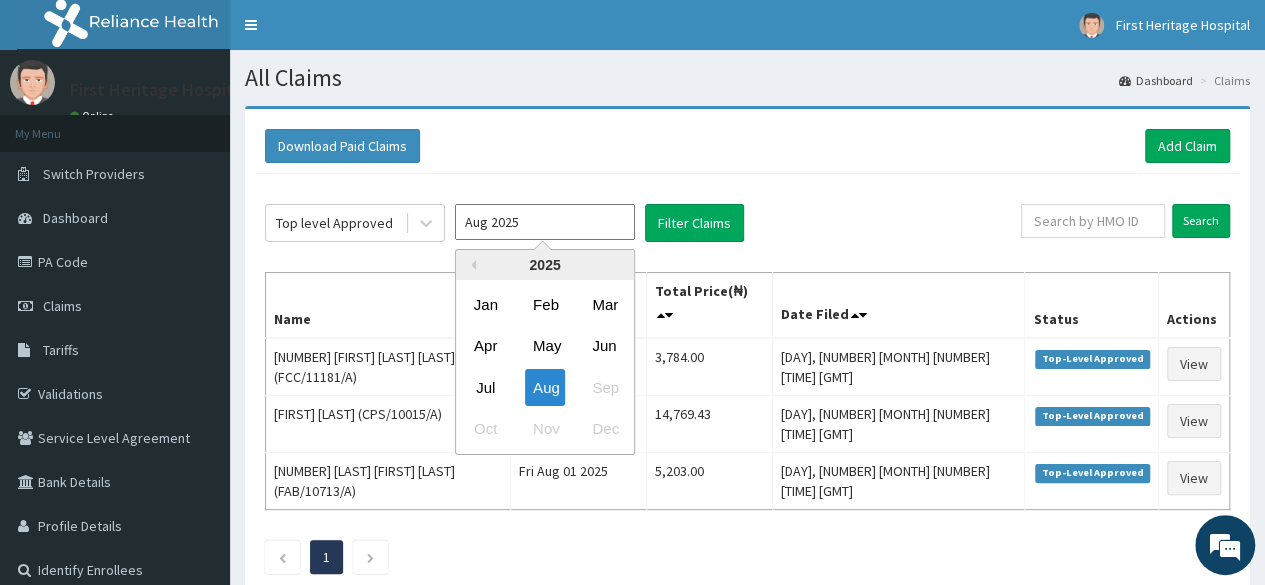 click on "Aug 2025" at bounding box center (545, 222) 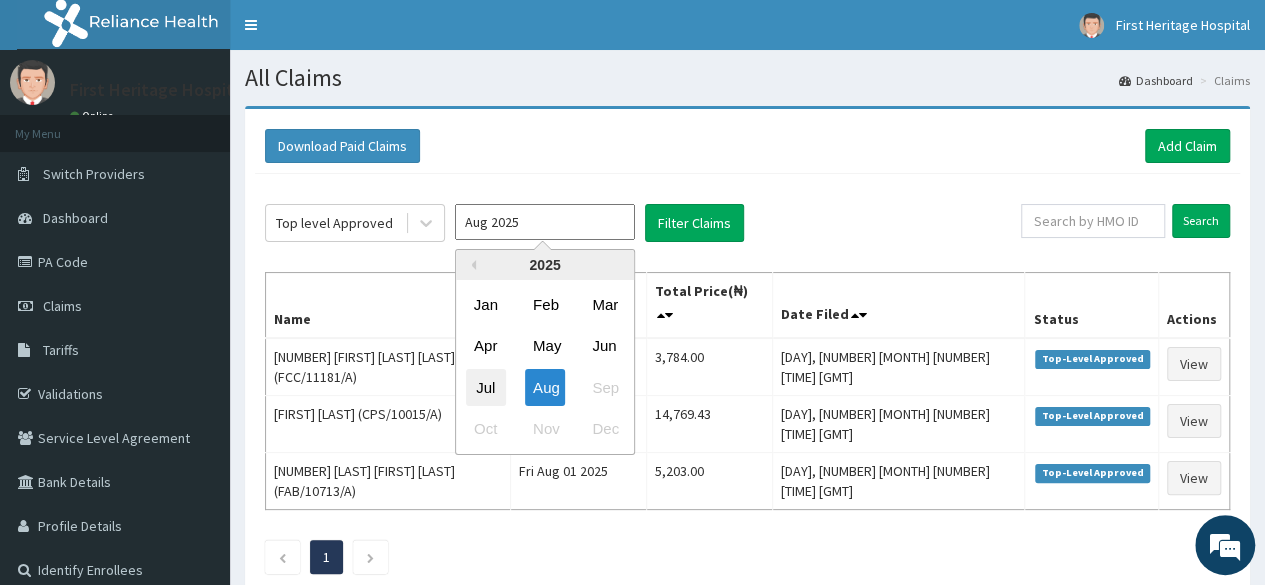 click on "Jul" at bounding box center [486, 387] 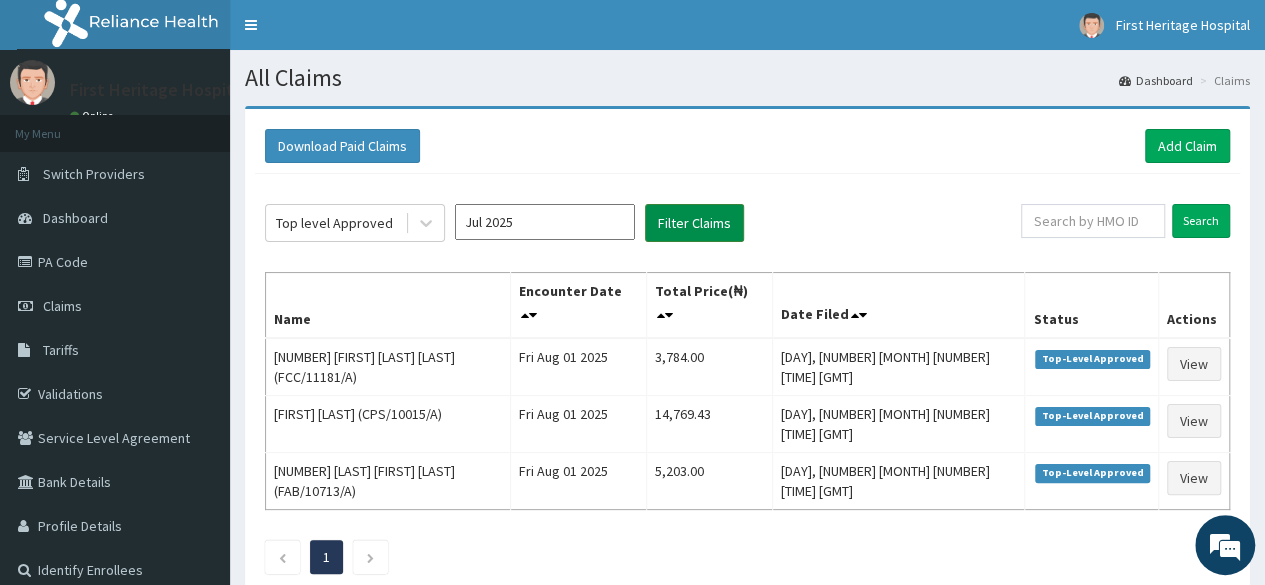 click on "Filter Claims" at bounding box center (694, 223) 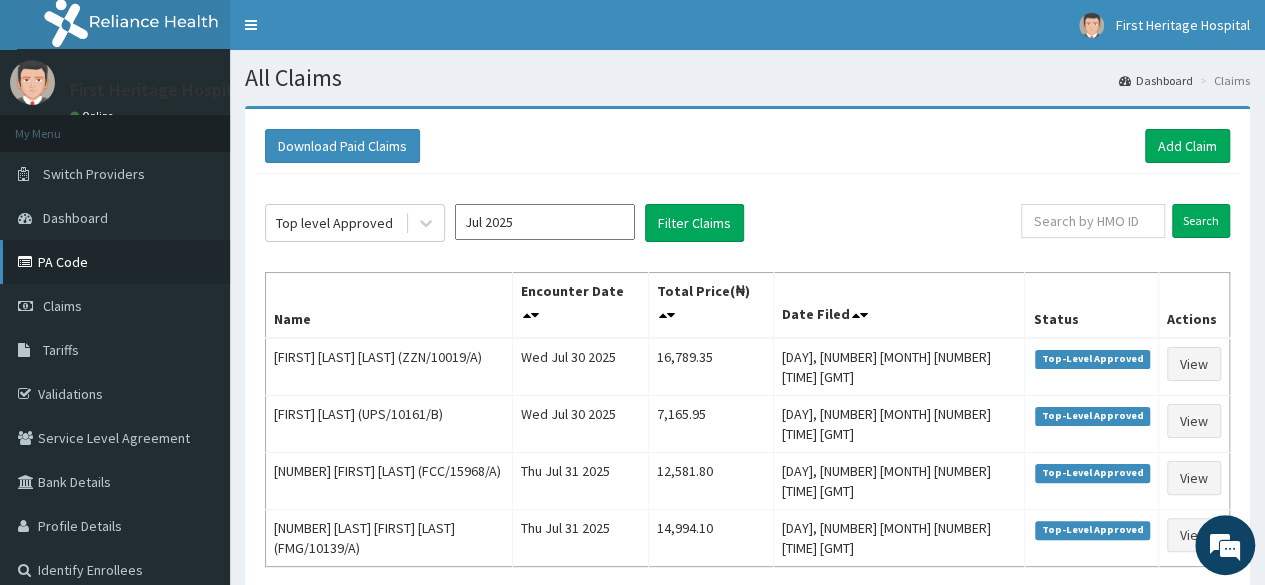 click on "PA Code" at bounding box center [115, 262] 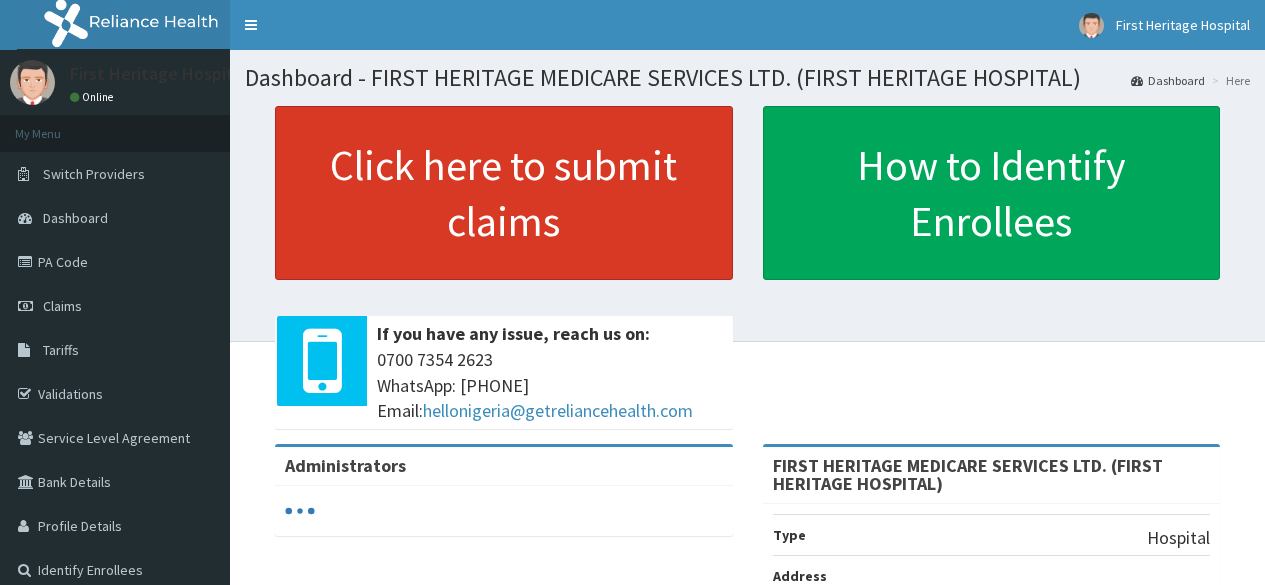 scroll, scrollTop: 0, scrollLeft: 0, axis: both 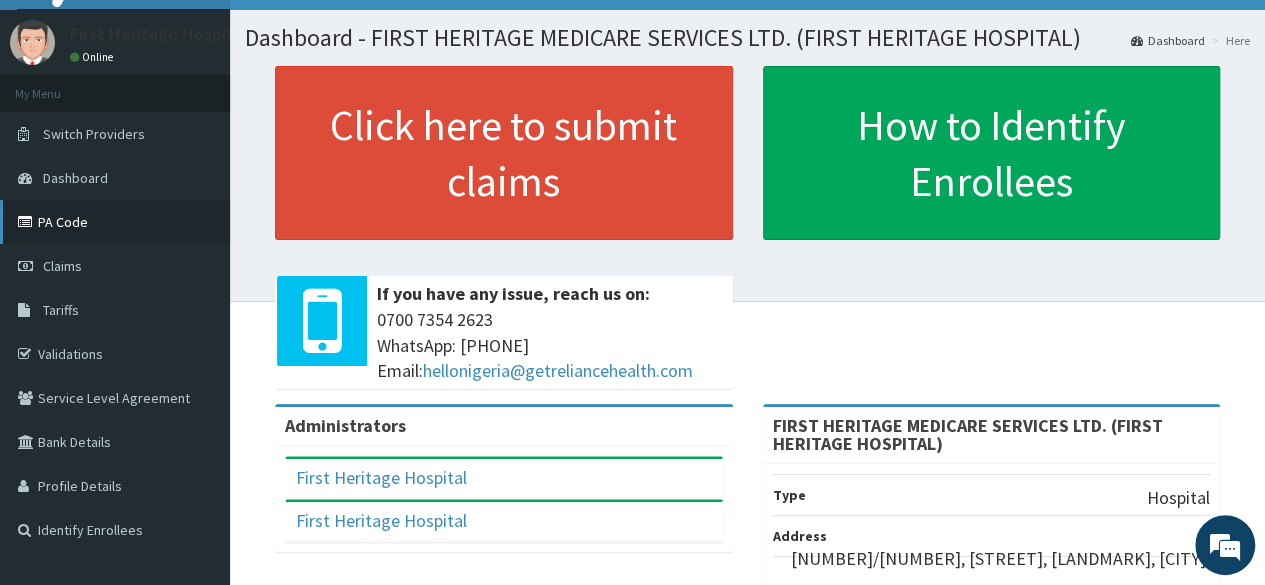 click on "PA Code" at bounding box center (115, 222) 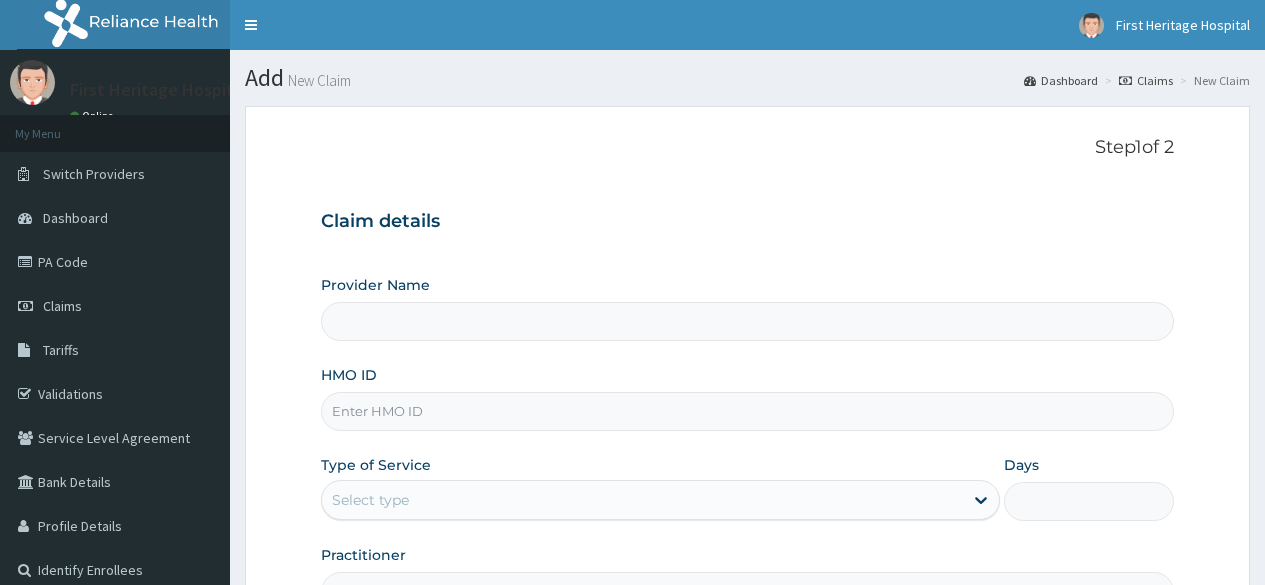 scroll, scrollTop: 0, scrollLeft: 0, axis: both 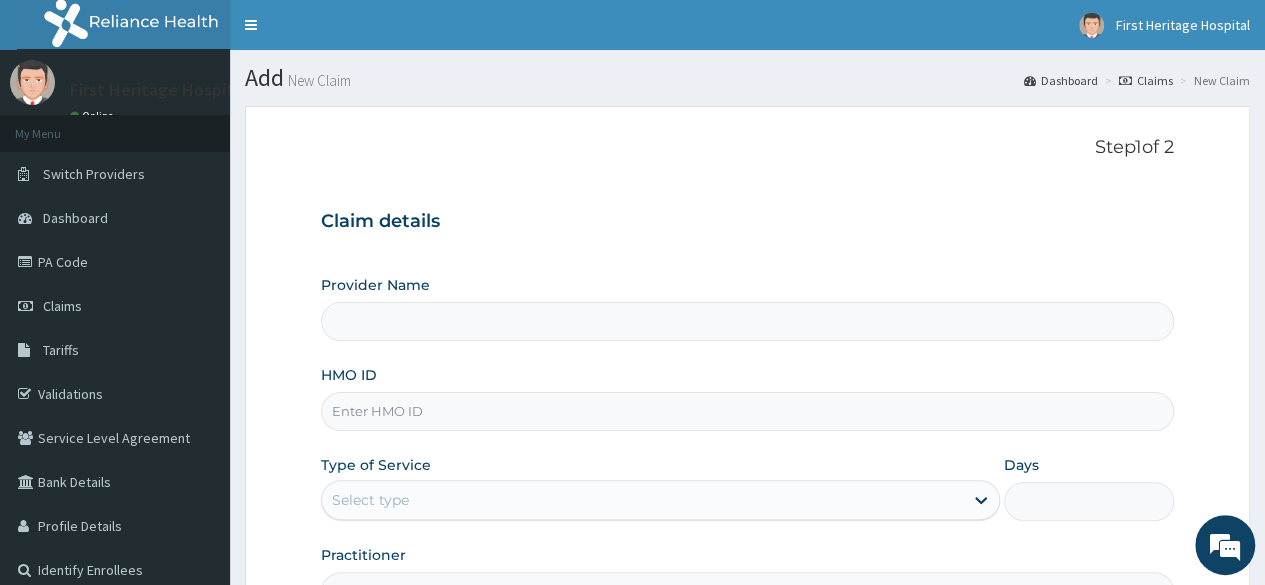 type on "FIRST HERITAGE MEDICARE SERVICES LTD. (FIRST HERITAGE HOSPITAL)" 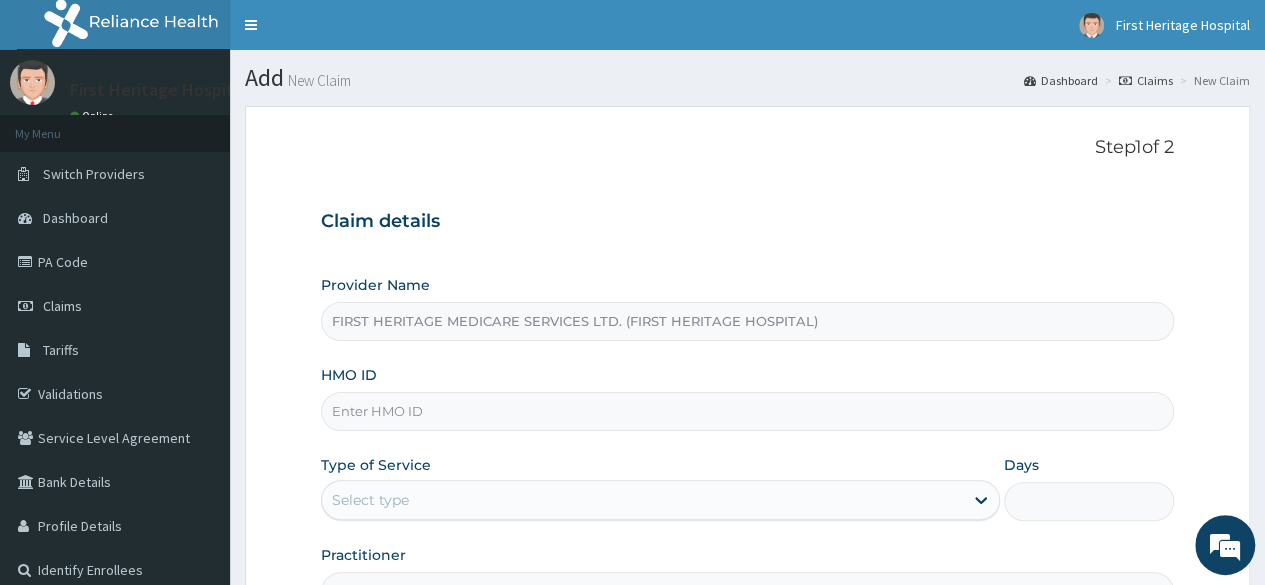 click on "HMO ID" at bounding box center [747, 411] 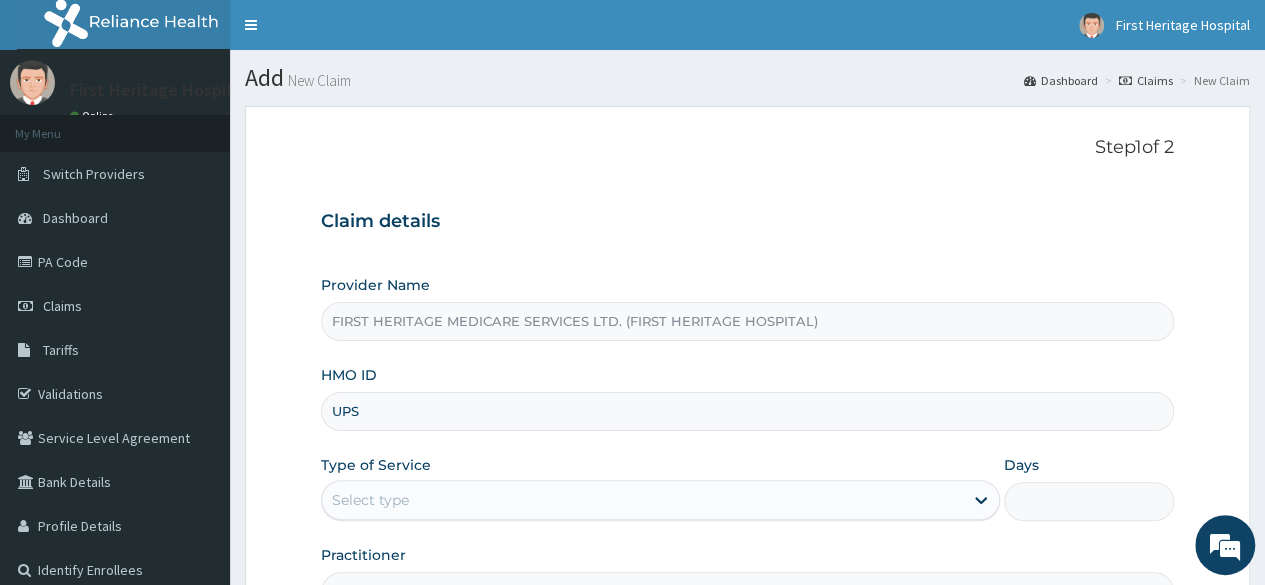 type on "UPS/10161/B" 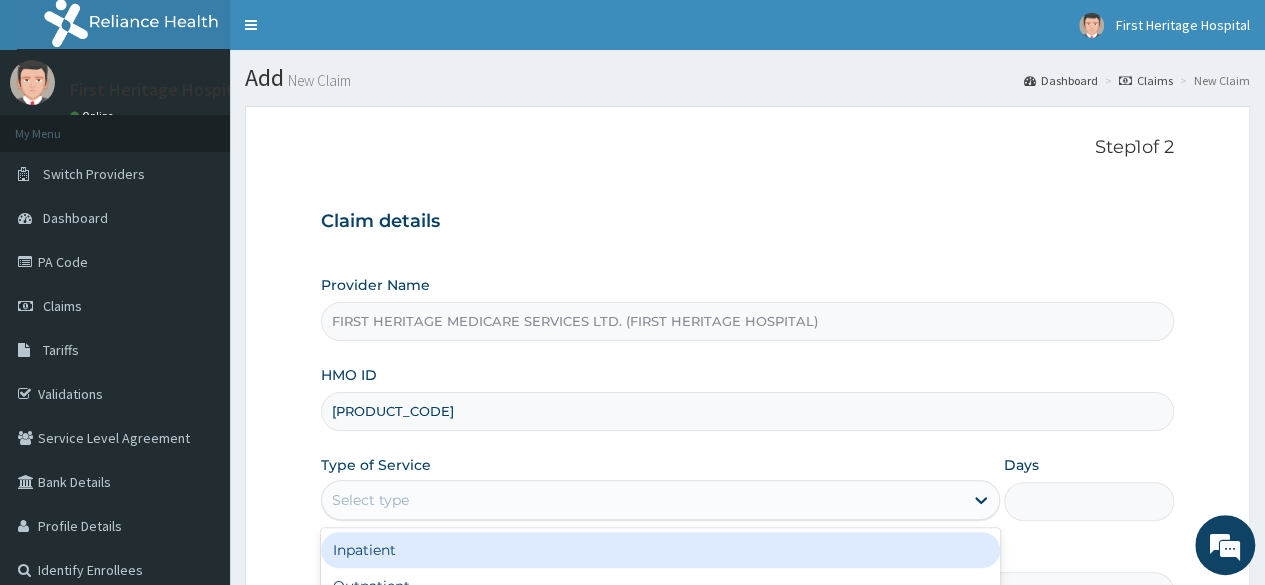 drag, startPoint x: 460, startPoint y: 496, endPoint x: 447, endPoint y: 577, distance: 82.036575 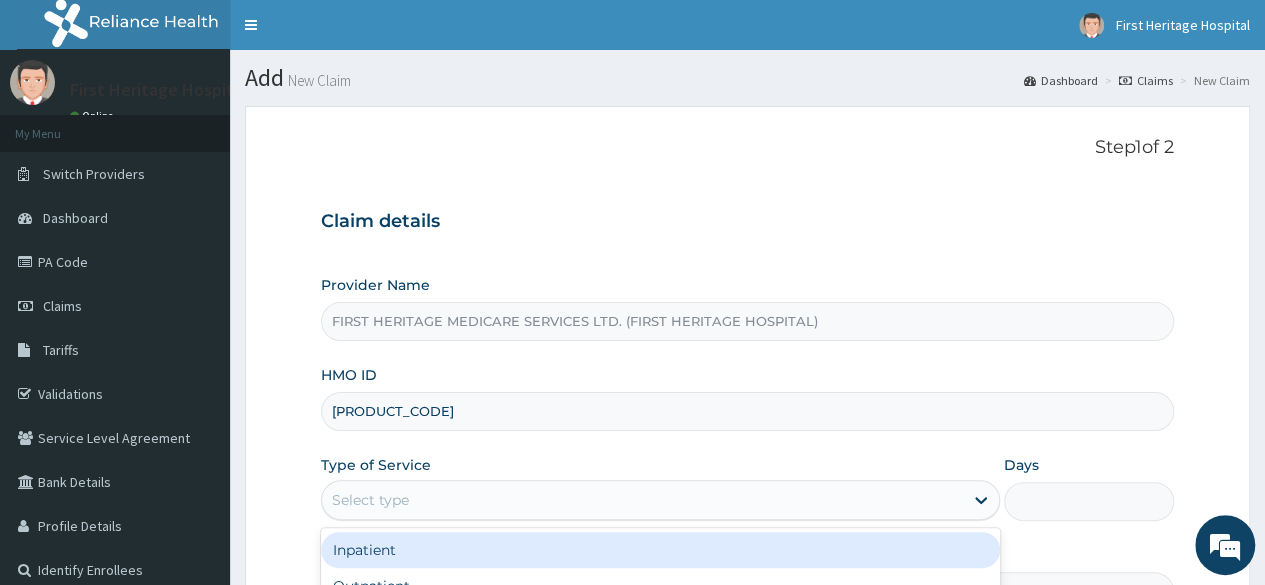 click on "option Inpatient focused, 1 of 2. 2 results available. Use Up and Down to choose options, press Enter to select the currently focused option, press Escape to exit the menu, press Tab to select the option and exit the menu. Select type Inpatient Outpatient" at bounding box center [660, 500] 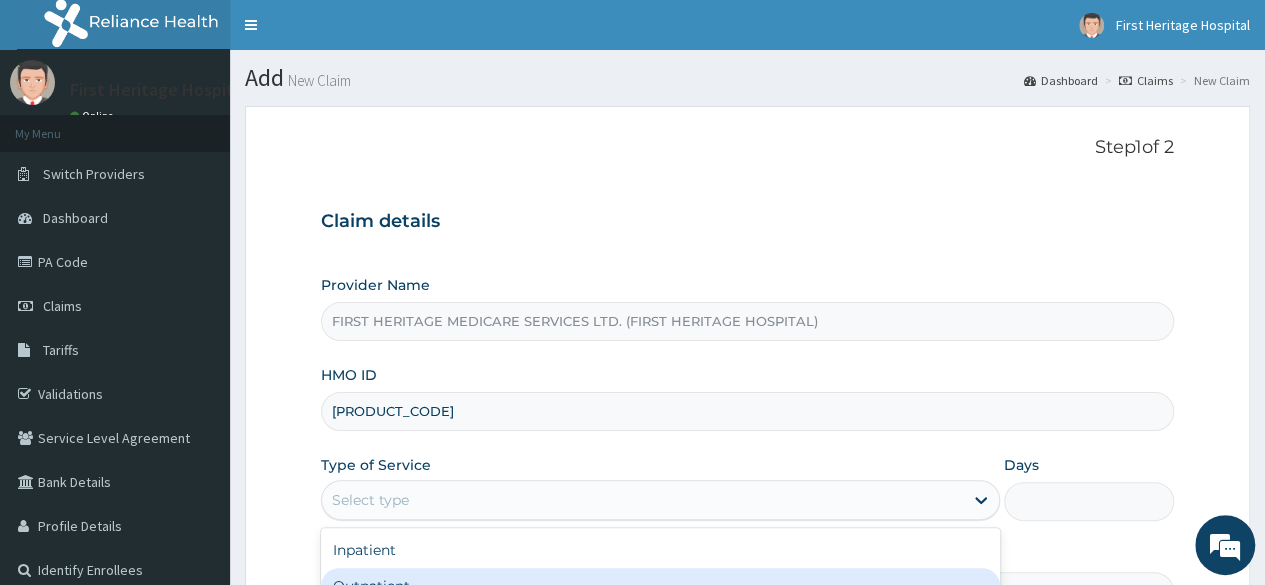 scroll, scrollTop: 0, scrollLeft: 0, axis: both 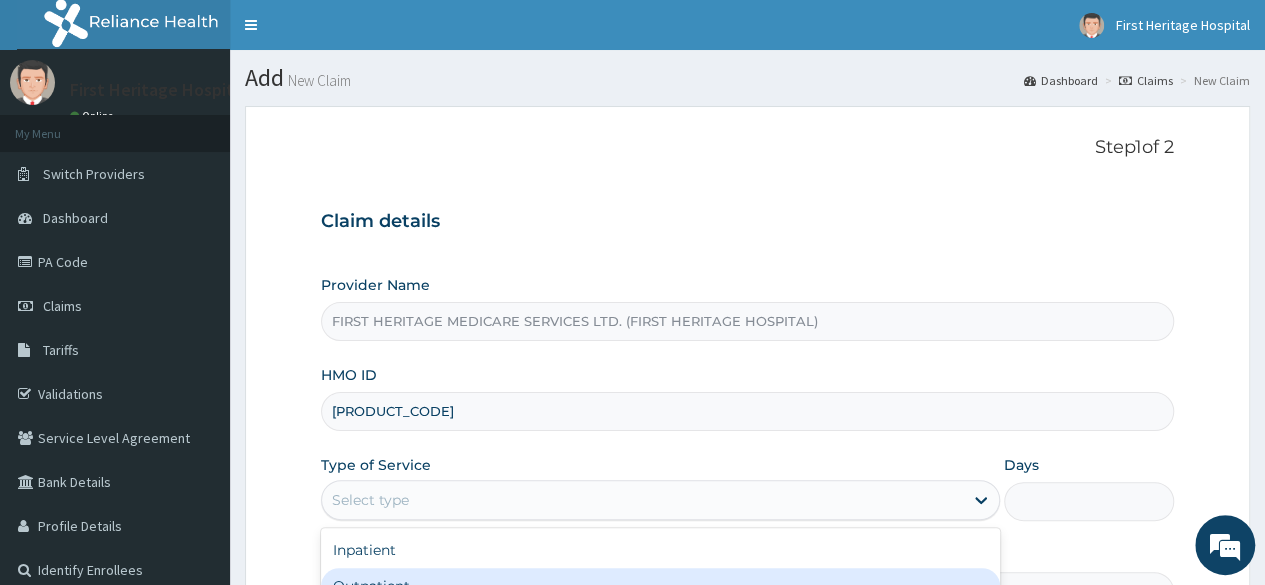 click on "Outpatient" at bounding box center [660, 586] 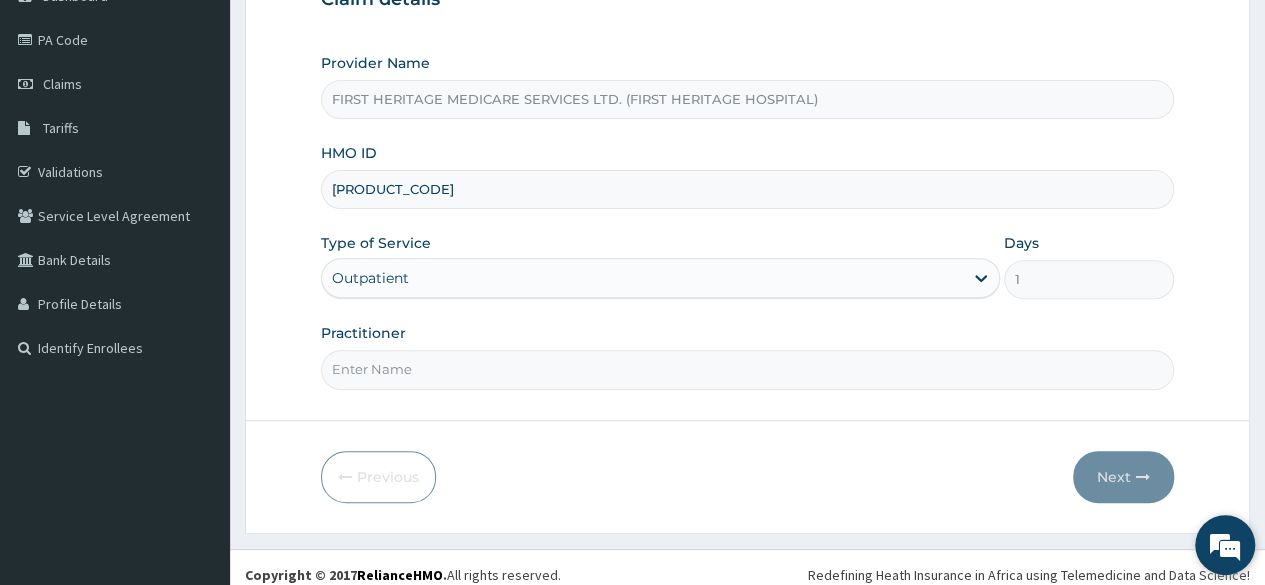 scroll, scrollTop: 226, scrollLeft: 0, axis: vertical 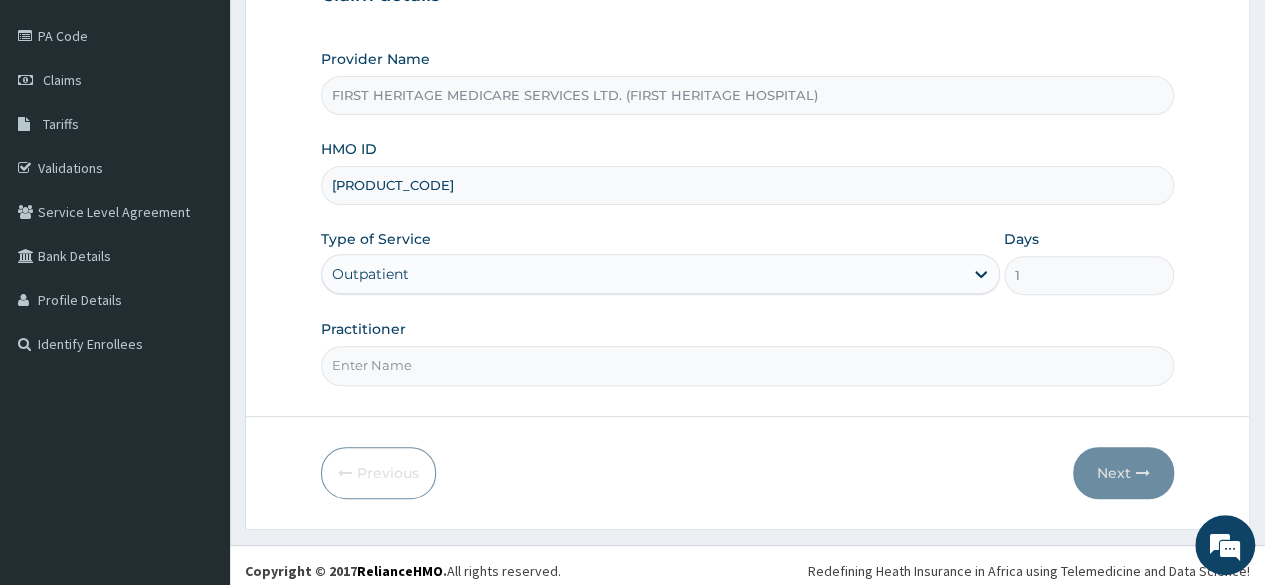 click on "Practitioner" at bounding box center [747, 365] 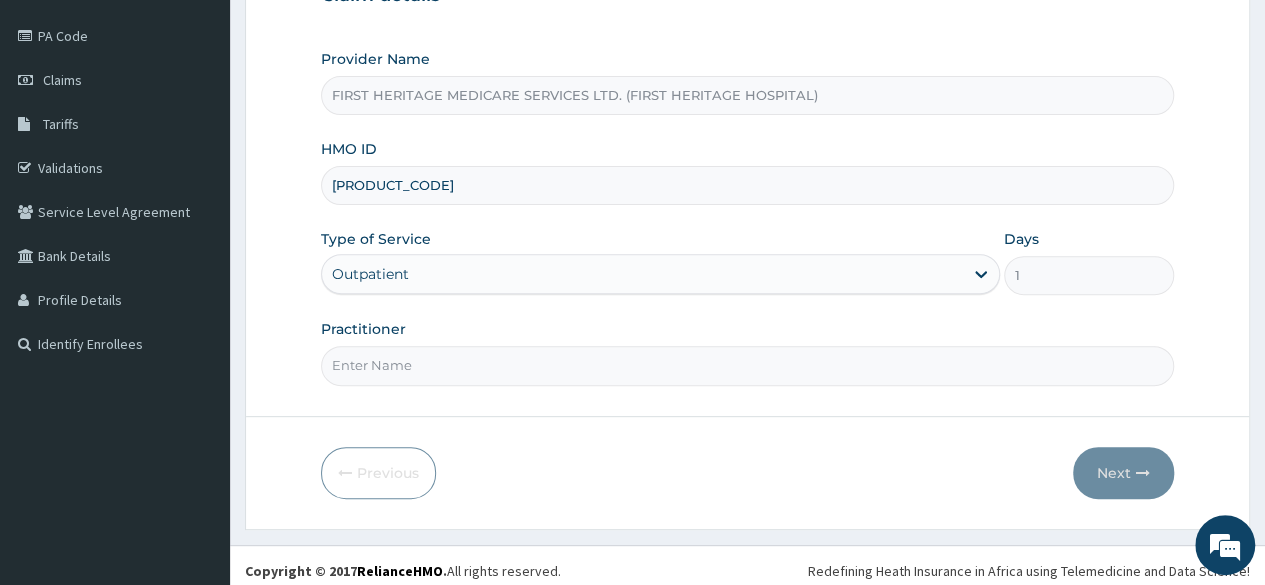 type on "DR ODOFIN" 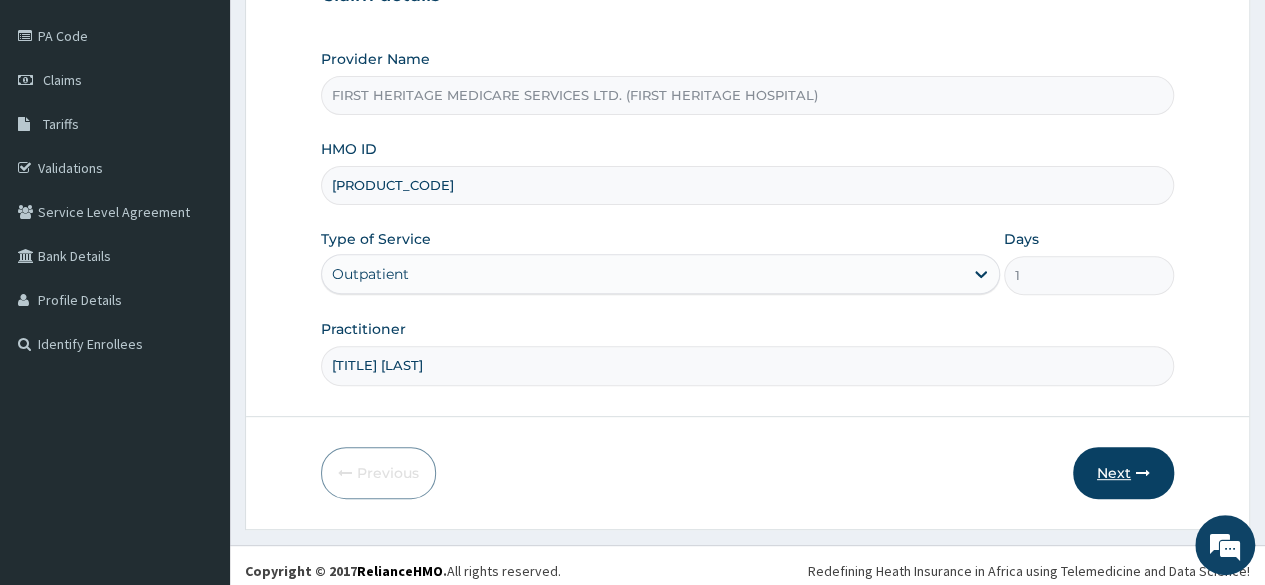 click on "Next" at bounding box center [1123, 473] 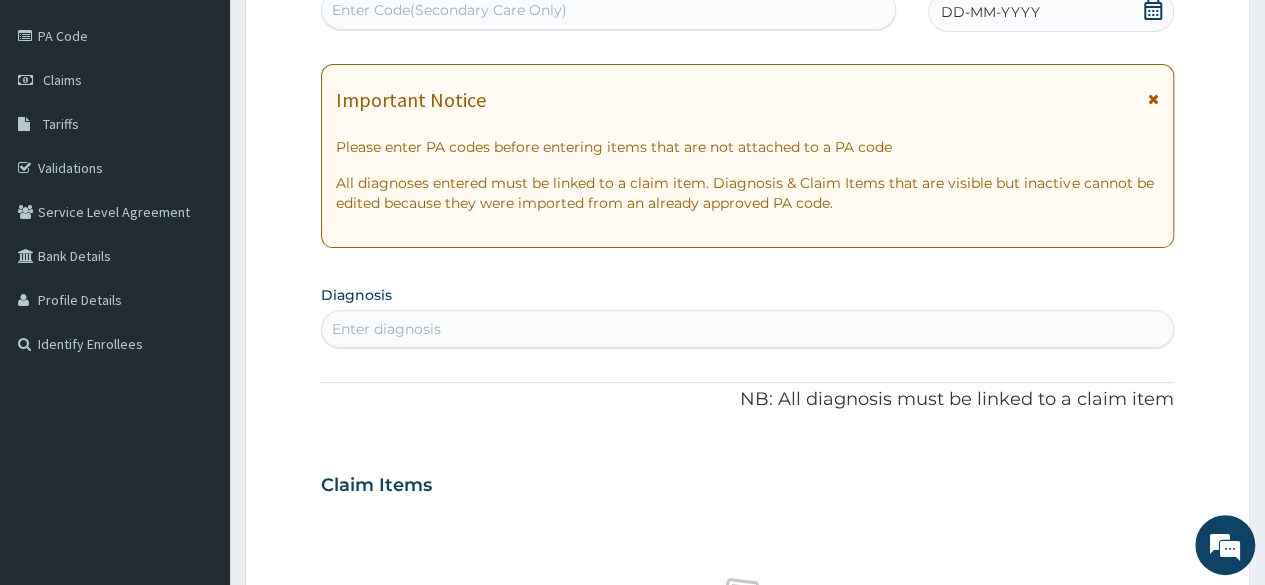 click on "Enter Code(Secondary Care Only)" at bounding box center [449, 10] 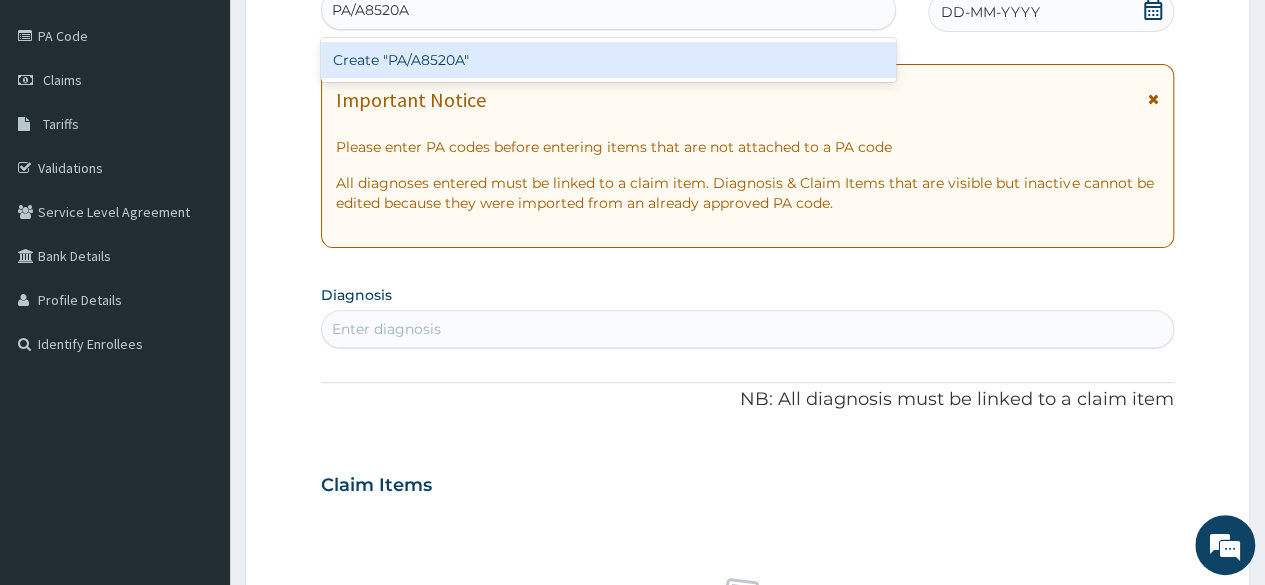 click on "Create "PA/A8520A"" at bounding box center (608, 60) 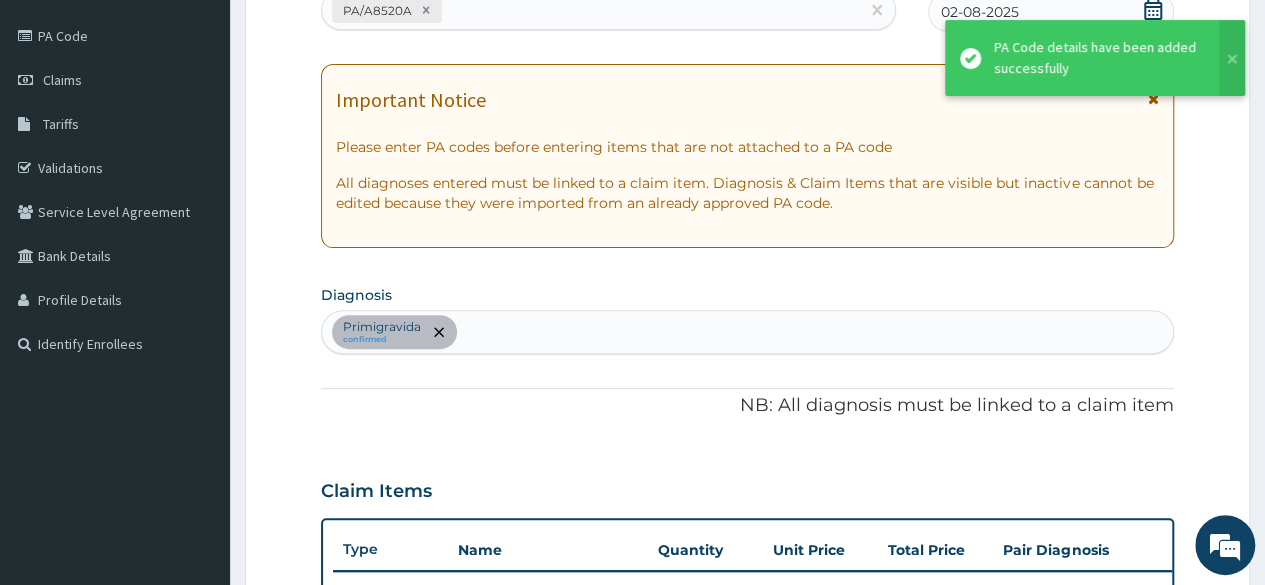 scroll, scrollTop: 538, scrollLeft: 0, axis: vertical 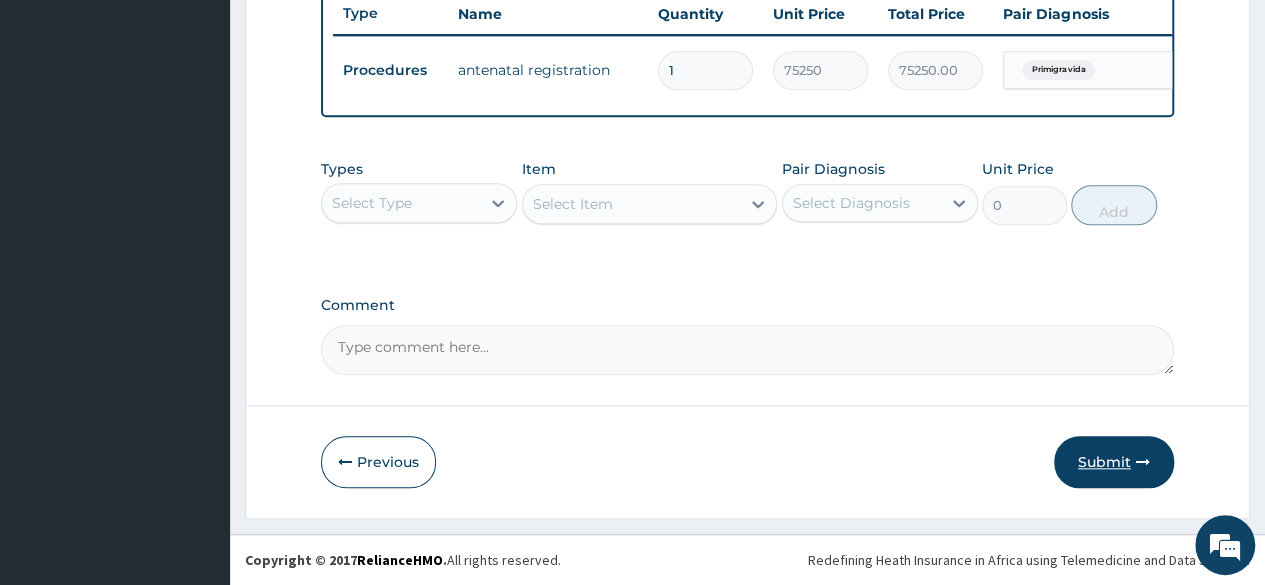 click on "Submit" at bounding box center [1114, 462] 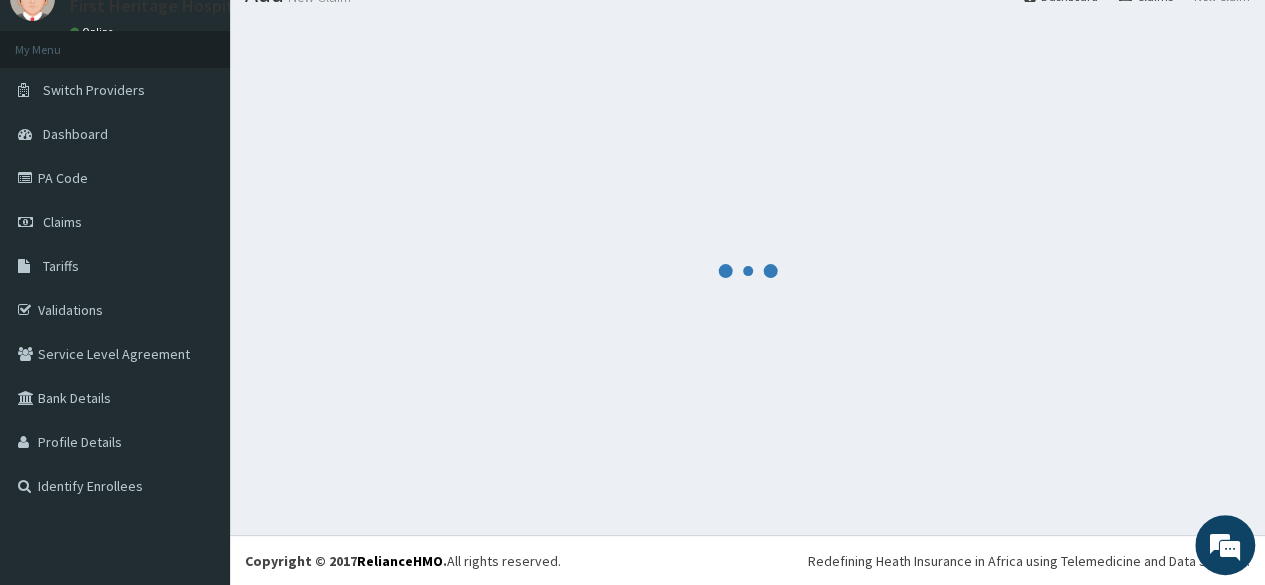 scroll, scrollTop: 774, scrollLeft: 0, axis: vertical 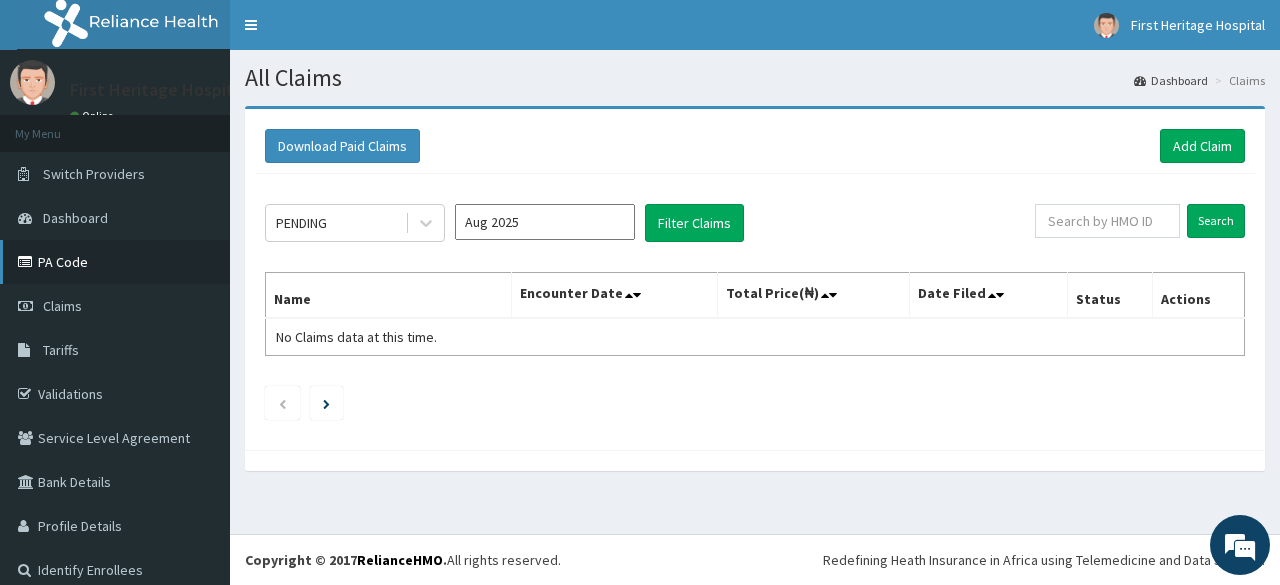 click on "PA Code" at bounding box center (115, 262) 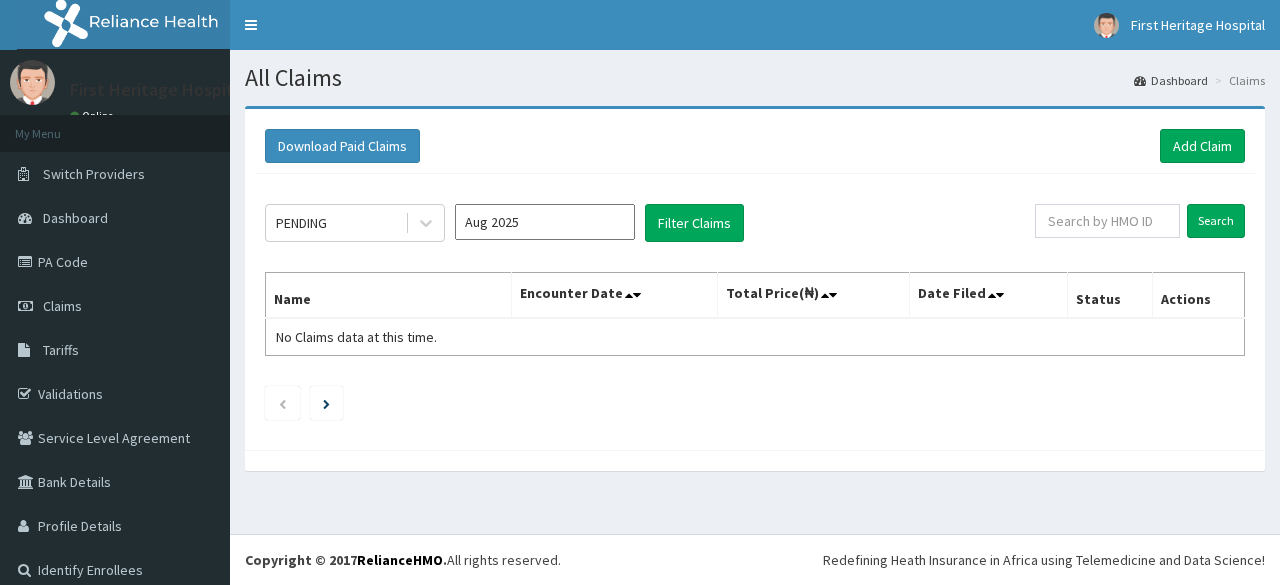 scroll, scrollTop: 0, scrollLeft: 0, axis: both 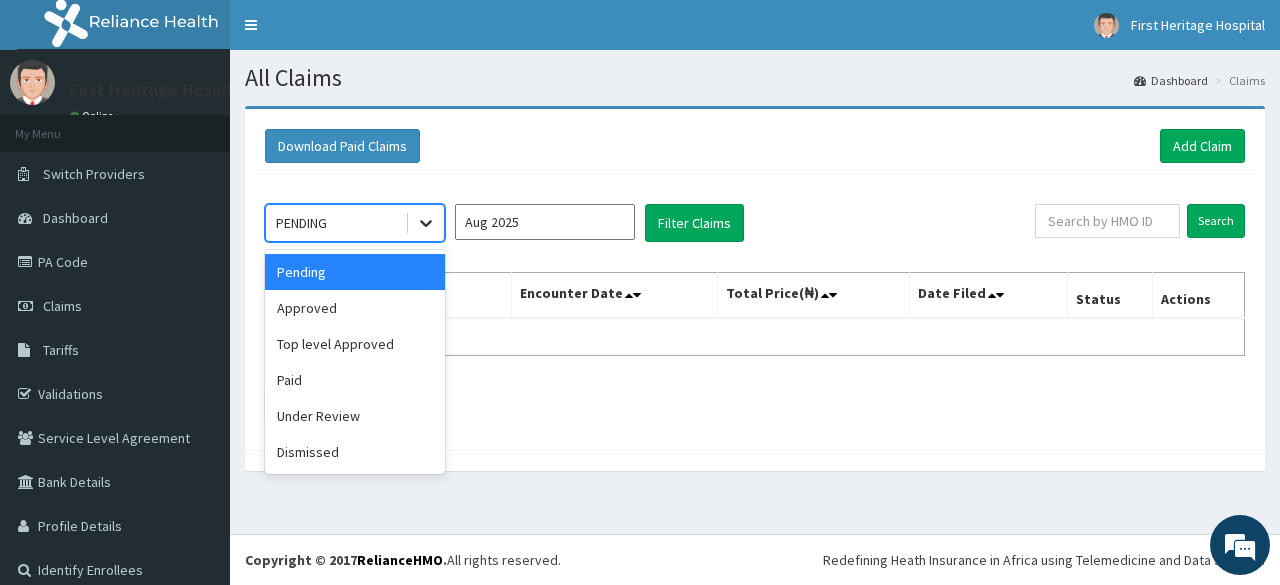 click 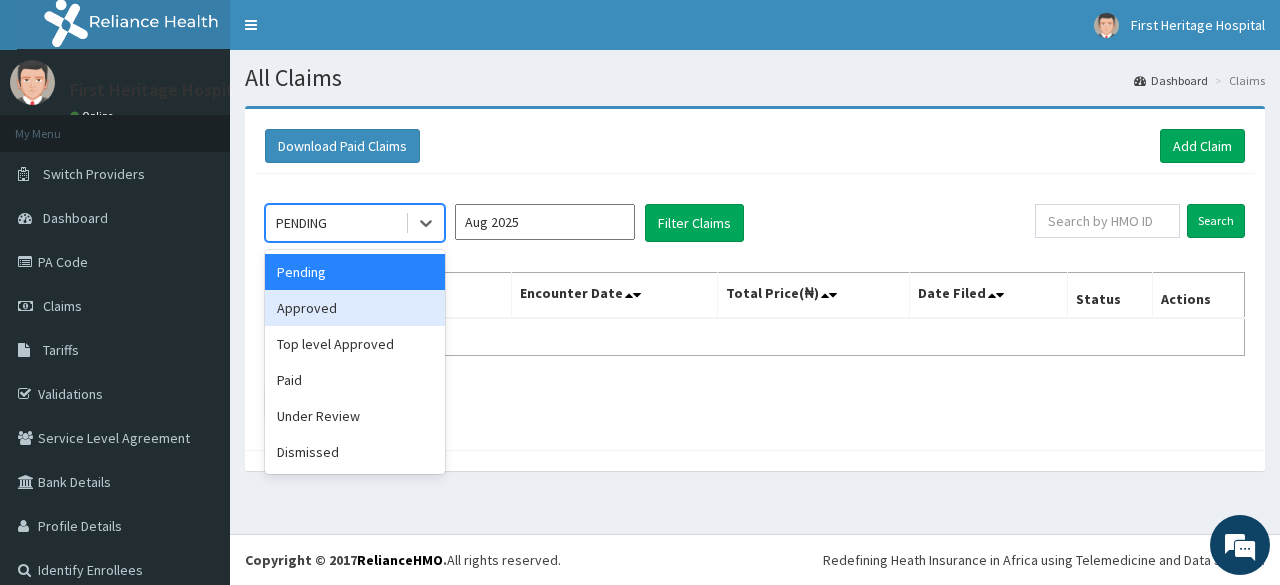 click on "Approved" at bounding box center [355, 308] 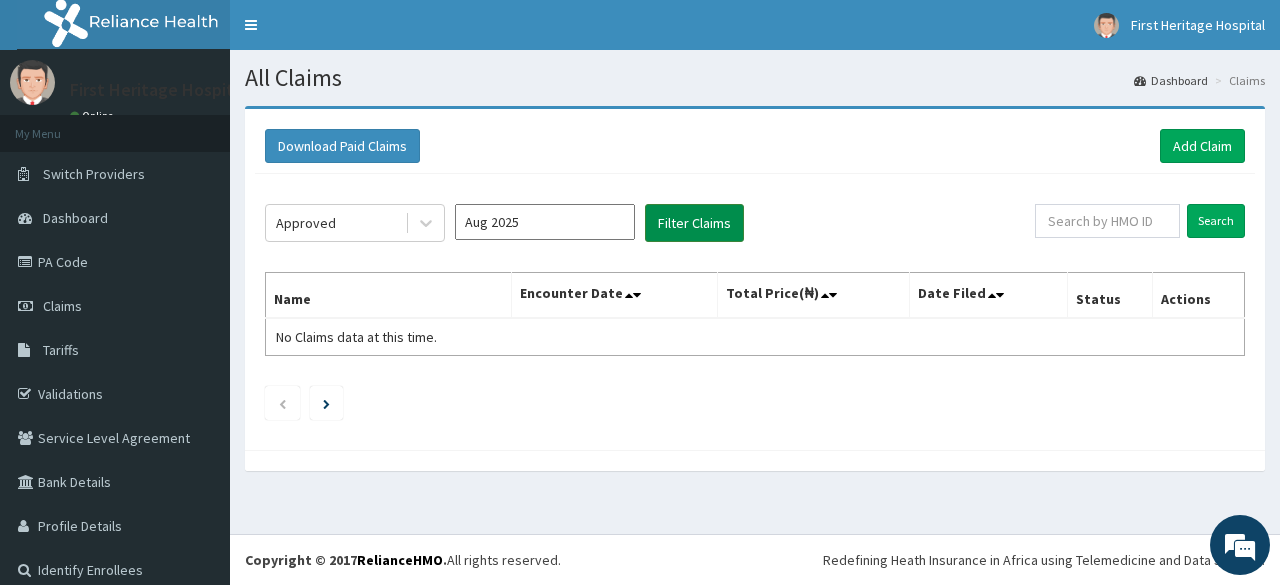click on "Filter Claims" at bounding box center (694, 223) 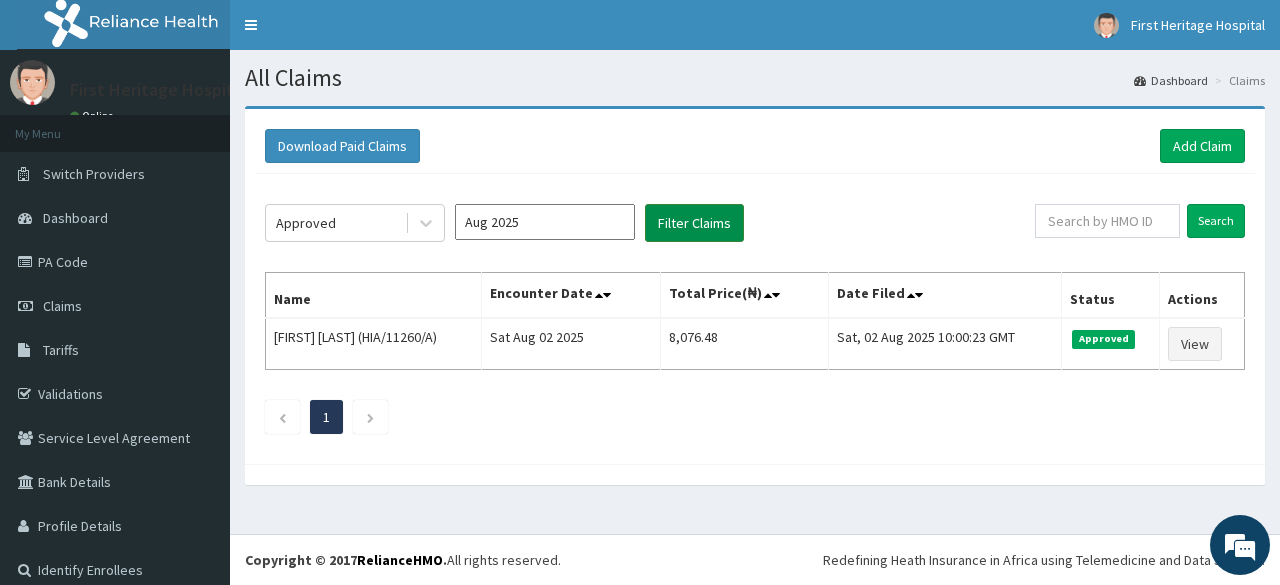 scroll, scrollTop: 0, scrollLeft: 0, axis: both 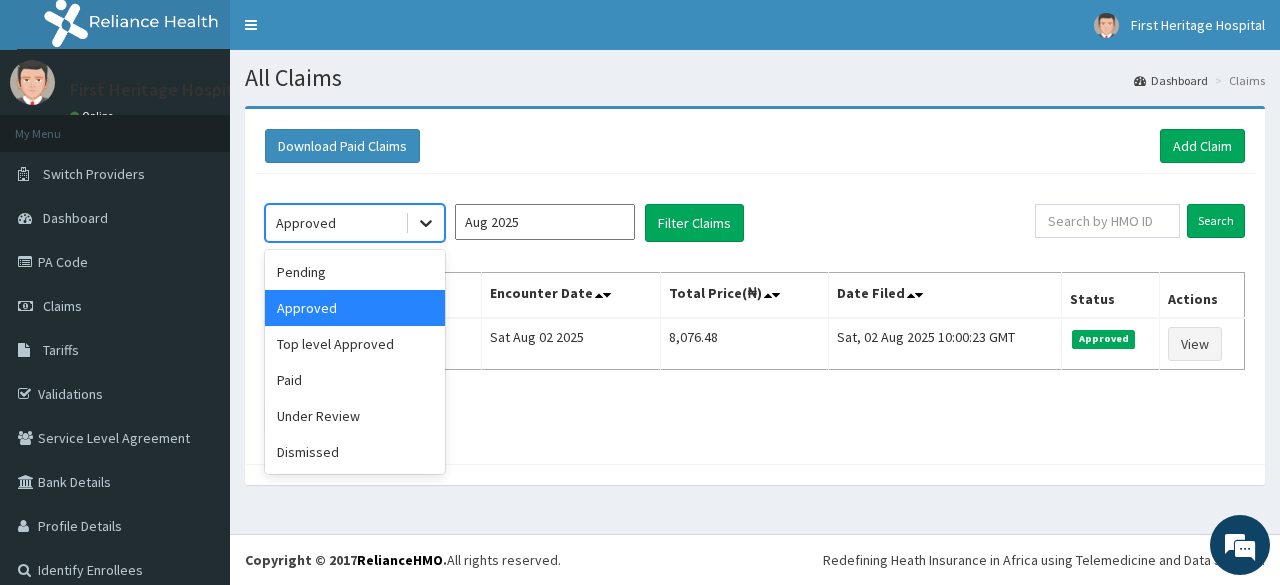 click 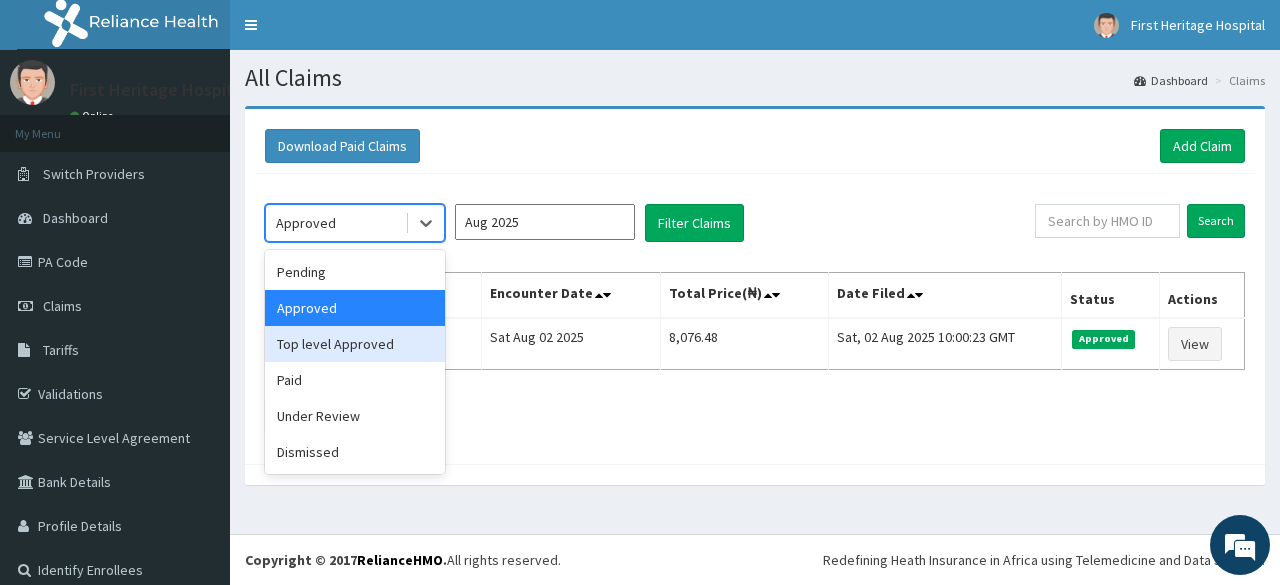 click on "Top level Approved" at bounding box center (355, 344) 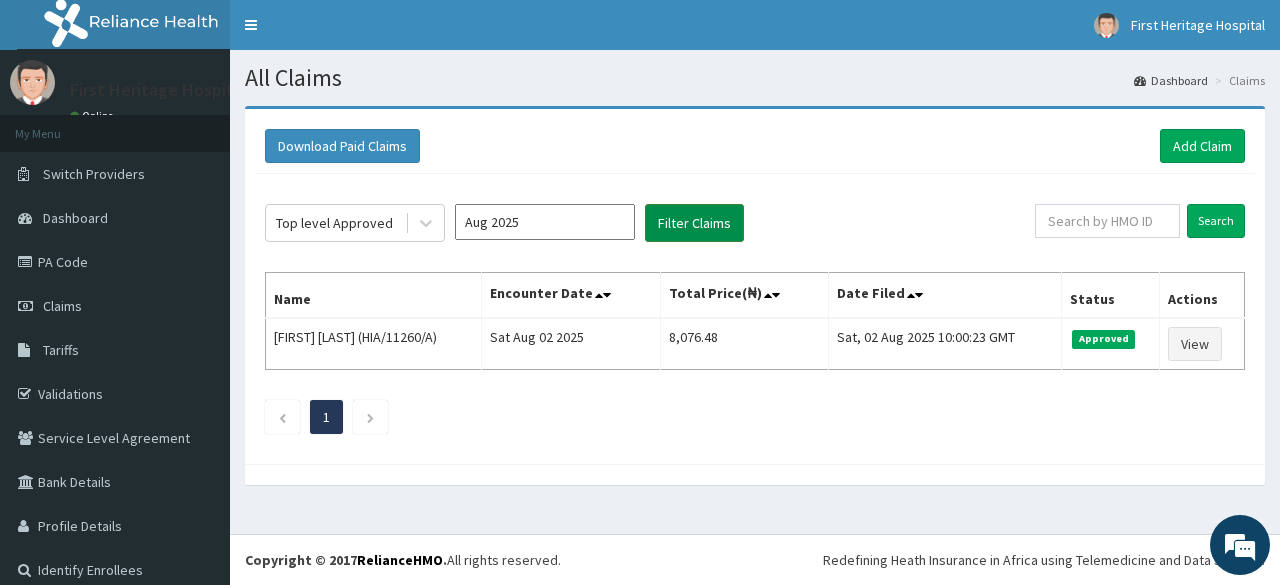 click on "Filter Claims" at bounding box center (694, 223) 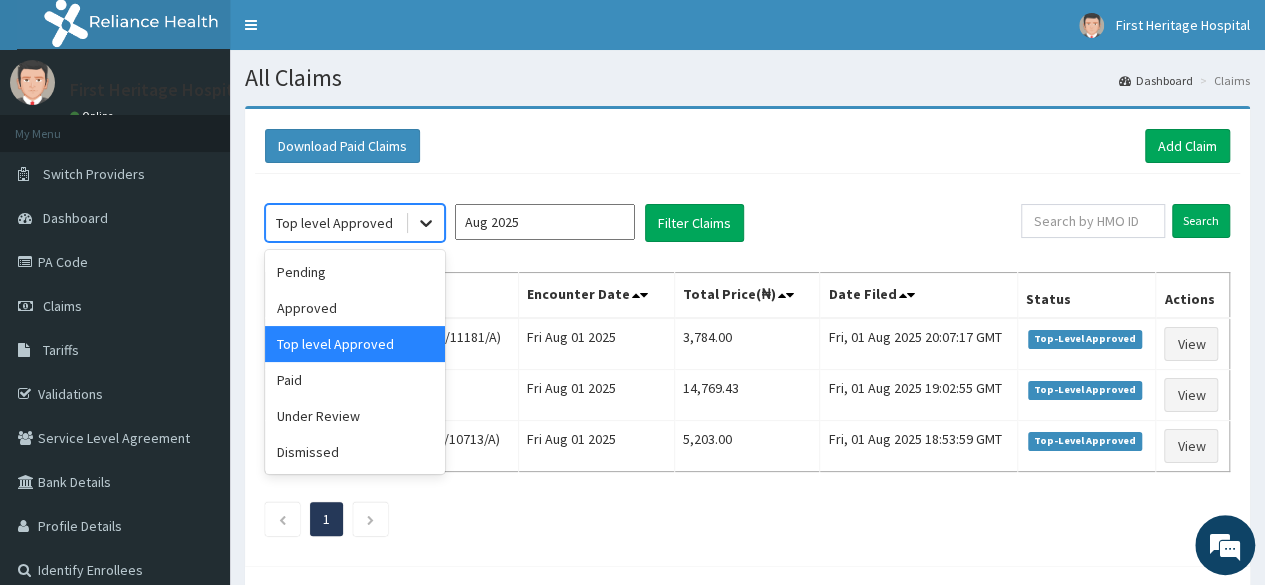 click 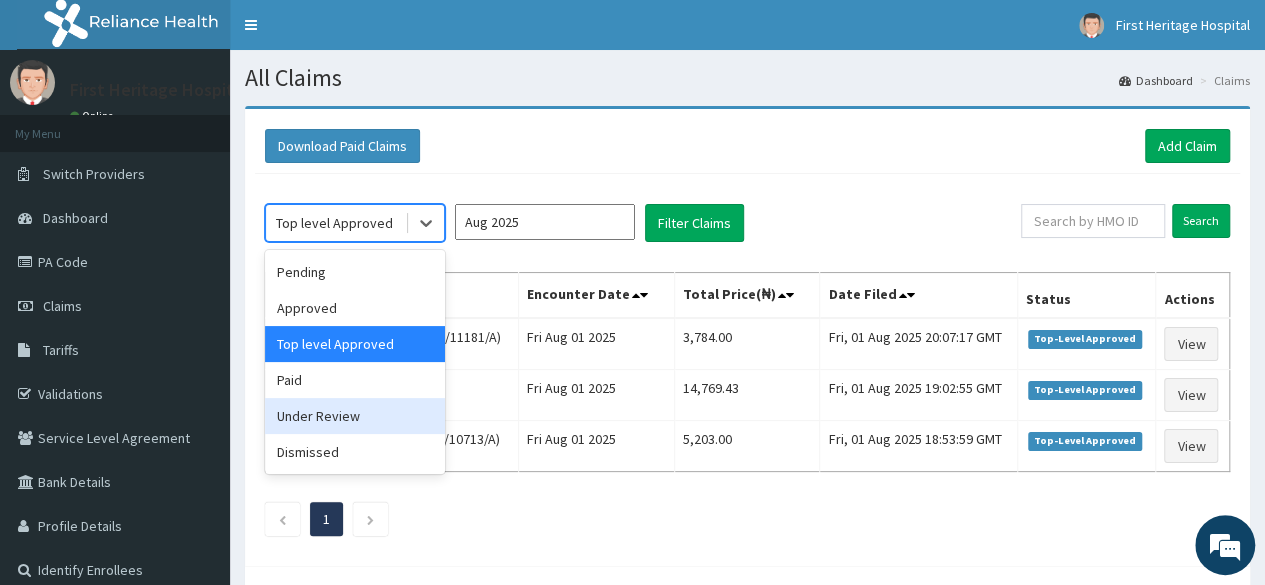 click on "Under Review" at bounding box center [355, 416] 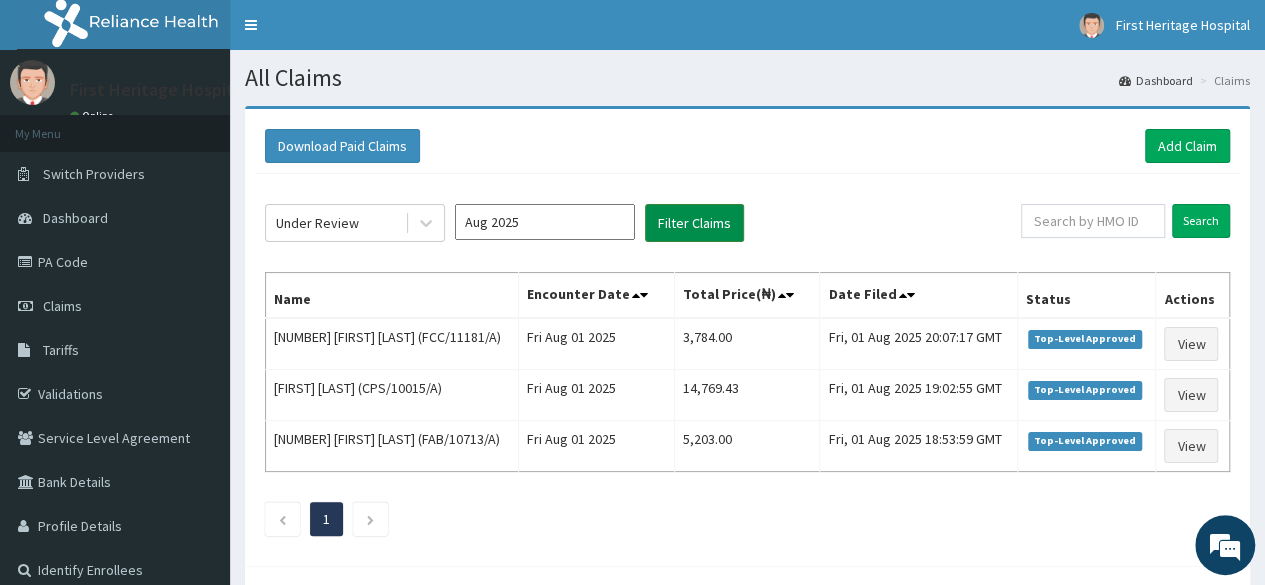 click on "Filter Claims" at bounding box center (694, 223) 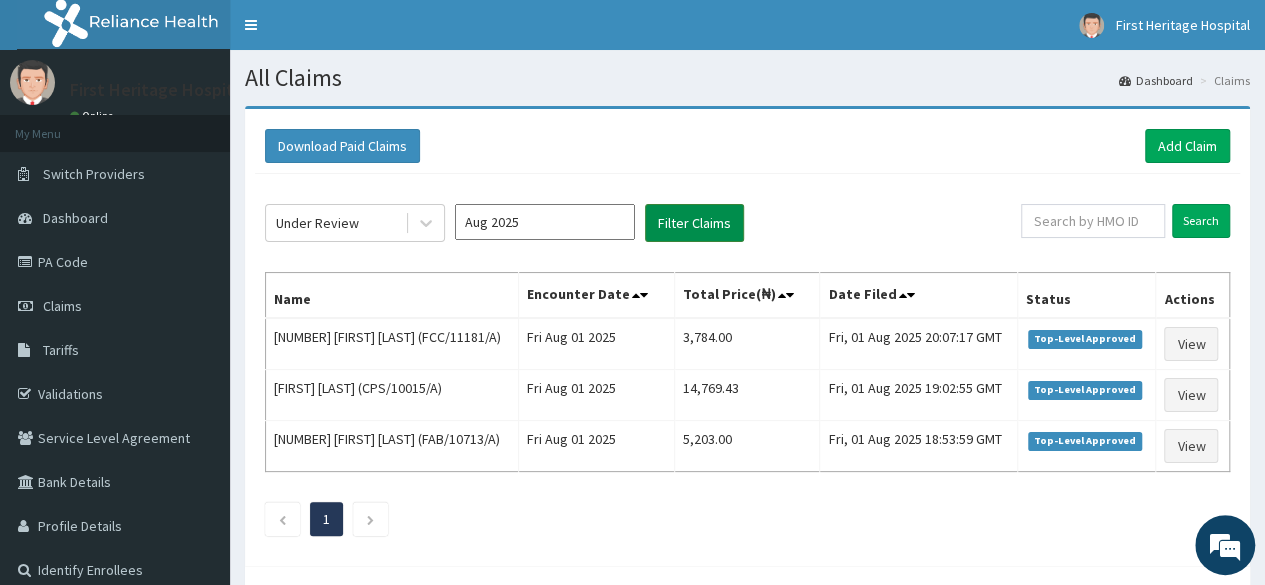 click on "Filter Claims" at bounding box center [694, 223] 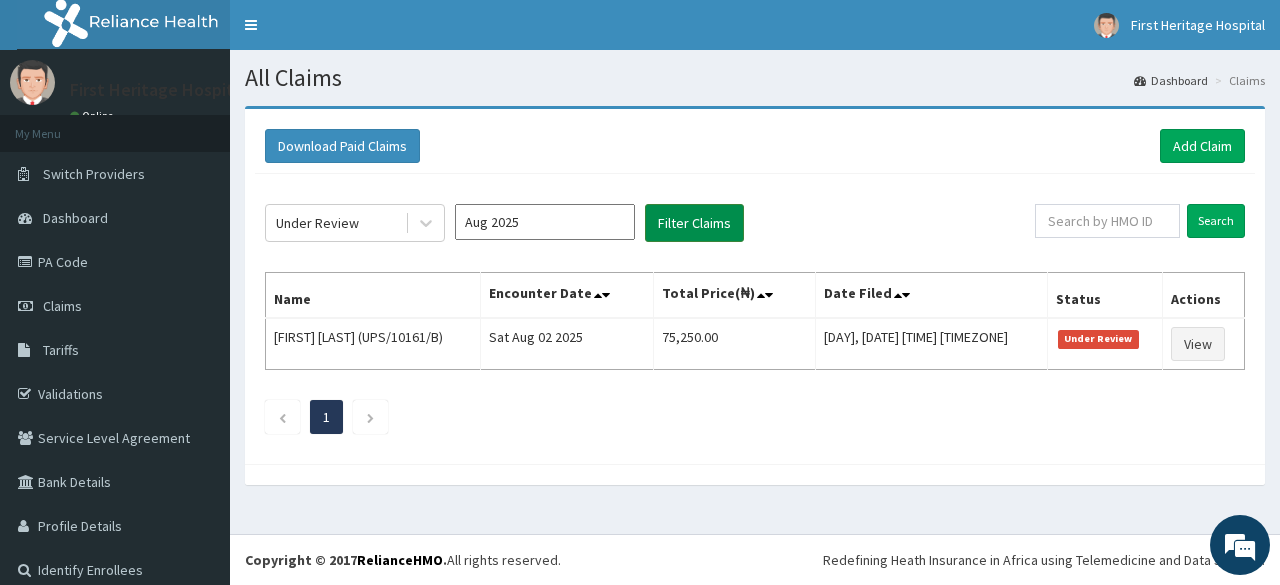 click on "Filter Claims" at bounding box center (694, 223) 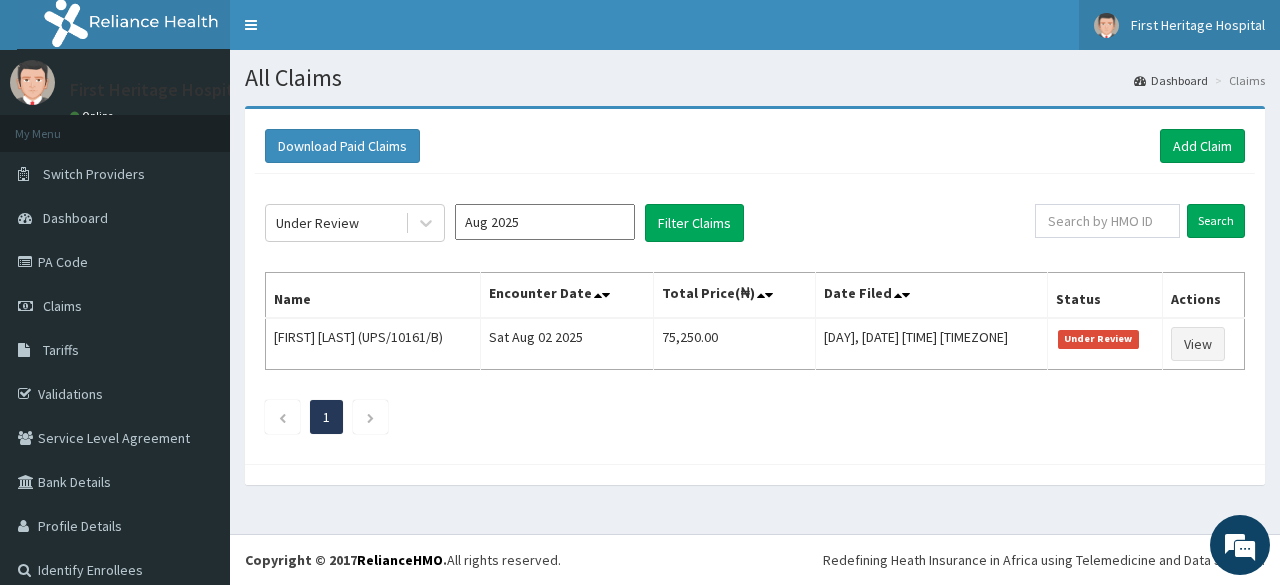 click on "First Heritage Hospital" at bounding box center [1198, 25] 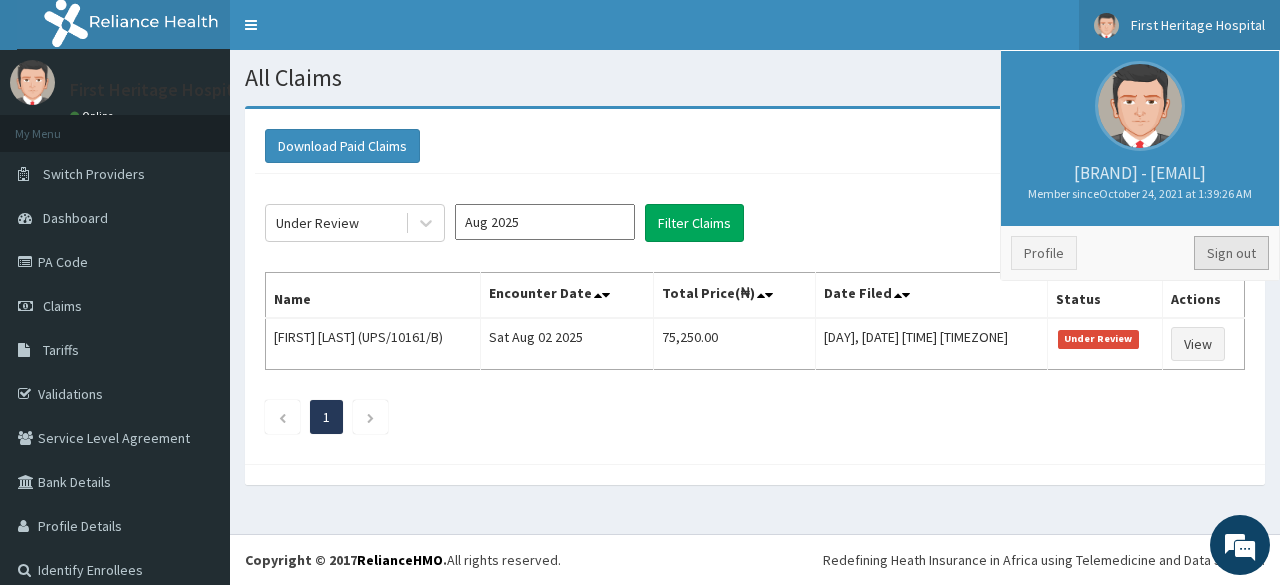 click on "Sign out" at bounding box center [1231, 253] 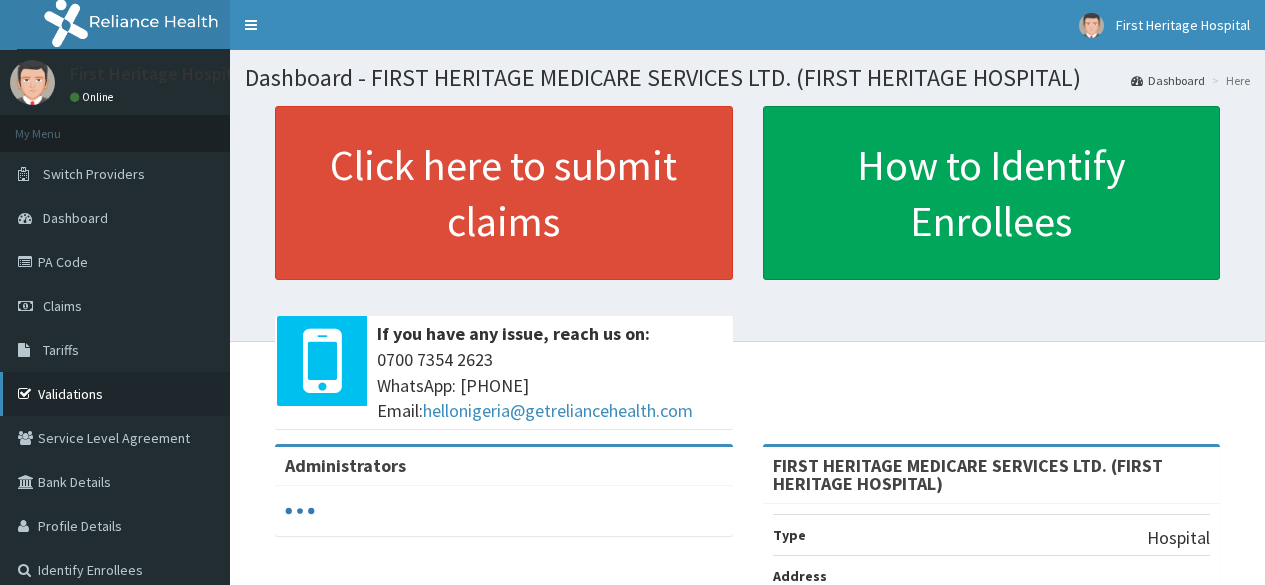 scroll, scrollTop: 0, scrollLeft: 0, axis: both 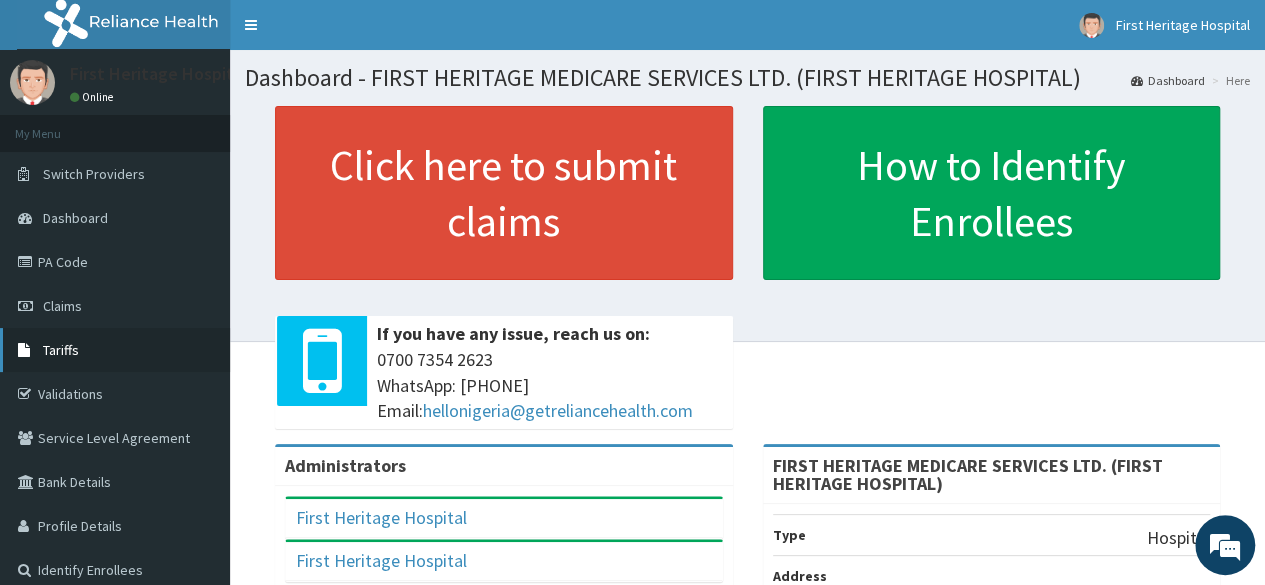 click on "Tariffs" at bounding box center (61, 350) 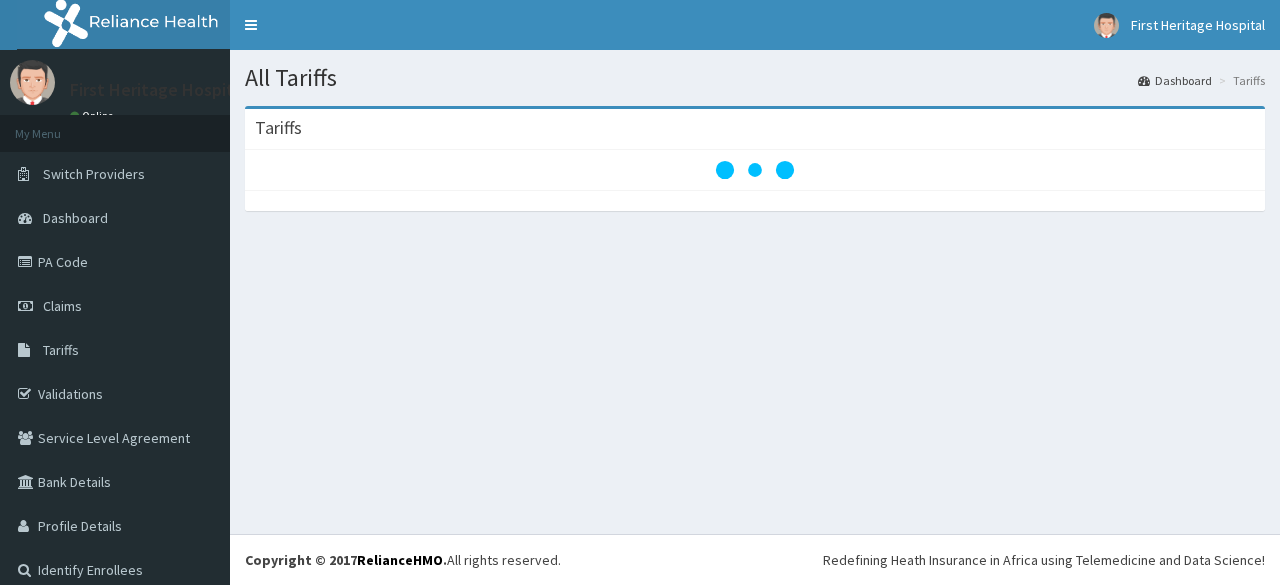 scroll, scrollTop: 0, scrollLeft: 0, axis: both 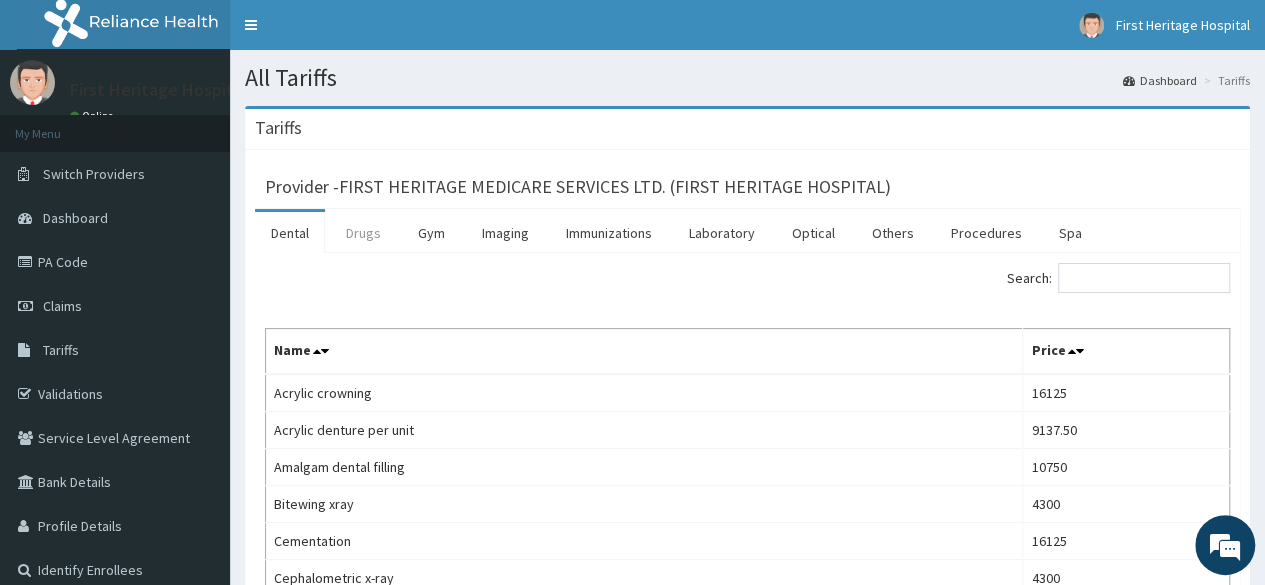 click on "Drugs" at bounding box center [363, 233] 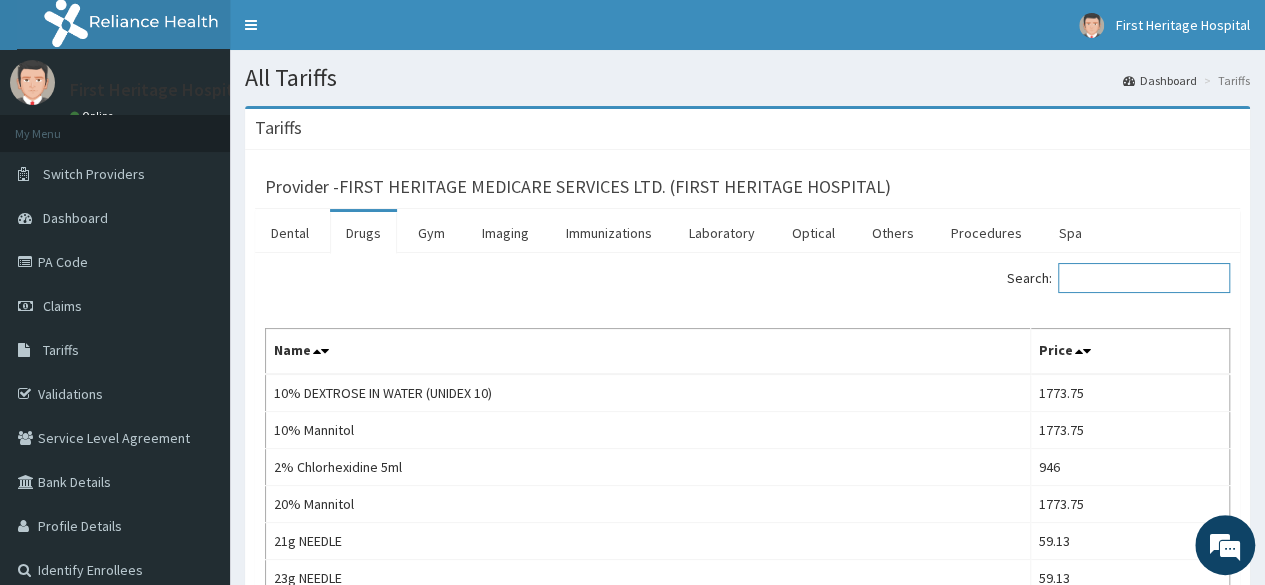 click on "Search:" at bounding box center [1144, 278] 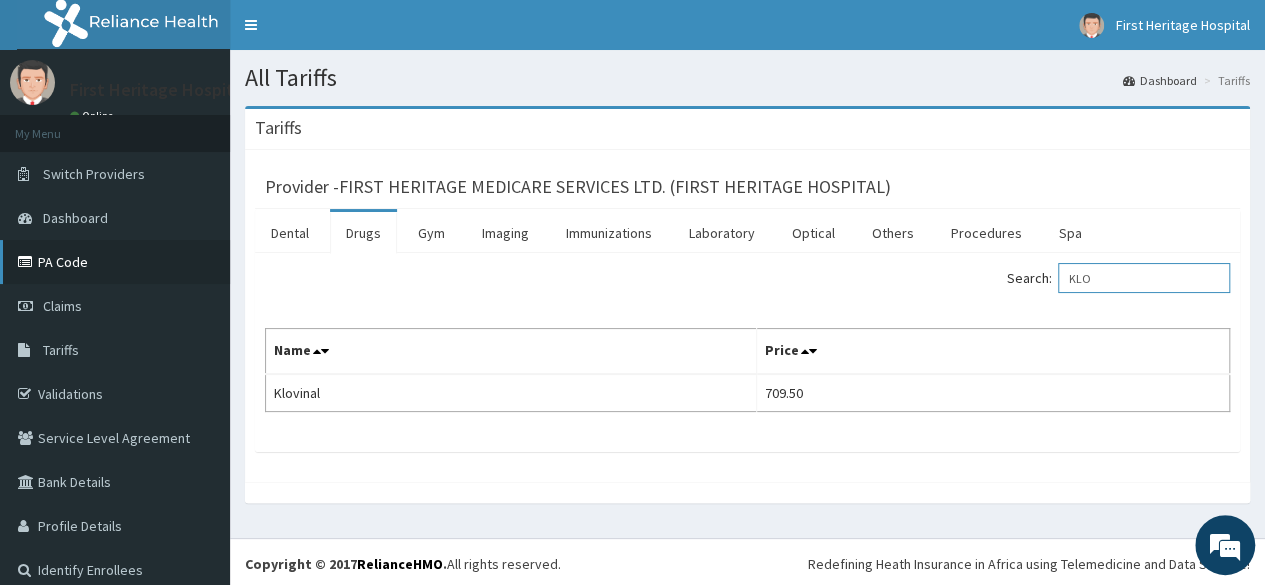 type on "KLO" 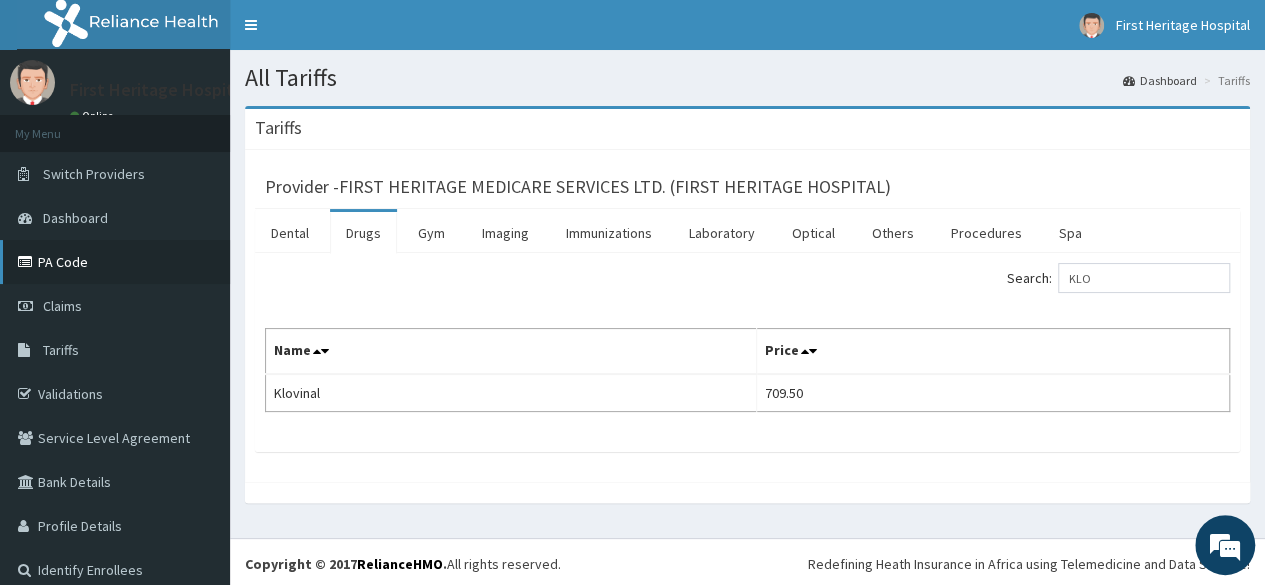 click on "PA Code" at bounding box center (115, 262) 